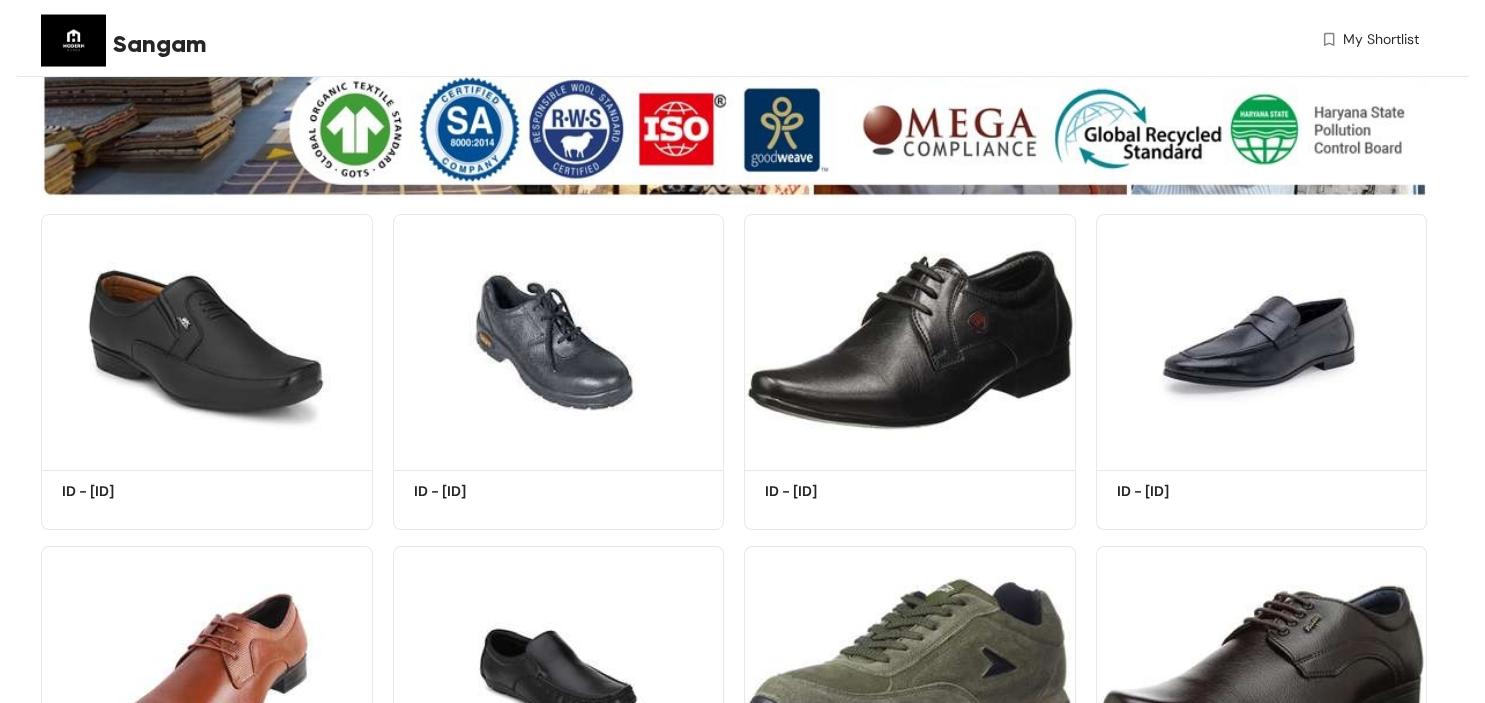 scroll, scrollTop: 422, scrollLeft: 0, axis: vertical 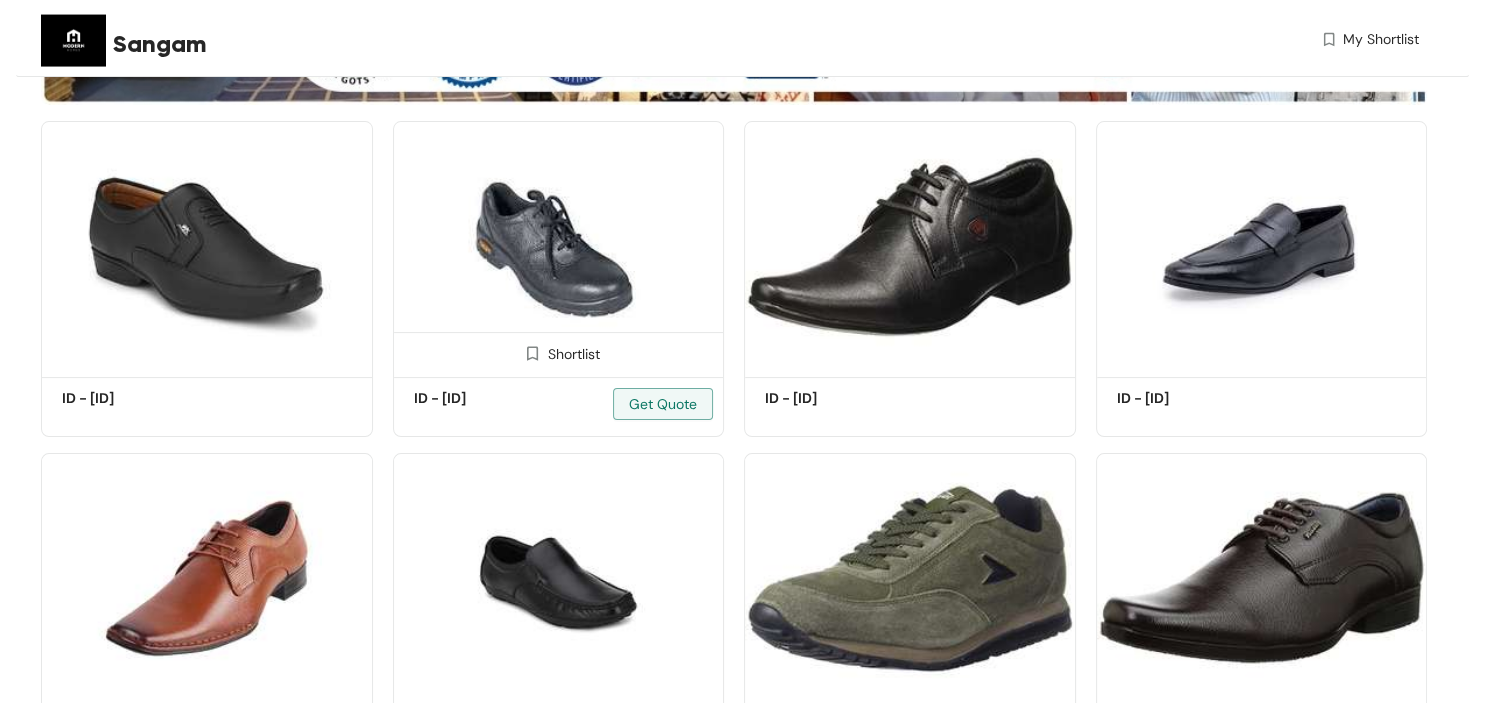 click at bounding box center (559, 246) 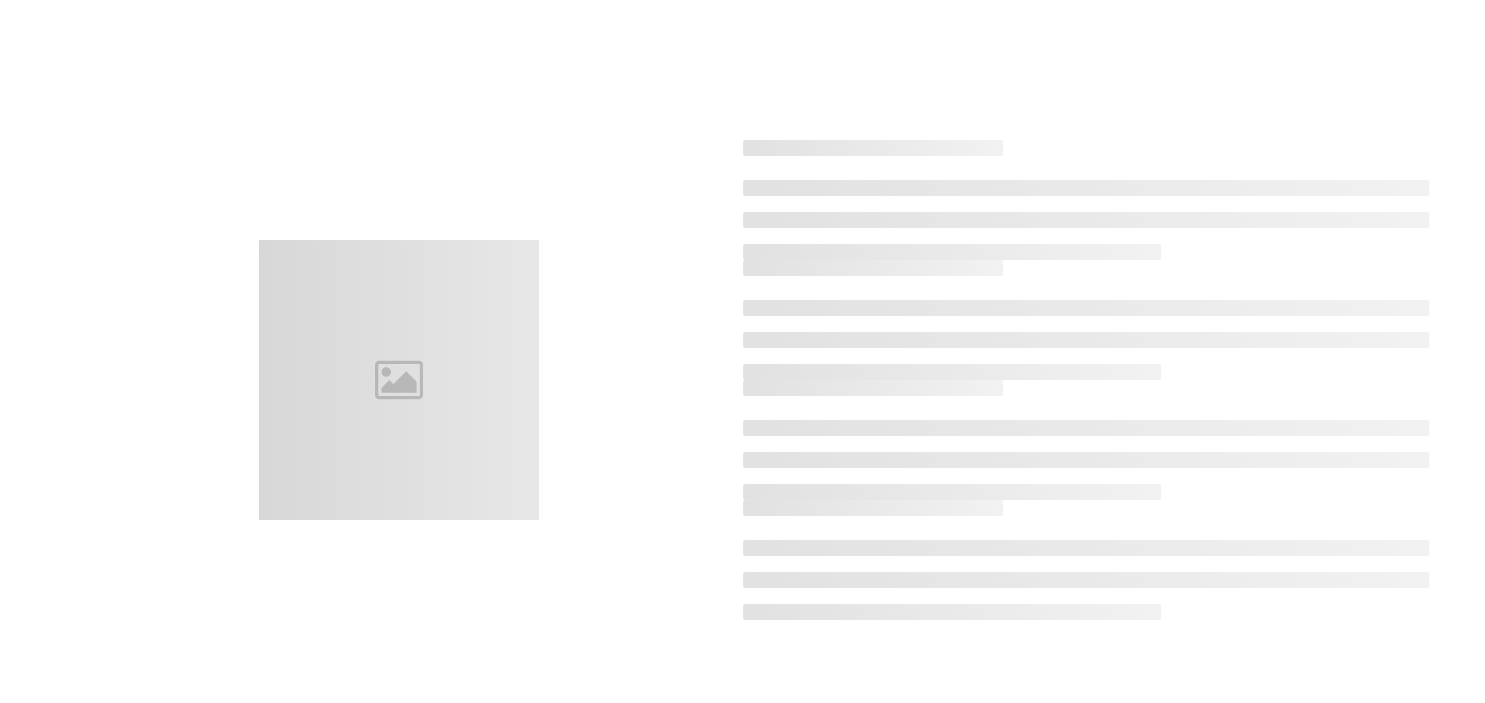 scroll, scrollTop: 0, scrollLeft: 0, axis: both 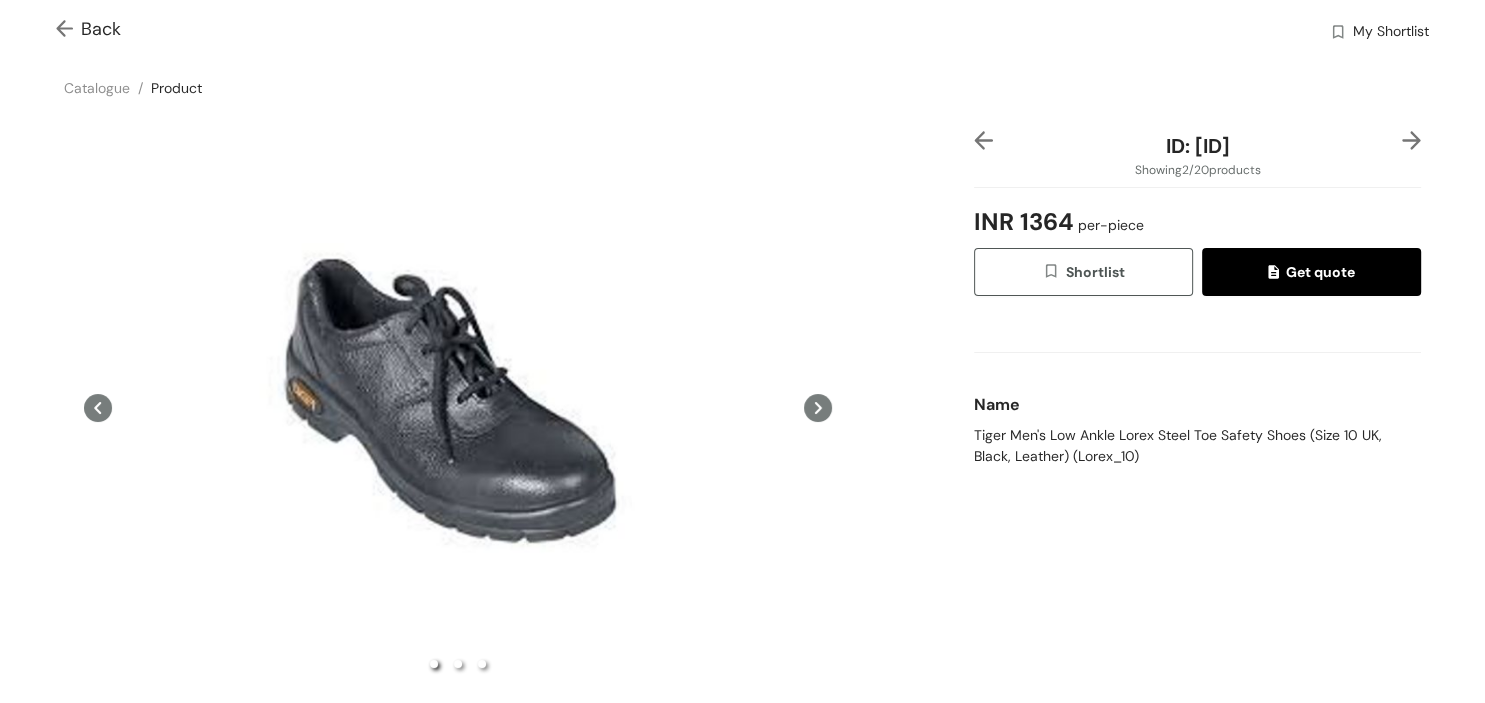 click at bounding box center (68, 30) 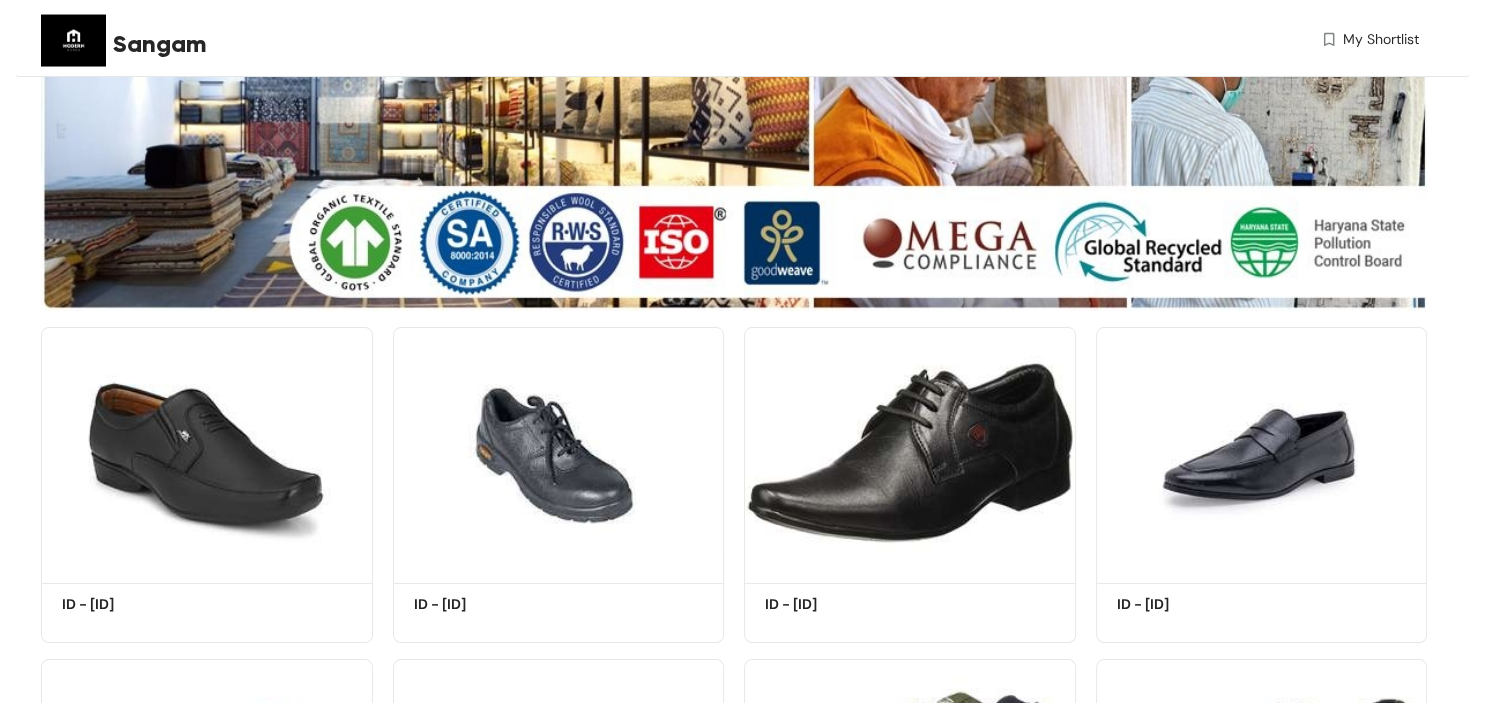 scroll, scrollTop: 528, scrollLeft: 0, axis: vertical 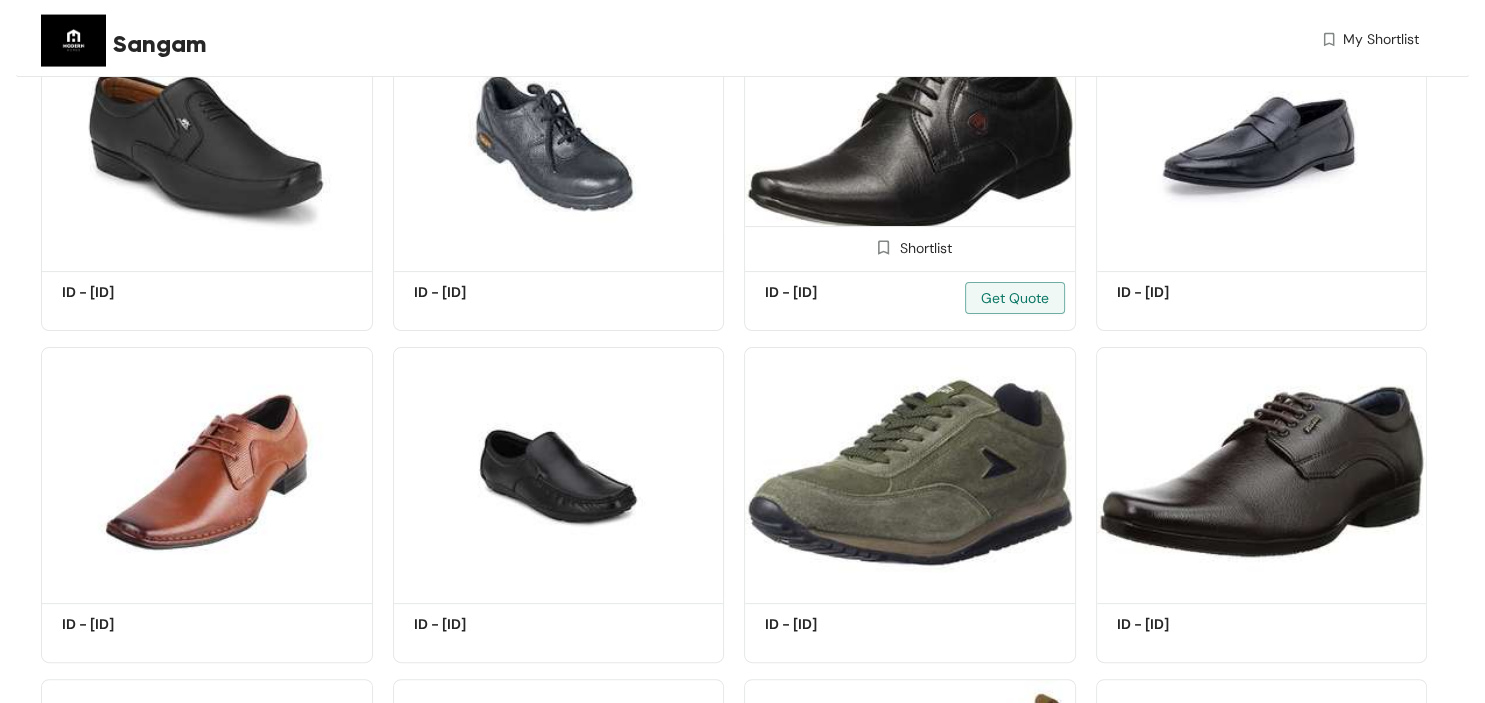 click at bounding box center [910, 140] 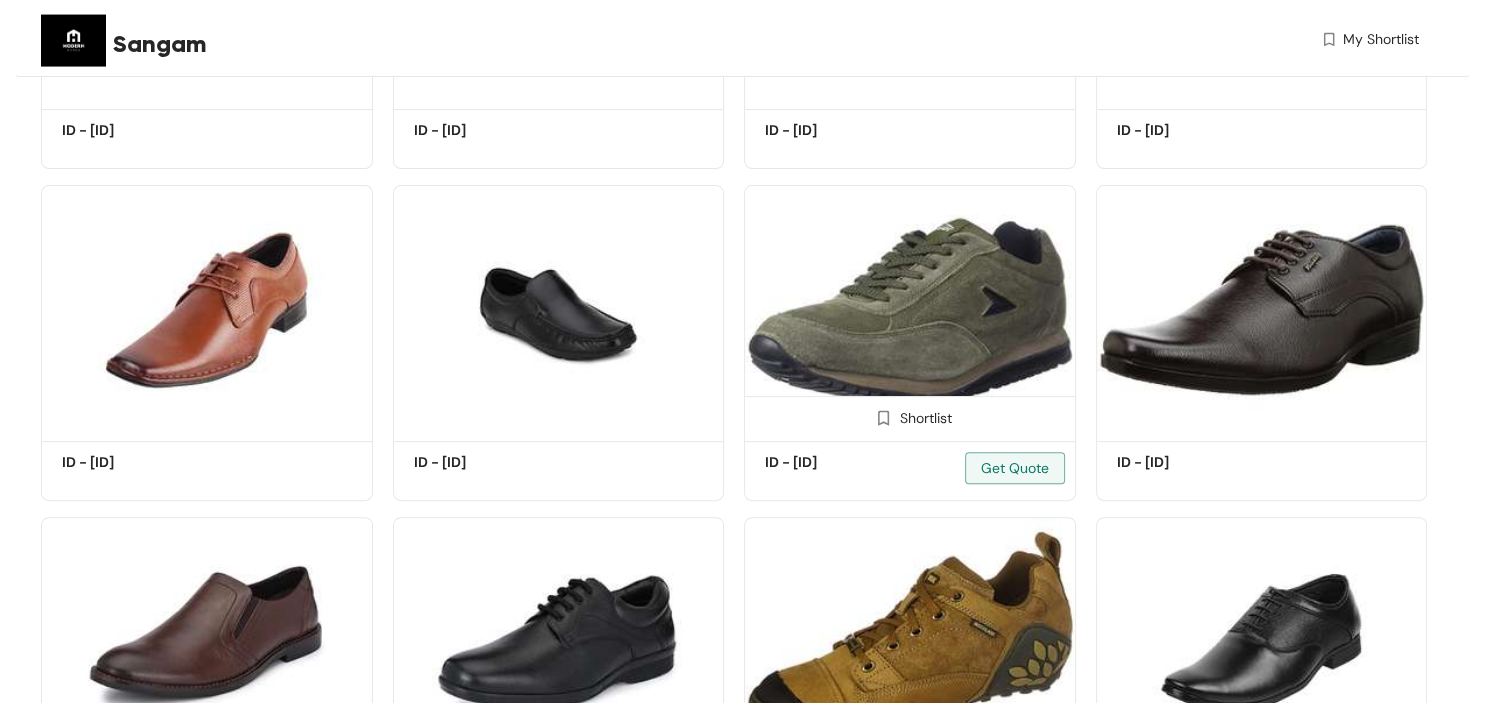 scroll, scrollTop: 1007, scrollLeft: 0, axis: vertical 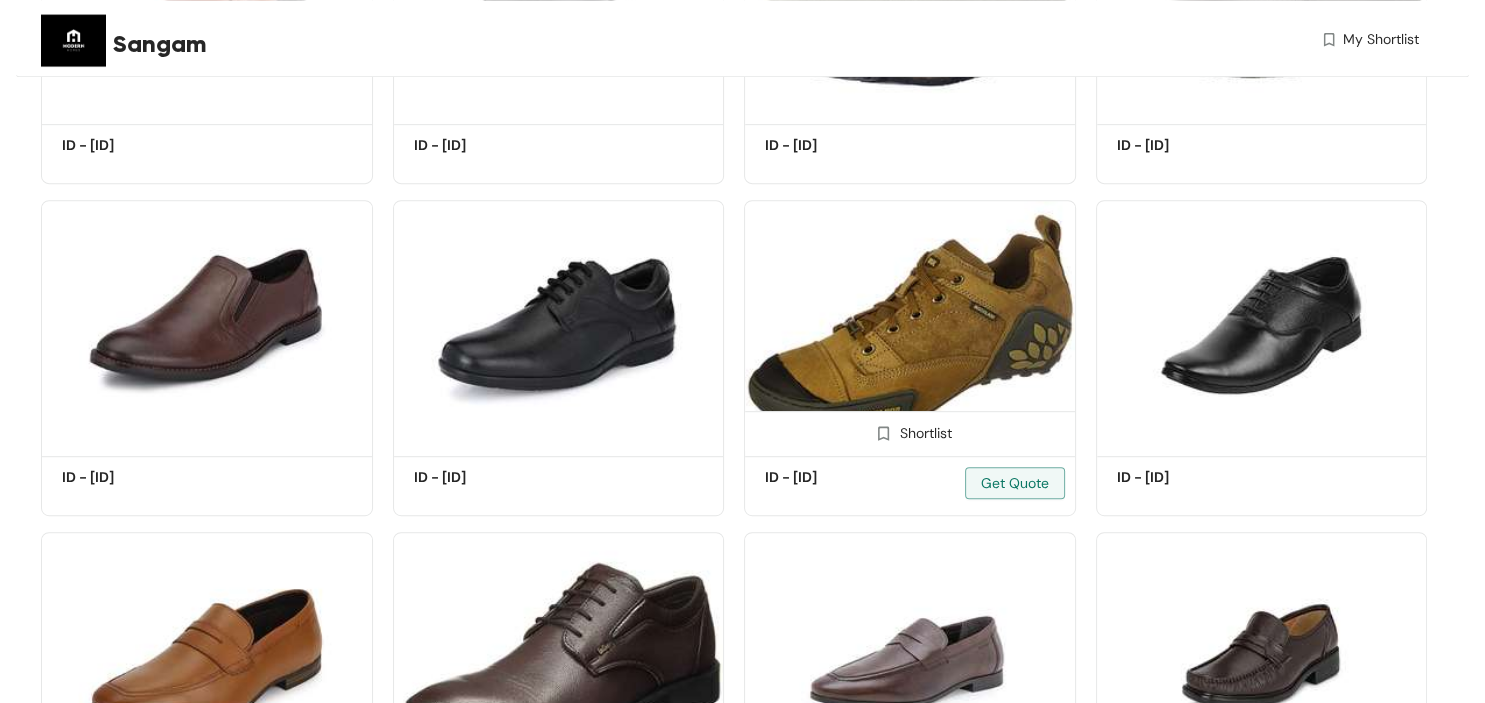 click at bounding box center [910, 325] 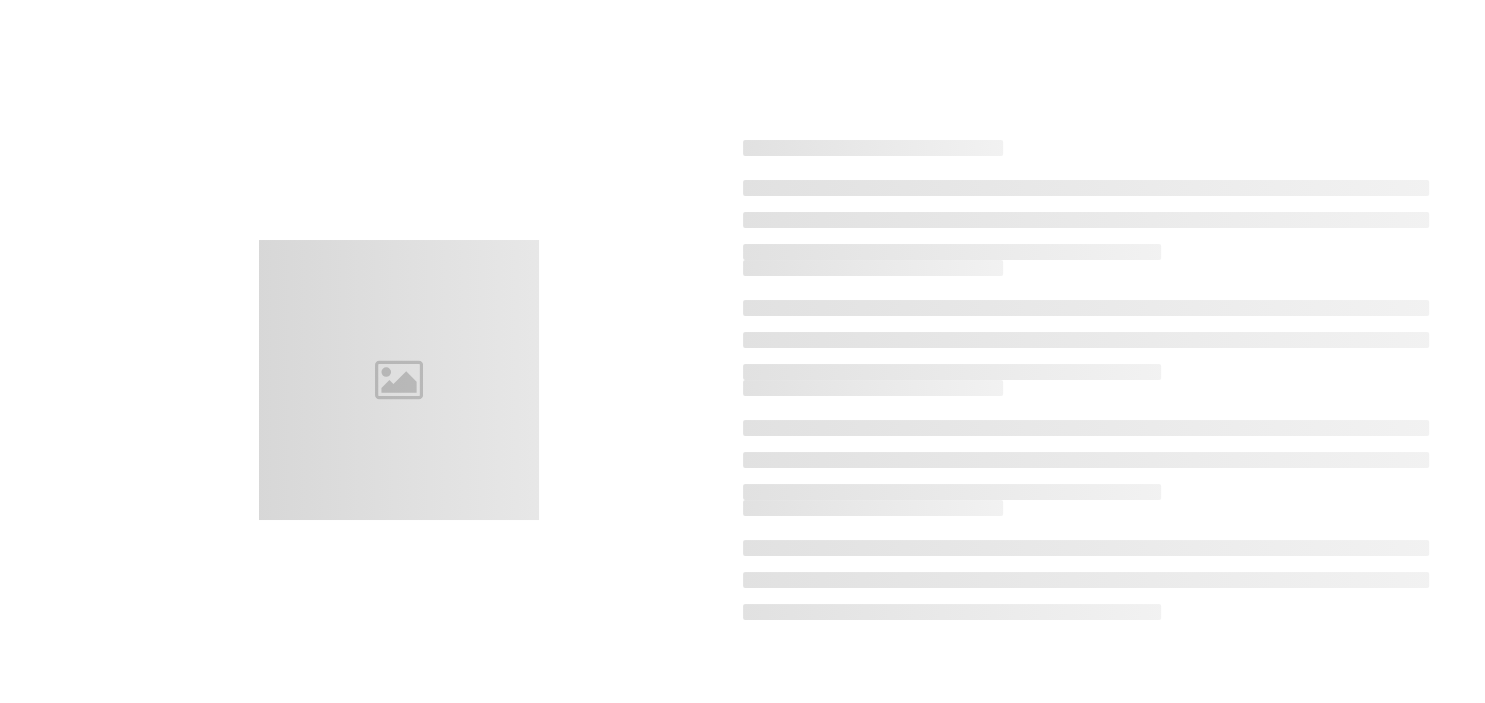 scroll, scrollTop: 0, scrollLeft: 0, axis: both 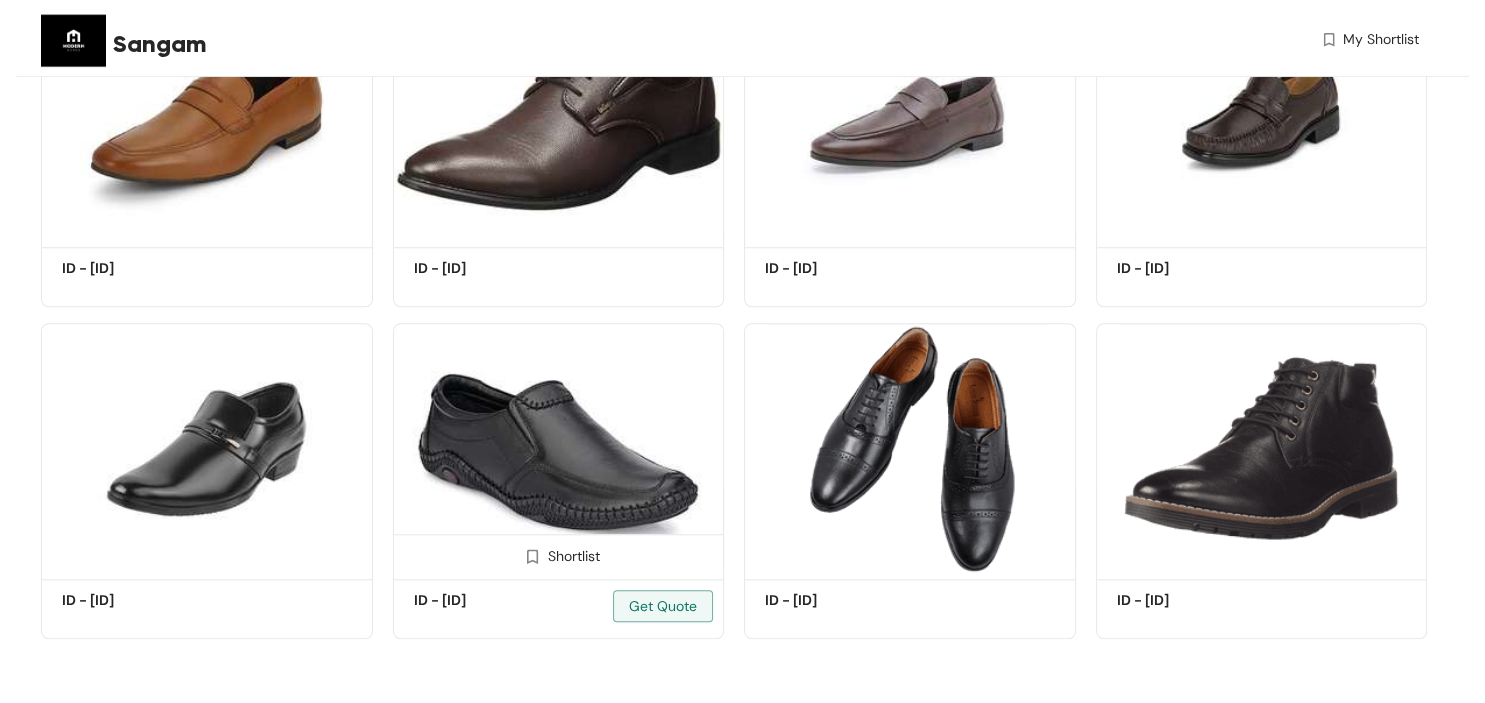 click at bounding box center [559, 448] 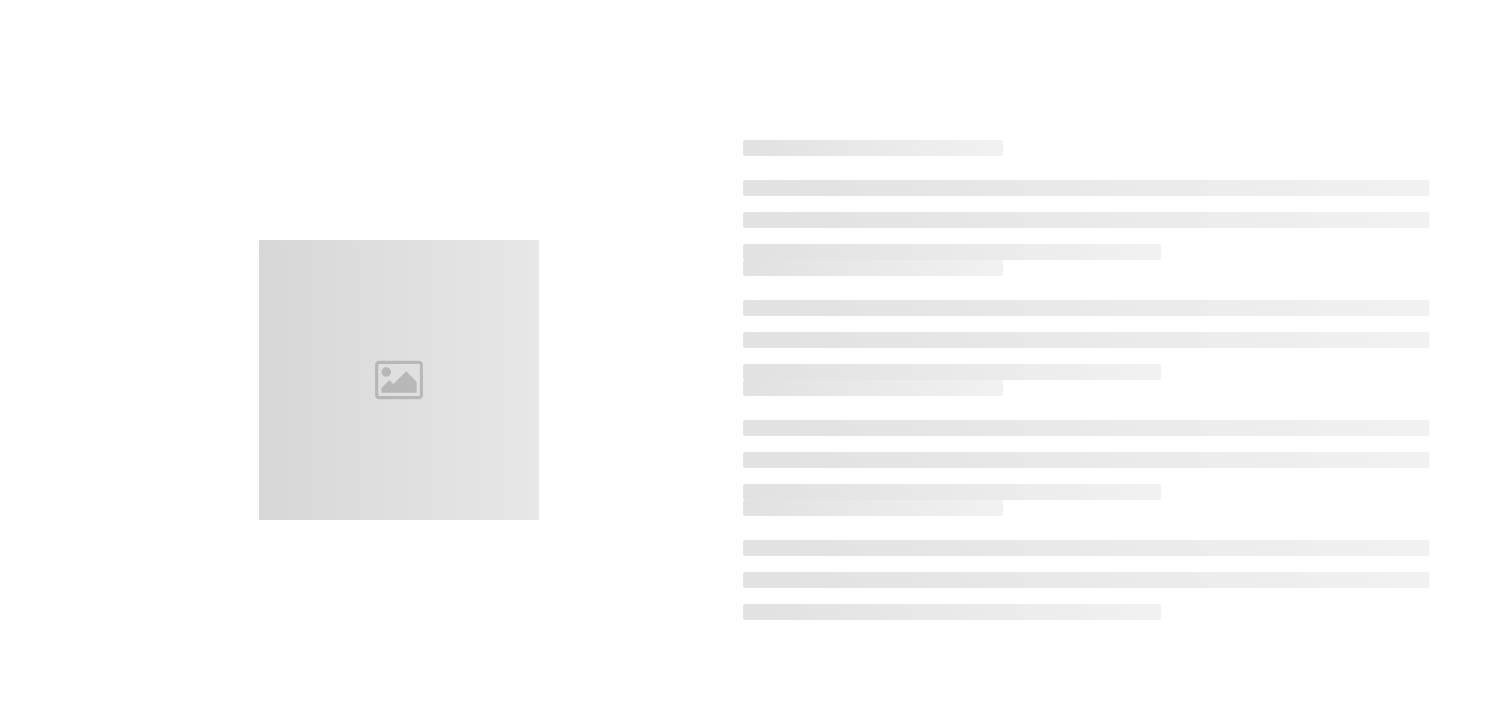 scroll, scrollTop: 0, scrollLeft: 0, axis: both 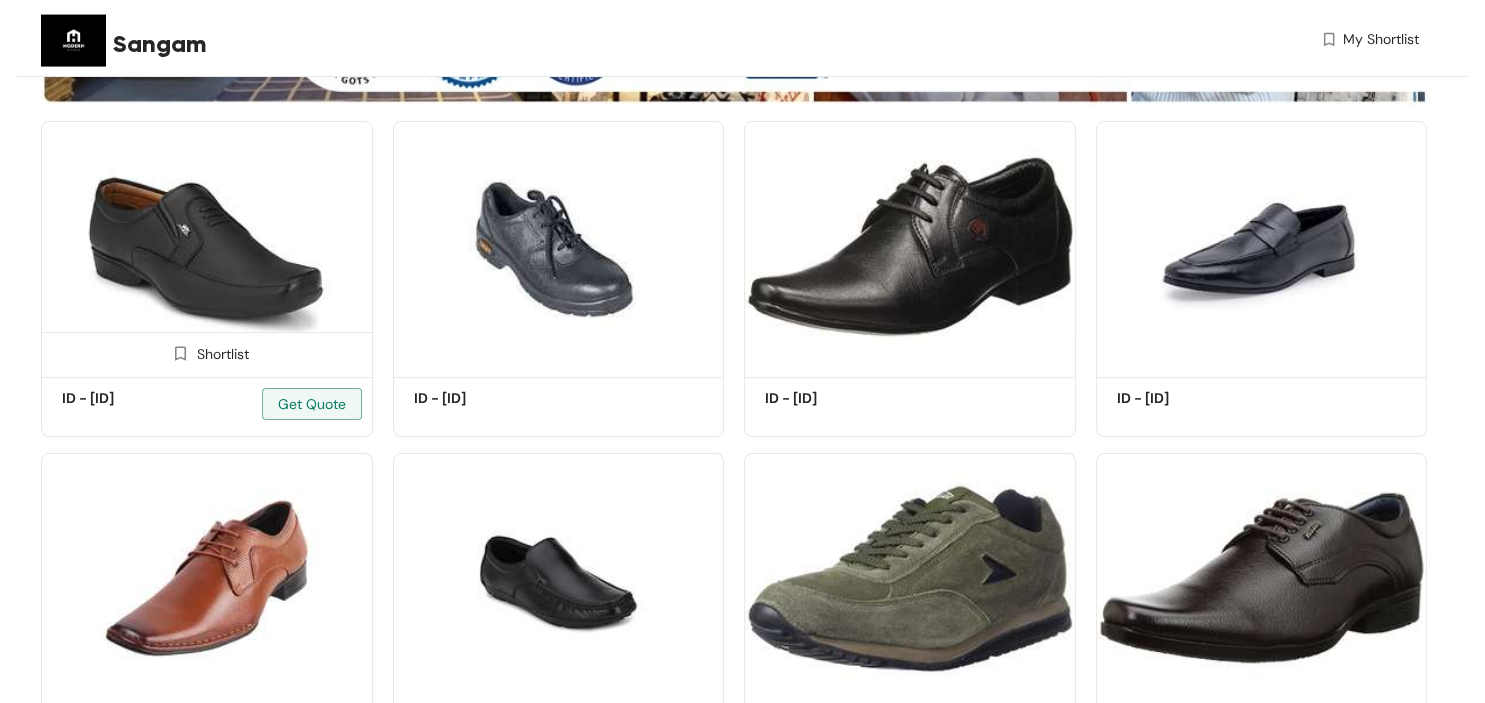 click at bounding box center (207, 246) 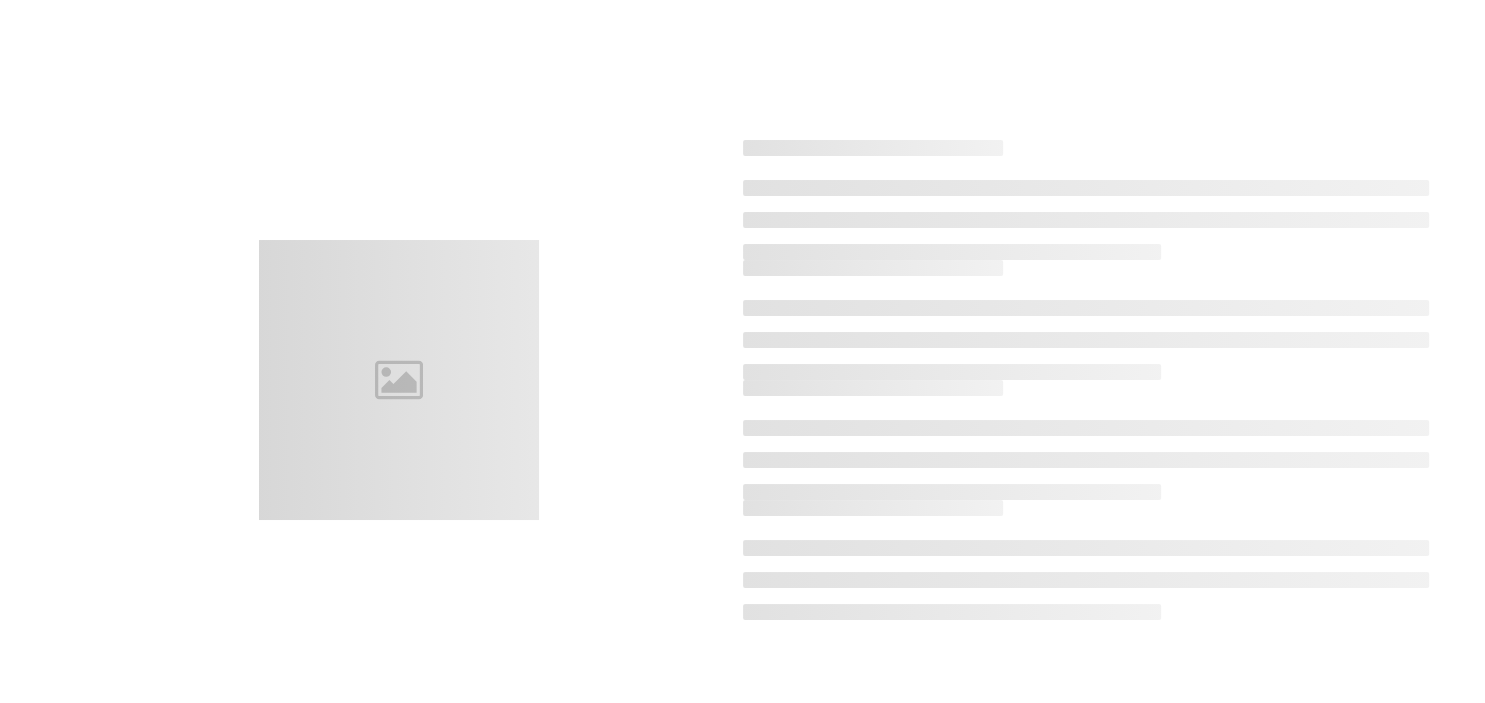 scroll, scrollTop: 0, scrollLeft: 0, axis: both 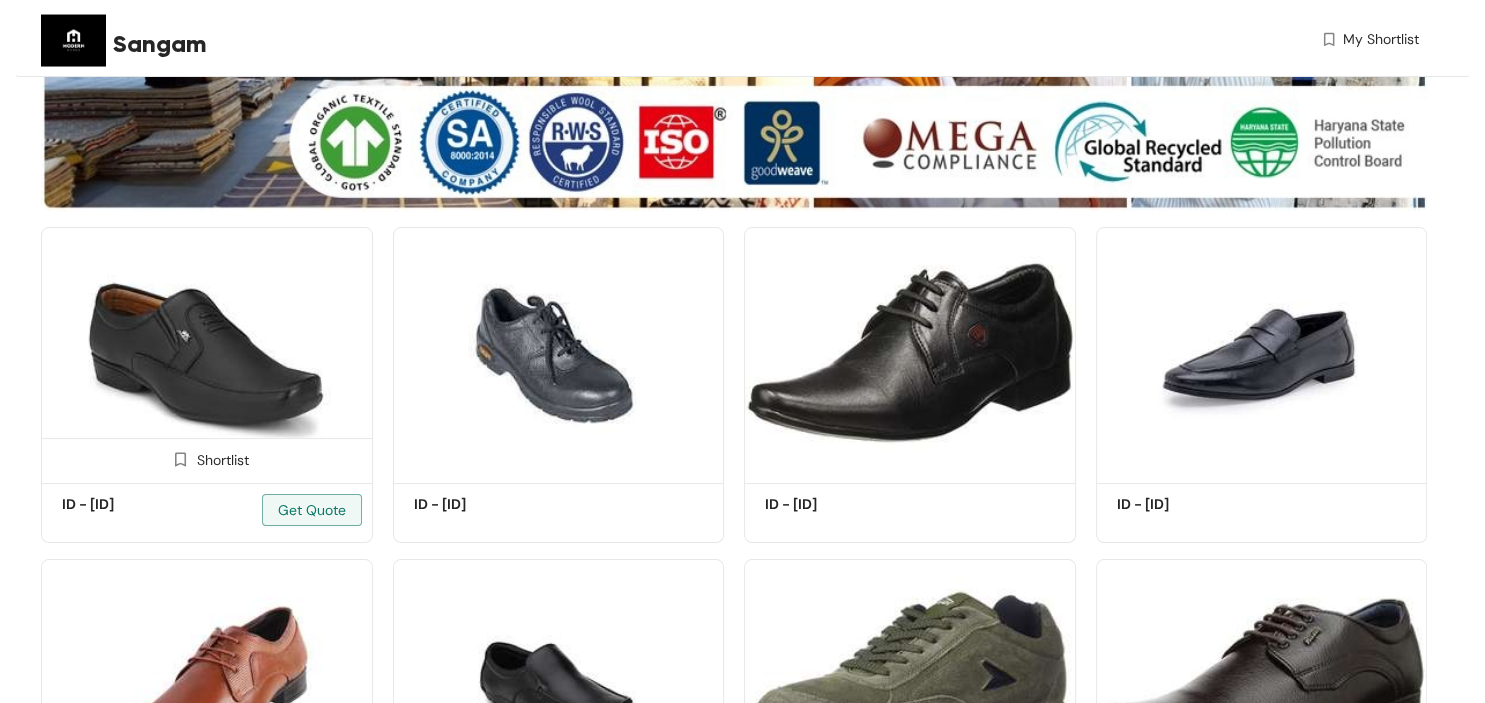 click at bounding box center (207, 352) 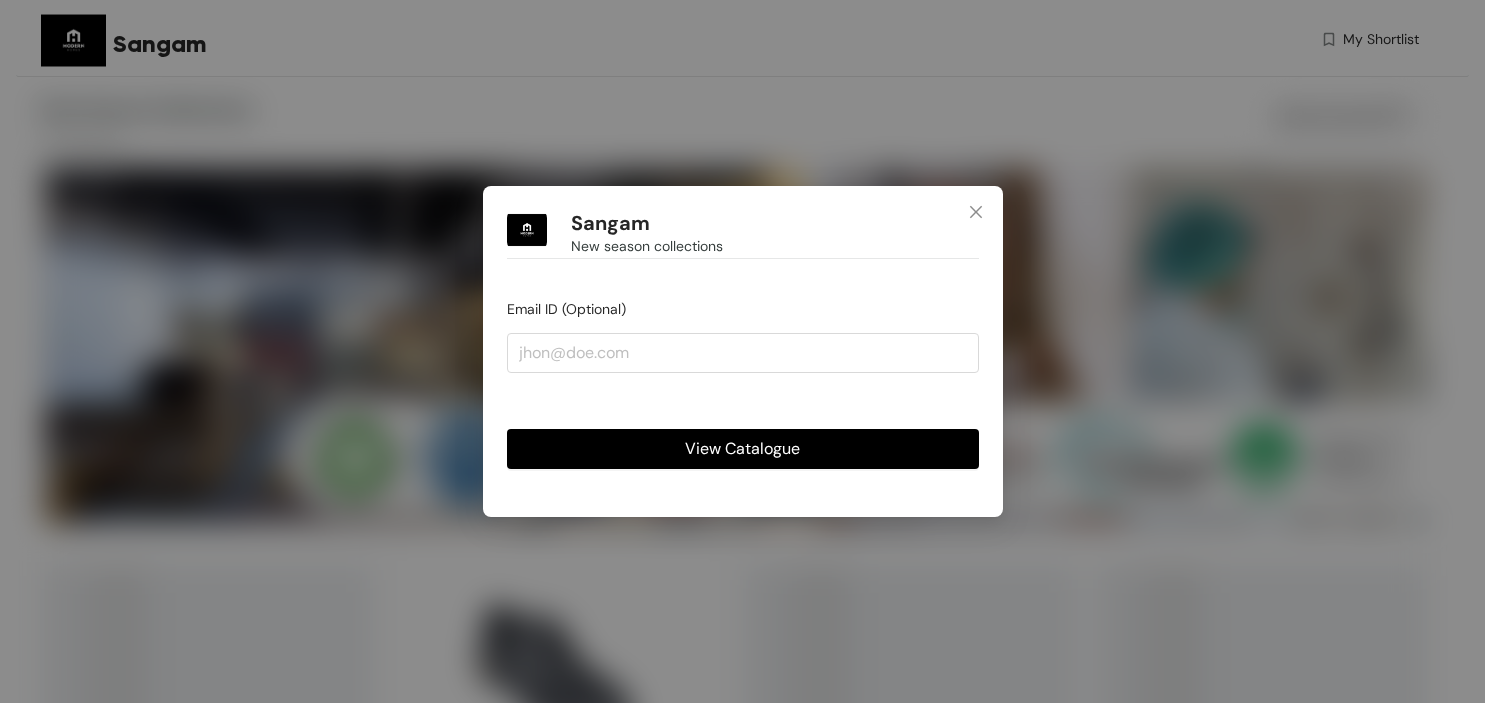 scroll, scrollTop: 0, scrollLeft: 0, axis: both 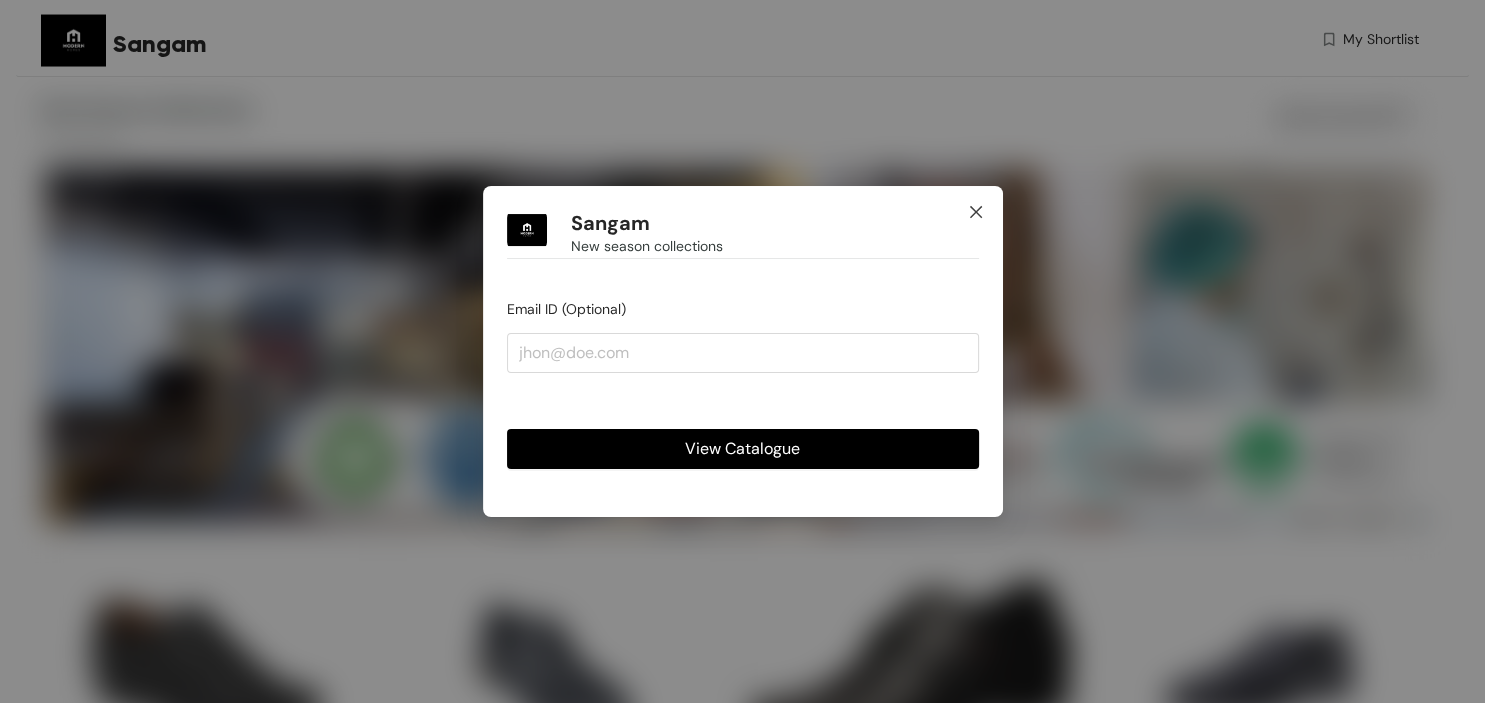 click at bounding box center [976, 213] 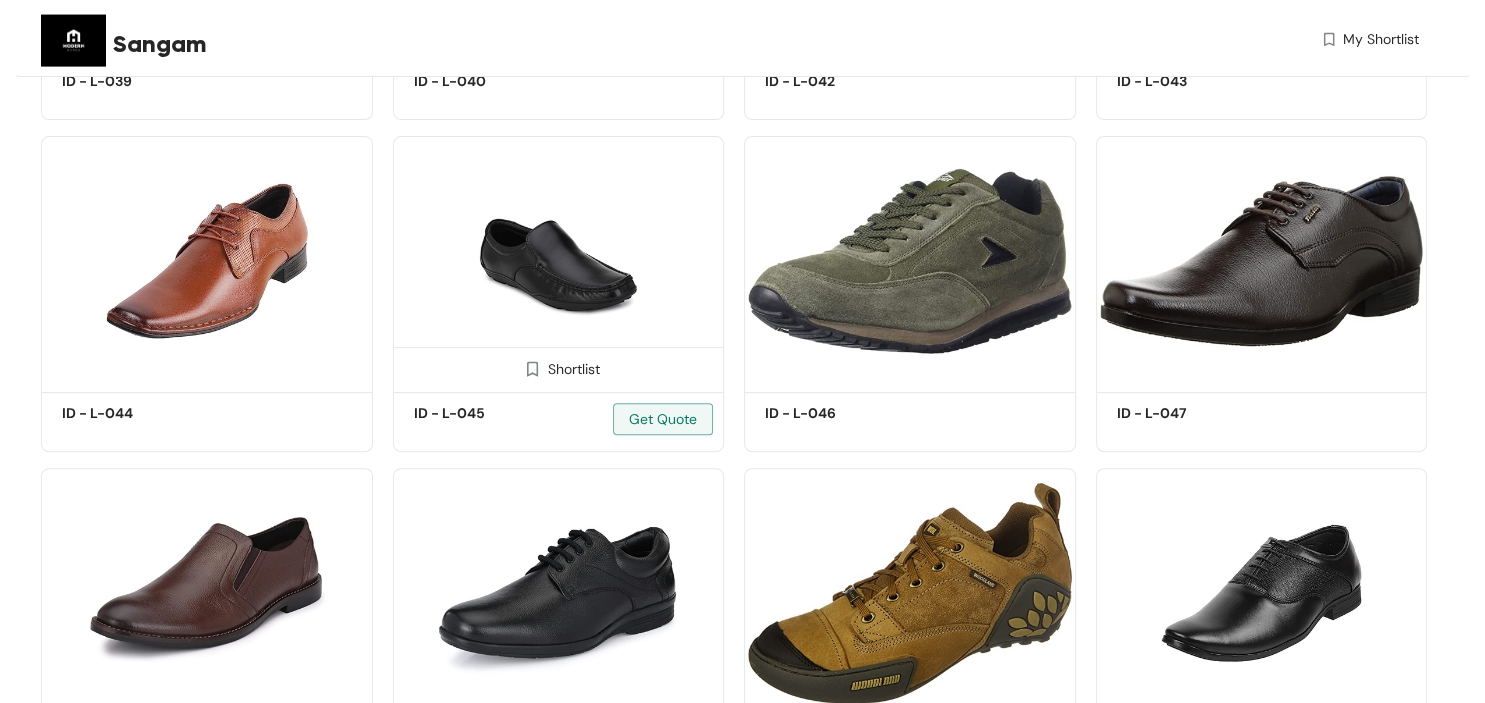 scroll, scrollTop: 528, scrollLeft: 0, axis: vertical 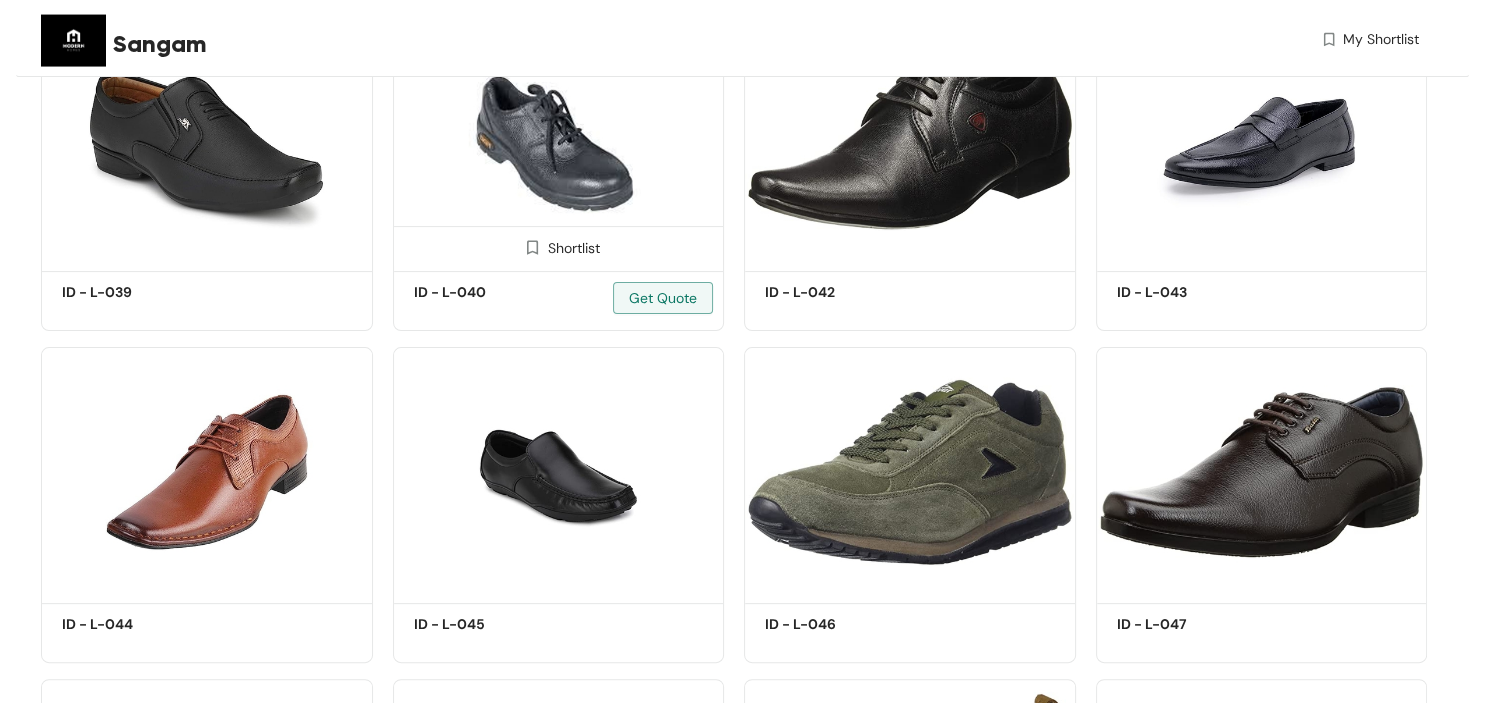 click at bounding box center (559, 140) 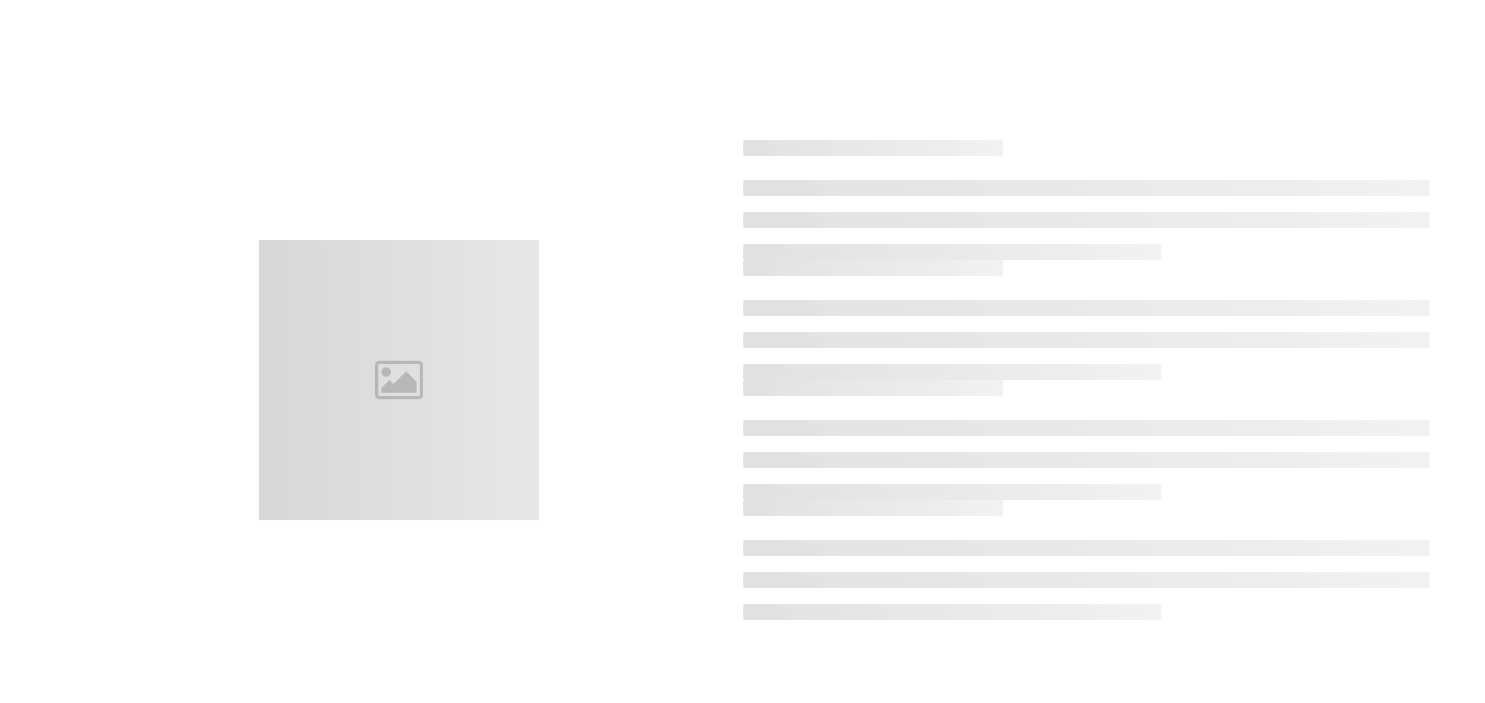 scroll, scrollTop: 0, scrollLeft: 0, axis: both 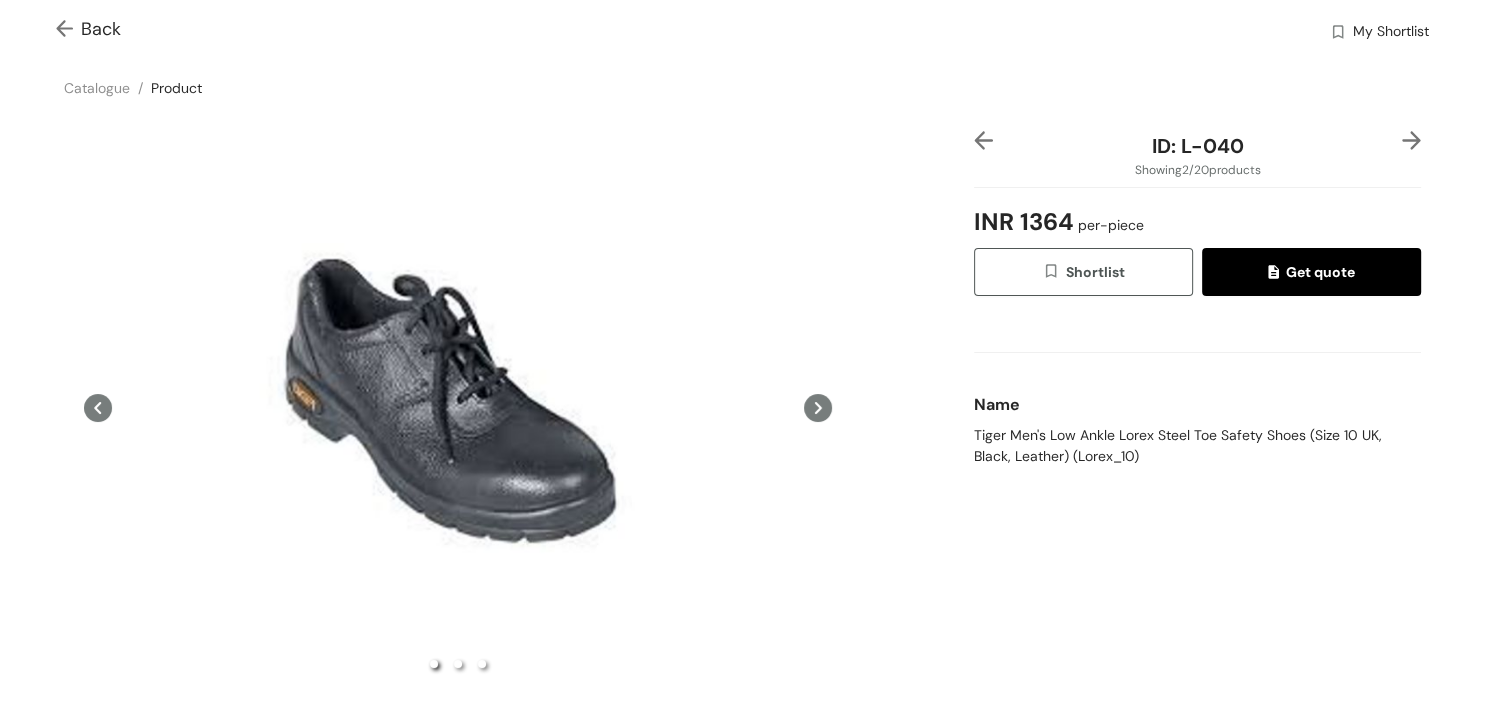 click at bounding box center [1276, 274] 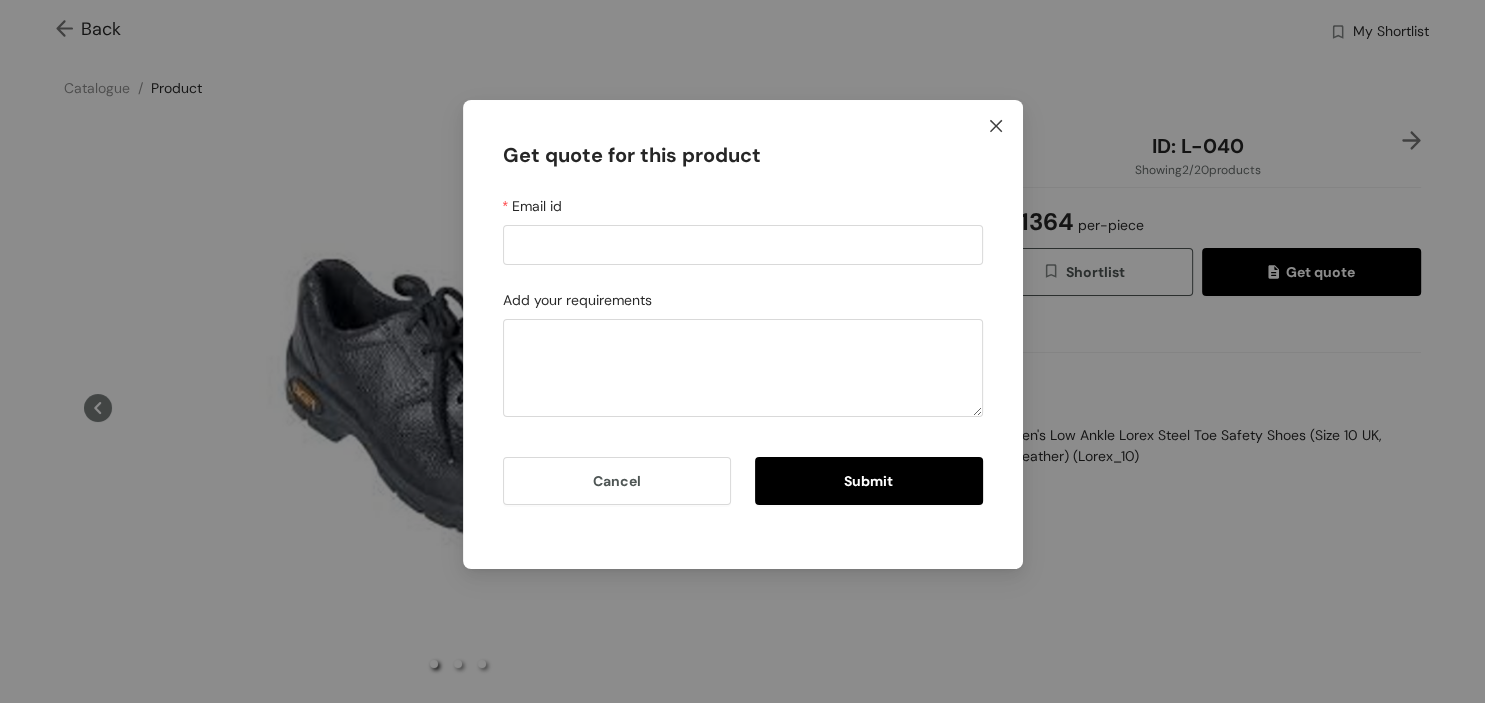 click 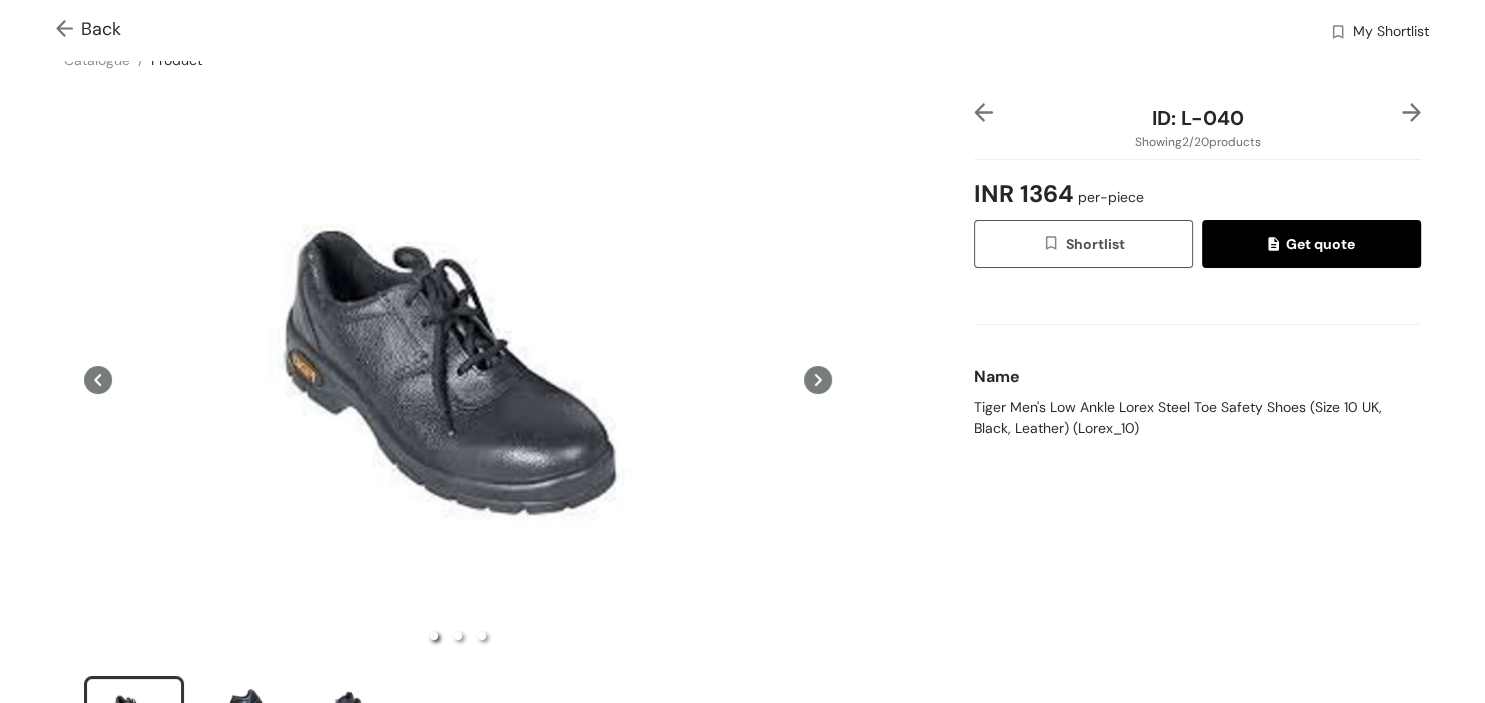 scroll, scrollTop: 0, scrollLeft: 0, axis: both 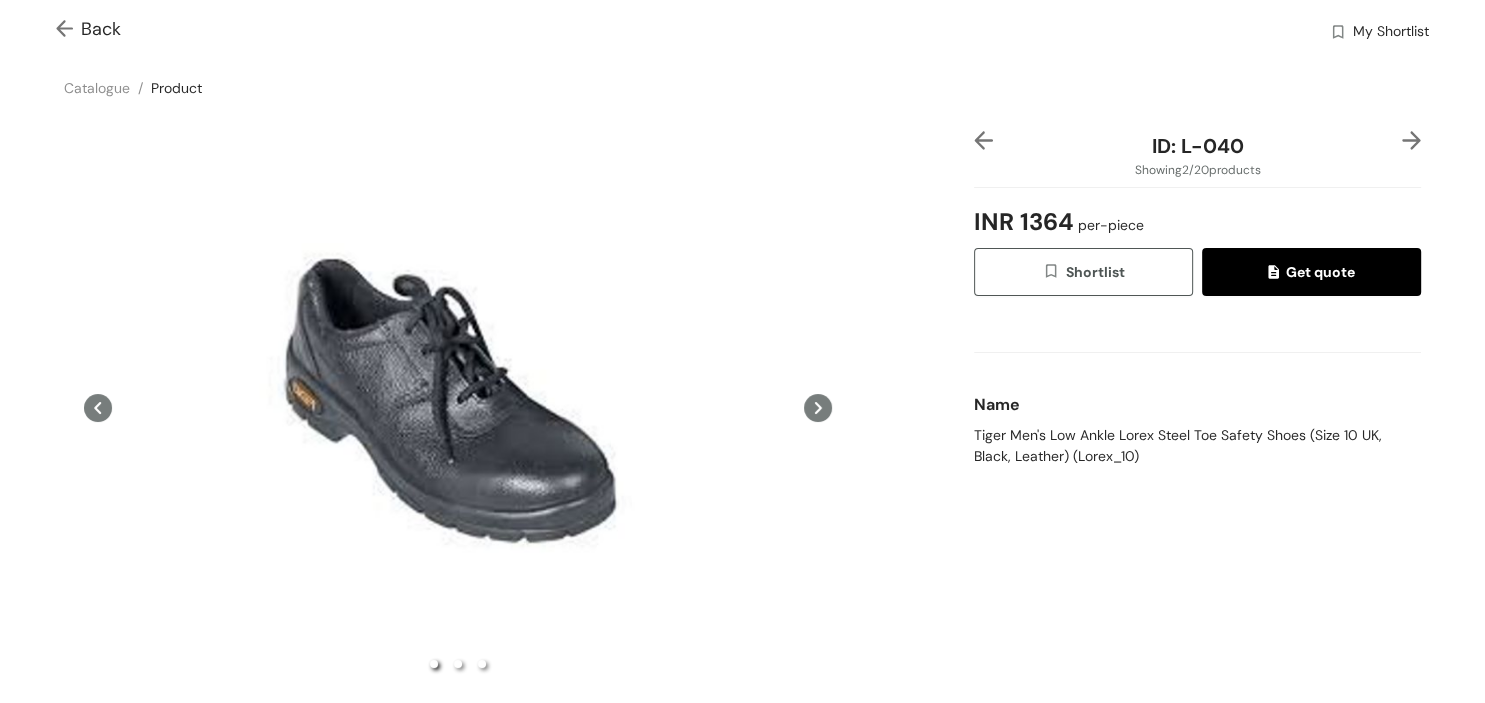 click at bounding box center (68, 30) 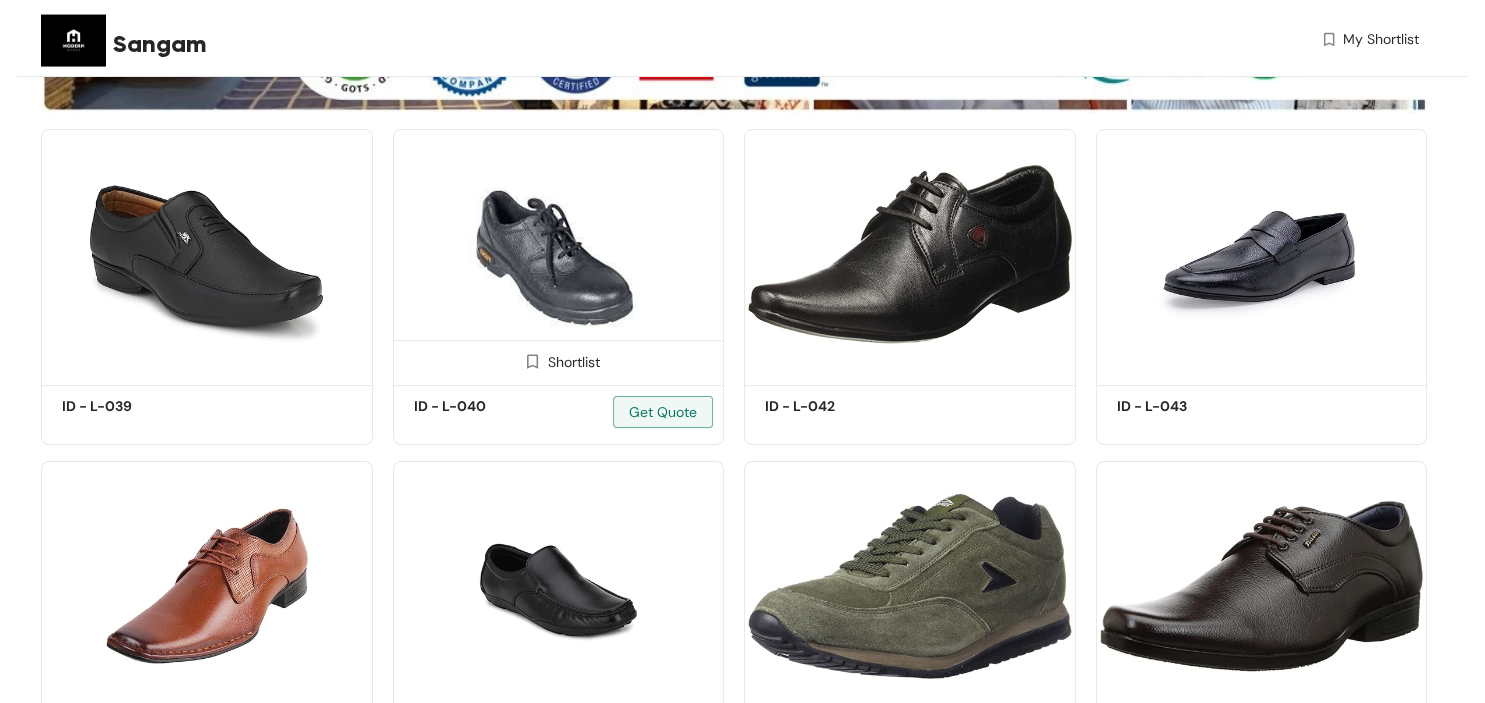 scroll, scrollTop: 528, scrollLeft: 0, axis: vertical 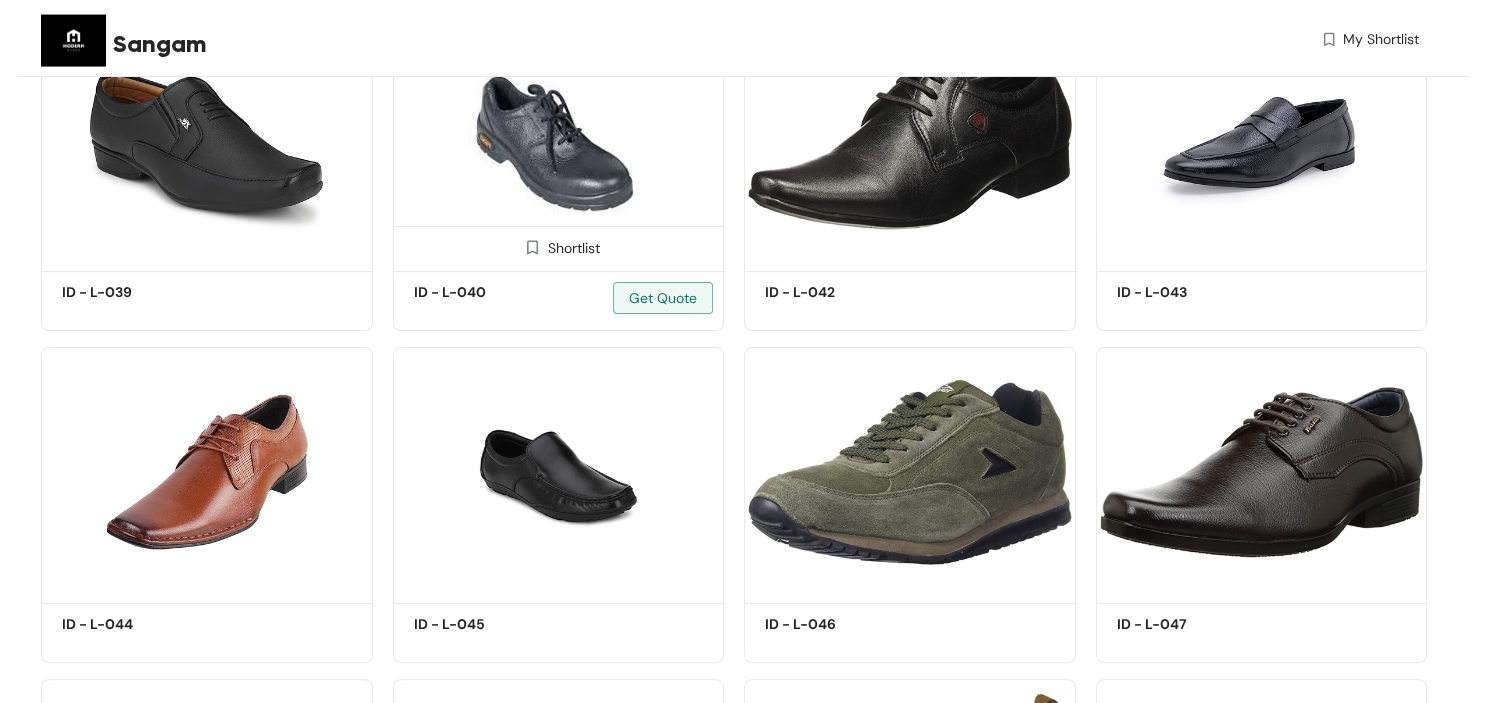 click at bounding box center [559, 140] 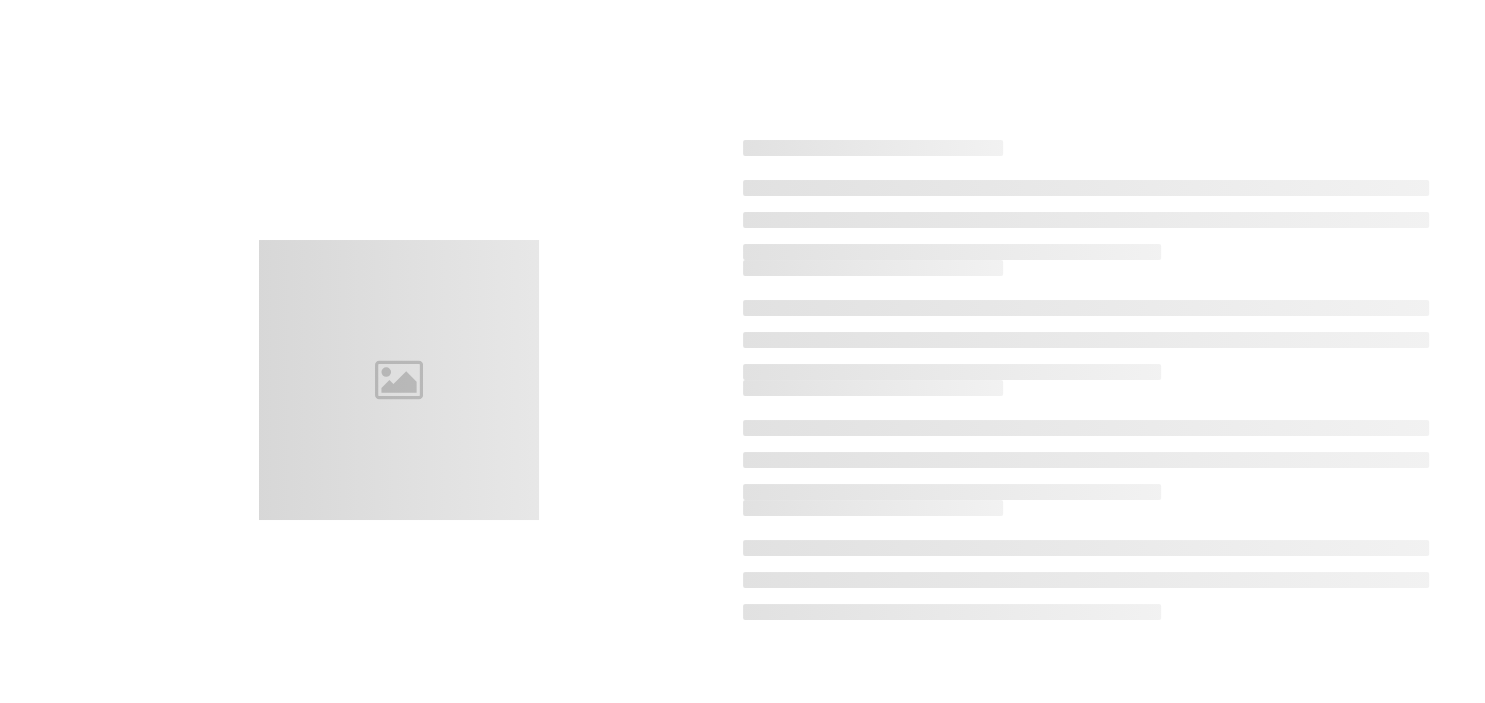 scroll, scrollTop: 0, scrollLeft: 0, axis: both 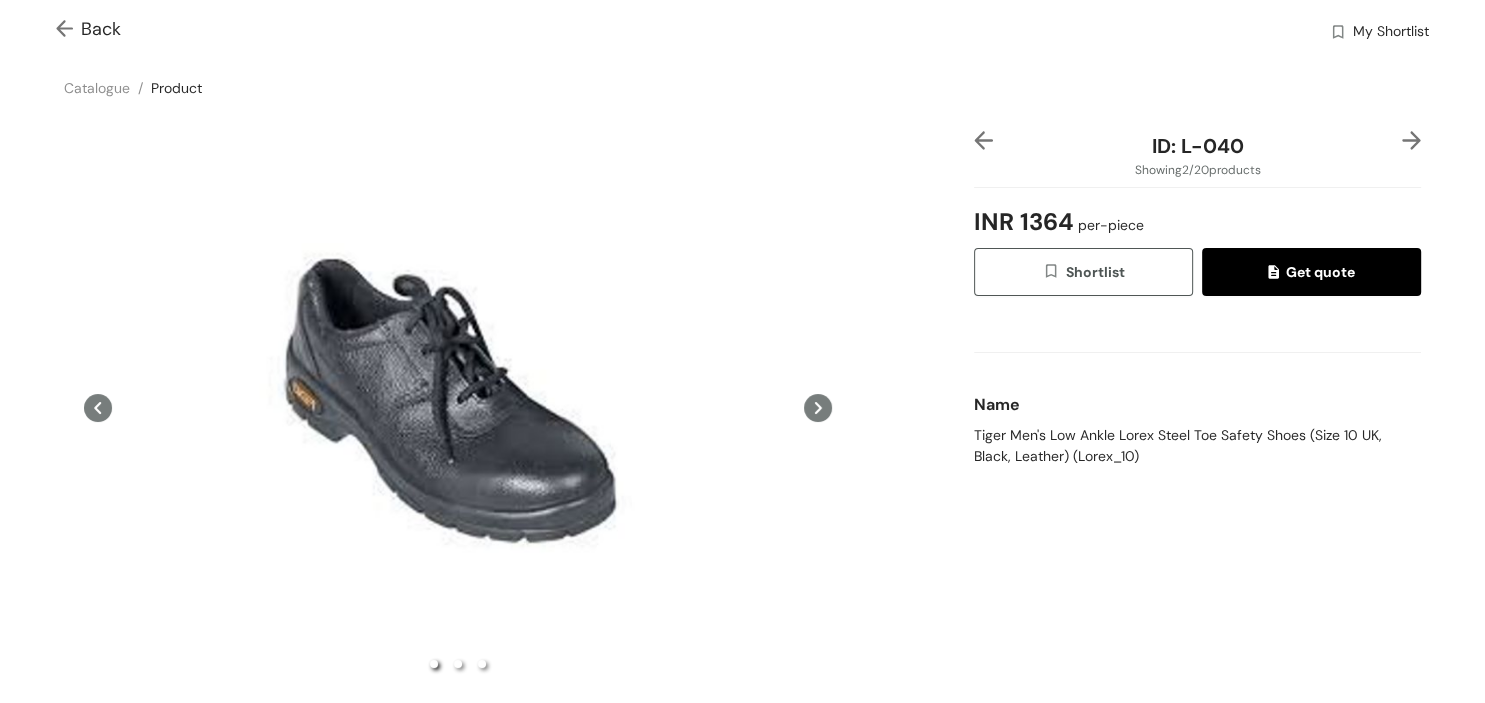 click on "Get quote" at bounding box center [1311, 272] 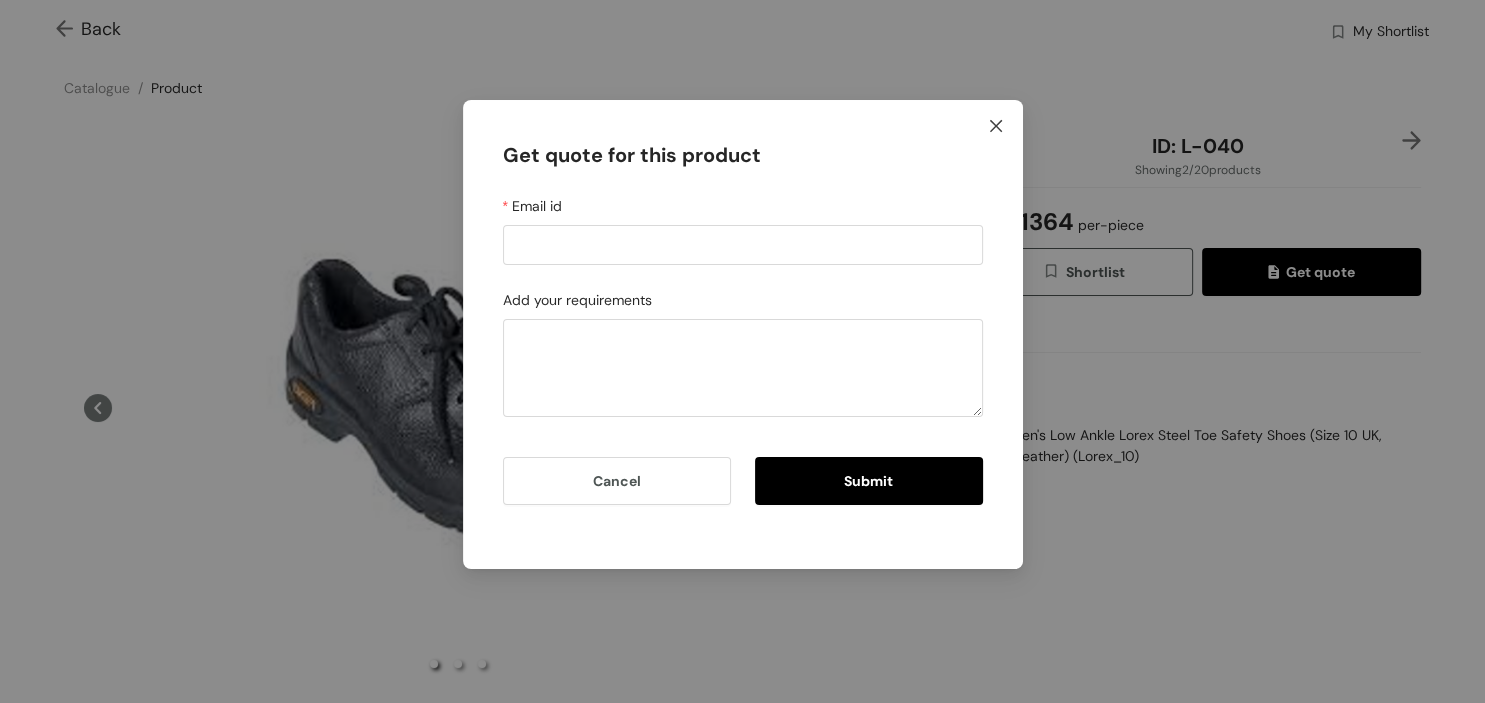 click at bounding box center (996, 127) 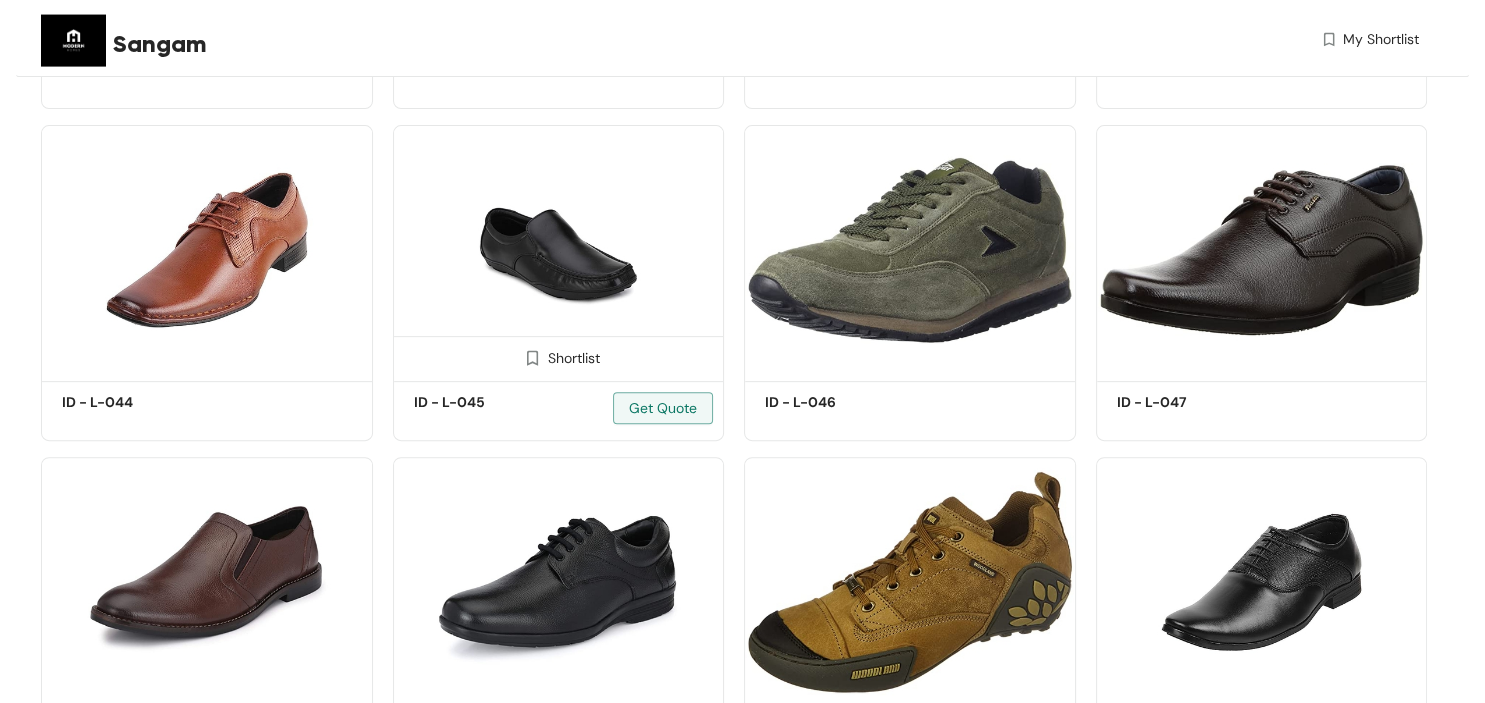 scroll, scrollTop: 1066, scrollLeft: 0, axis: vertical 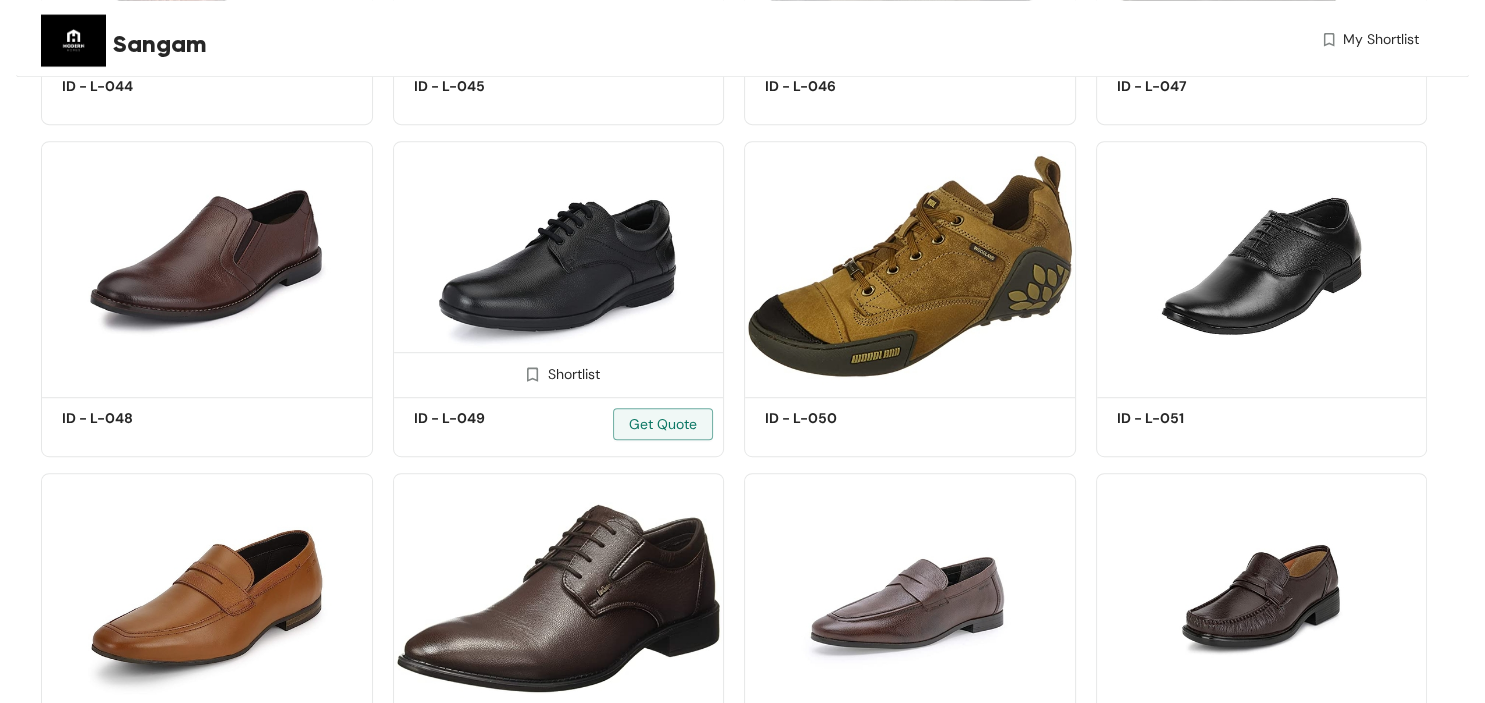 click at bounding box center (559, 266) 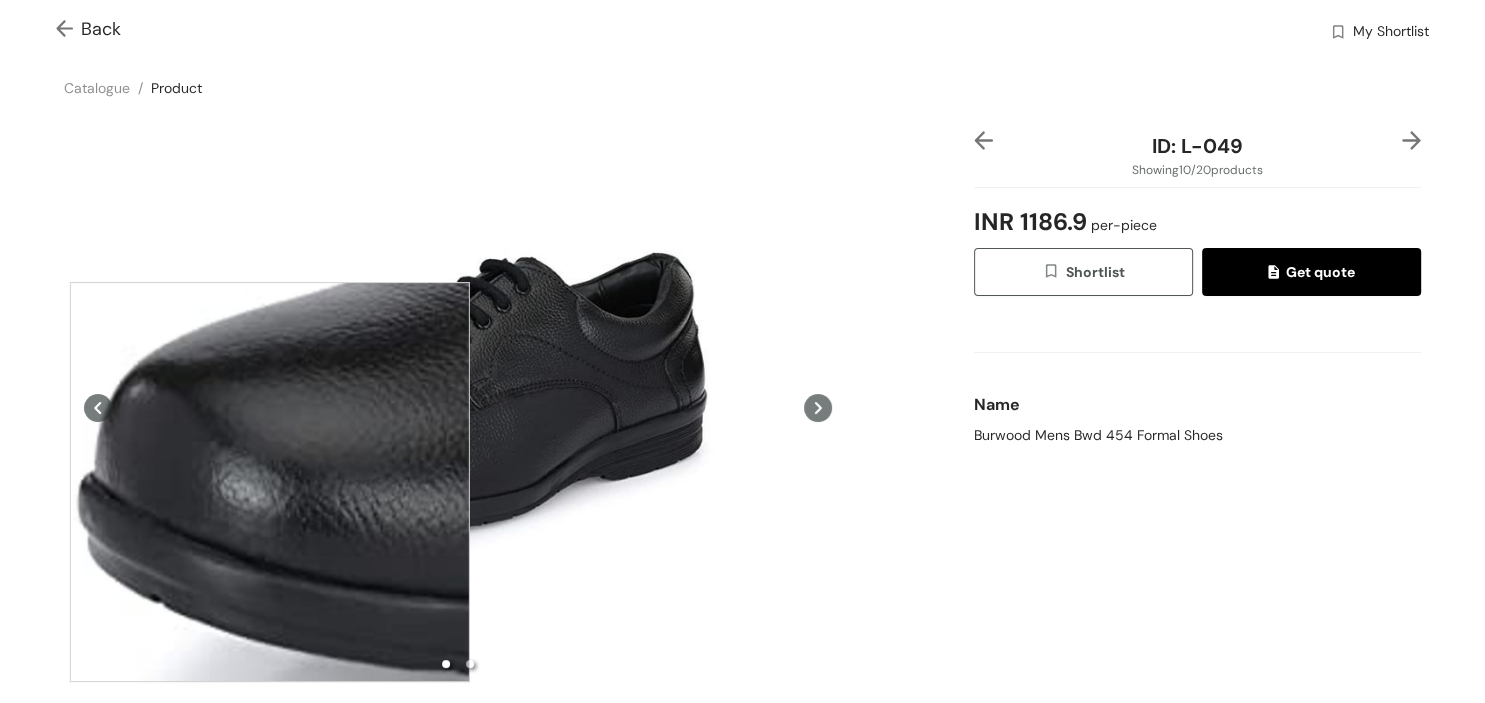 click at bounding box center (270, 482) 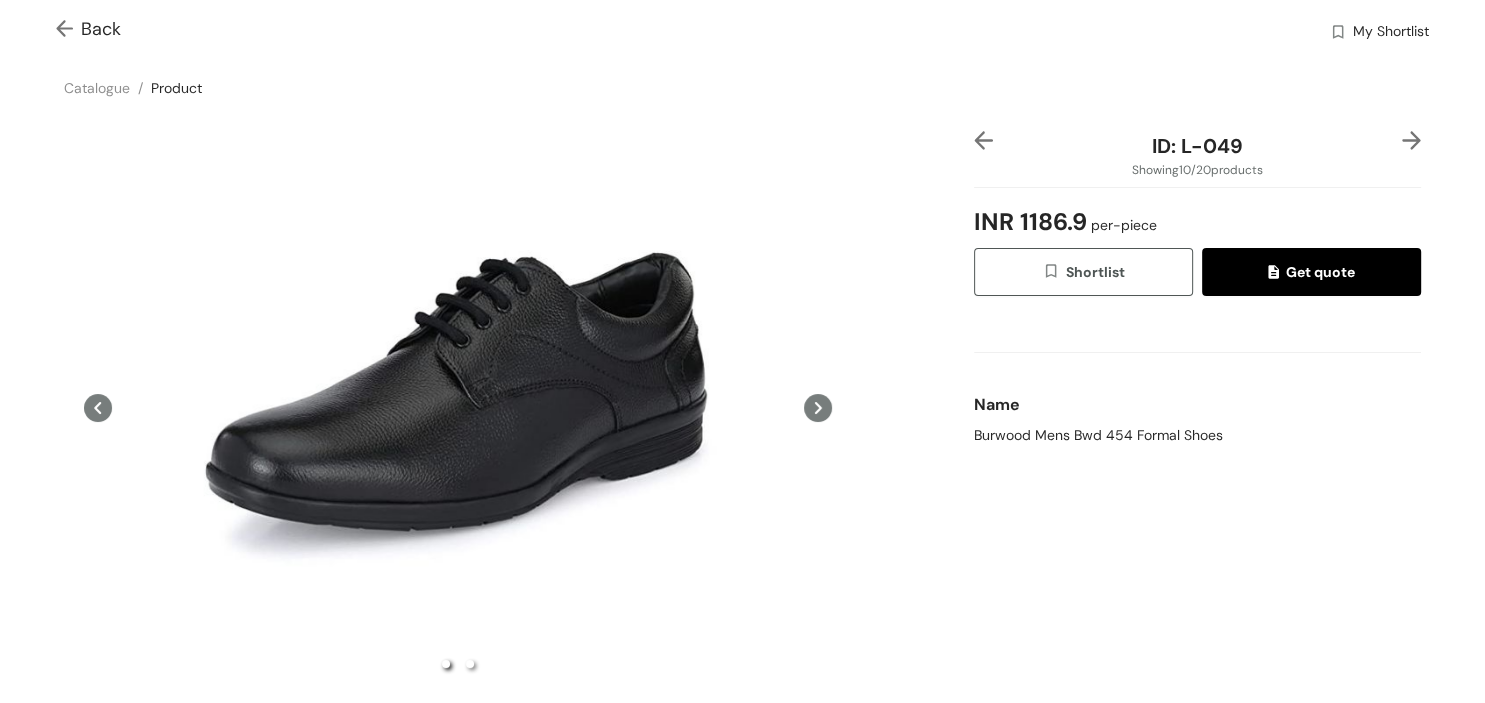 click 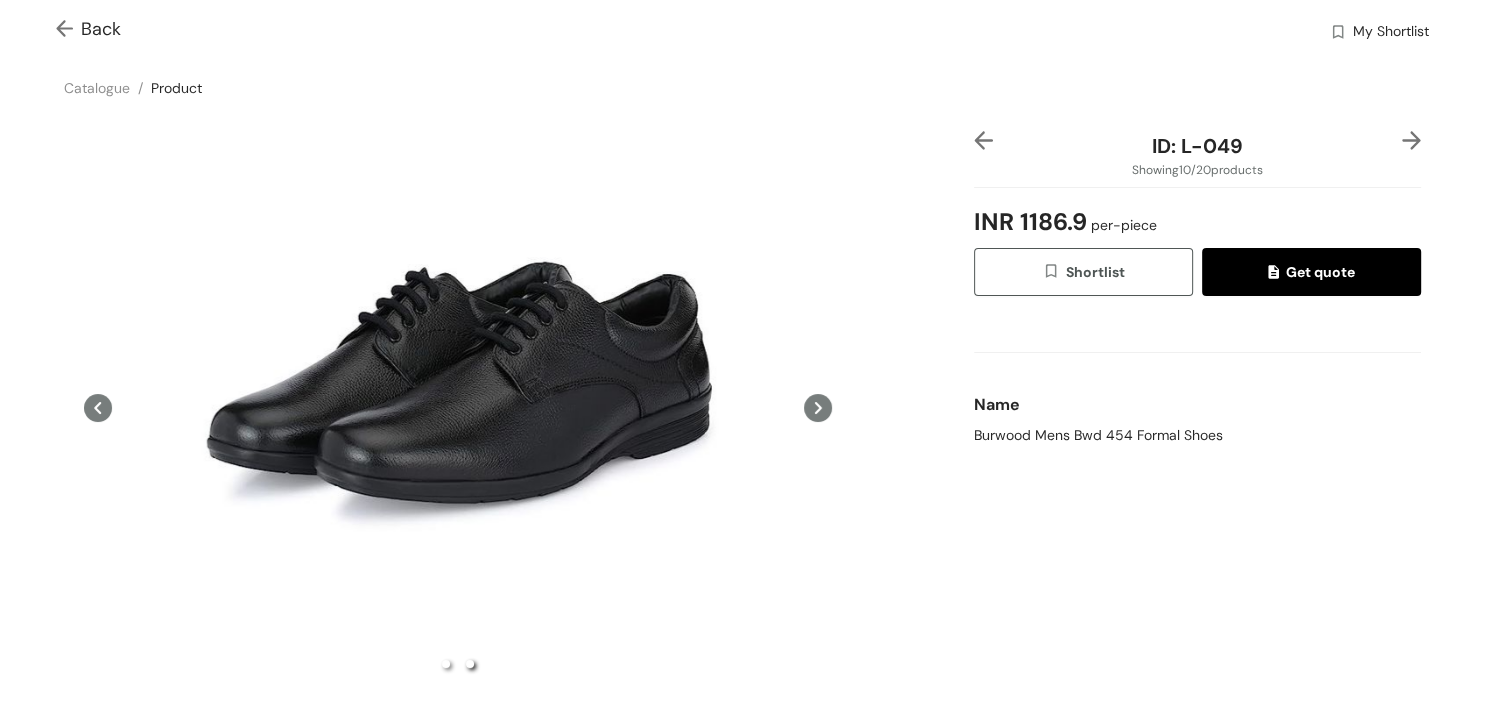 click at bounding box center [98, 407] 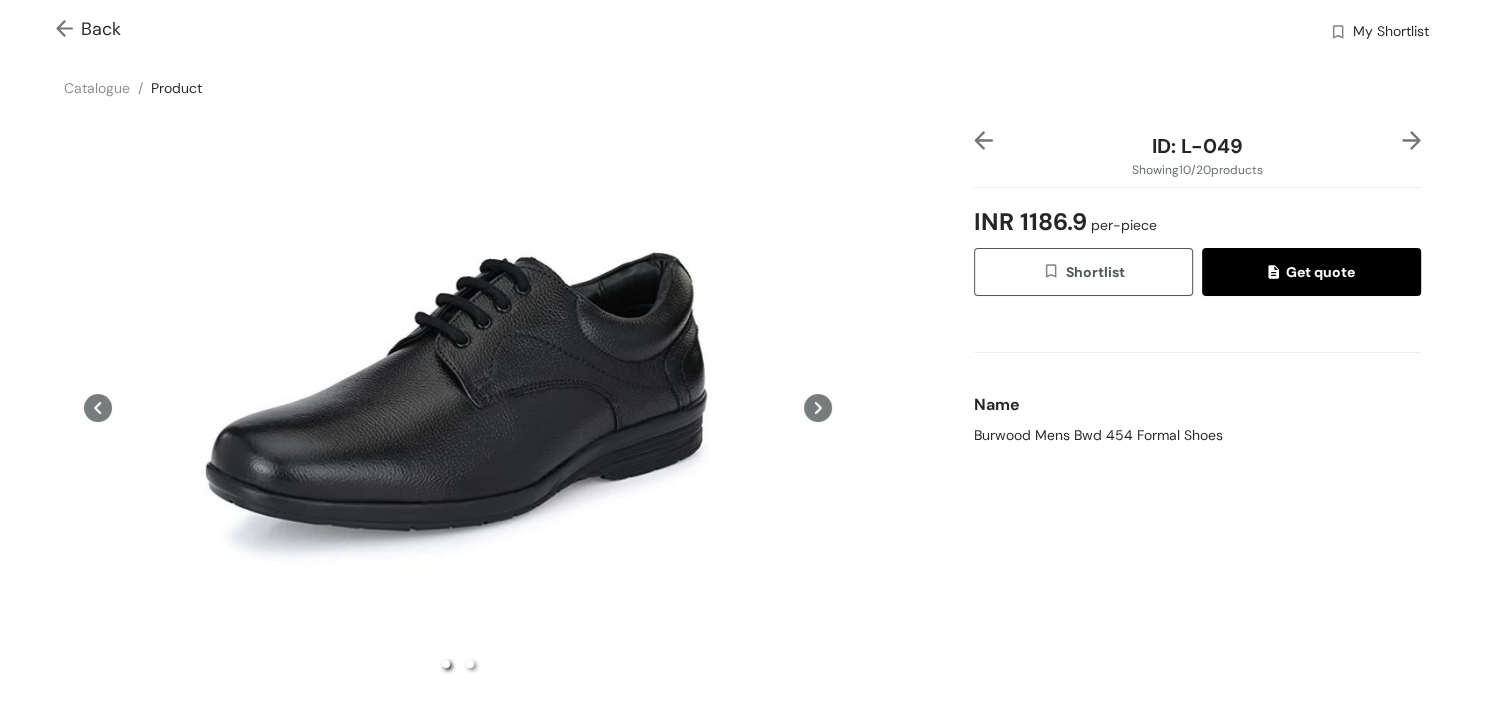 click 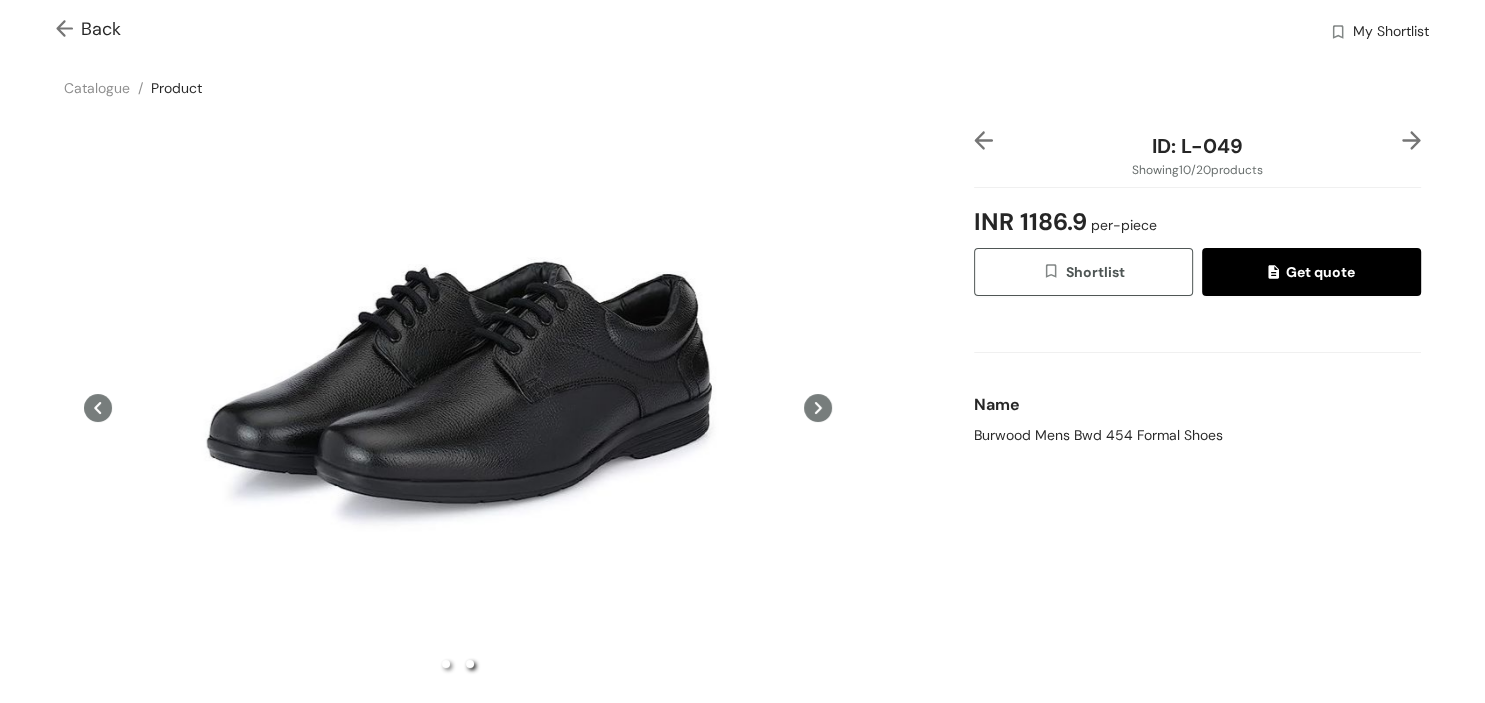 click 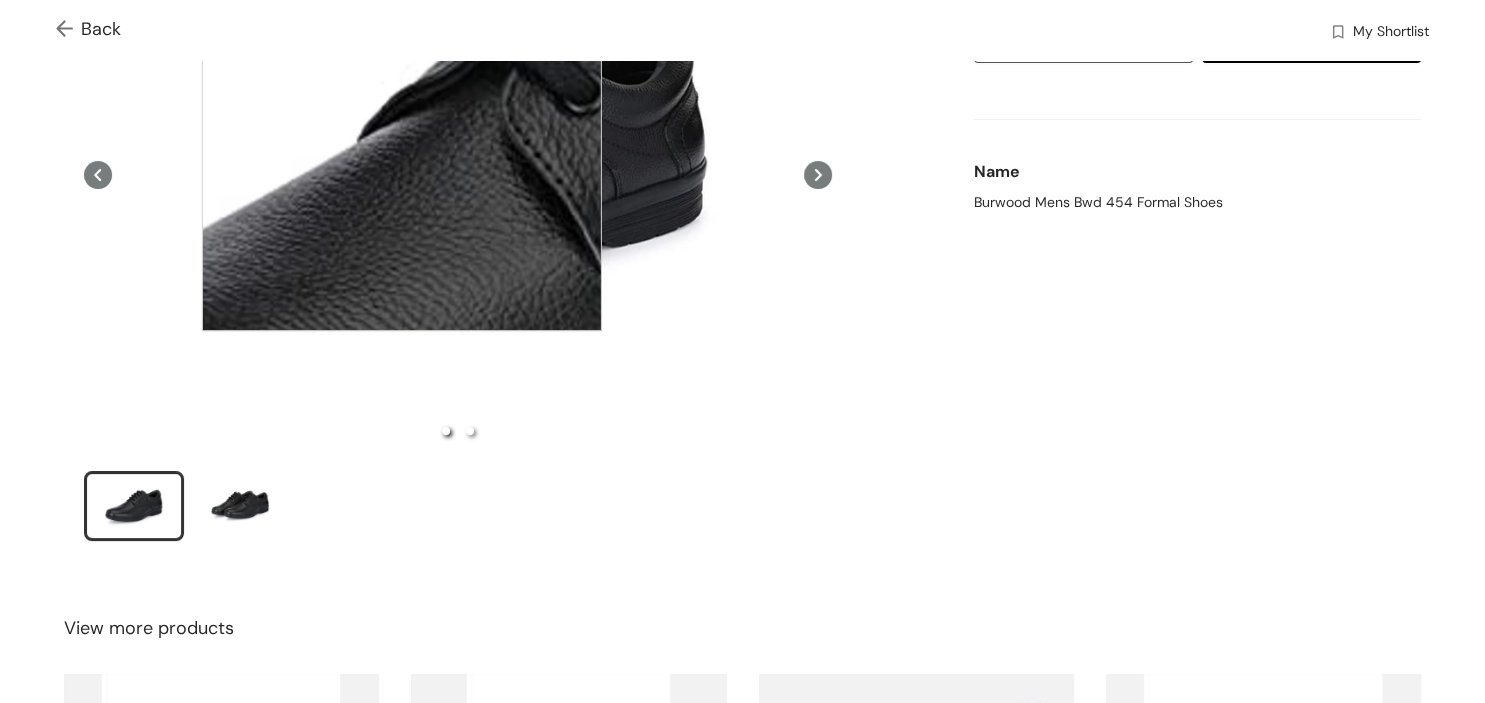 scroll, scrollTop: 0, scrollLeft: 0, axis: both 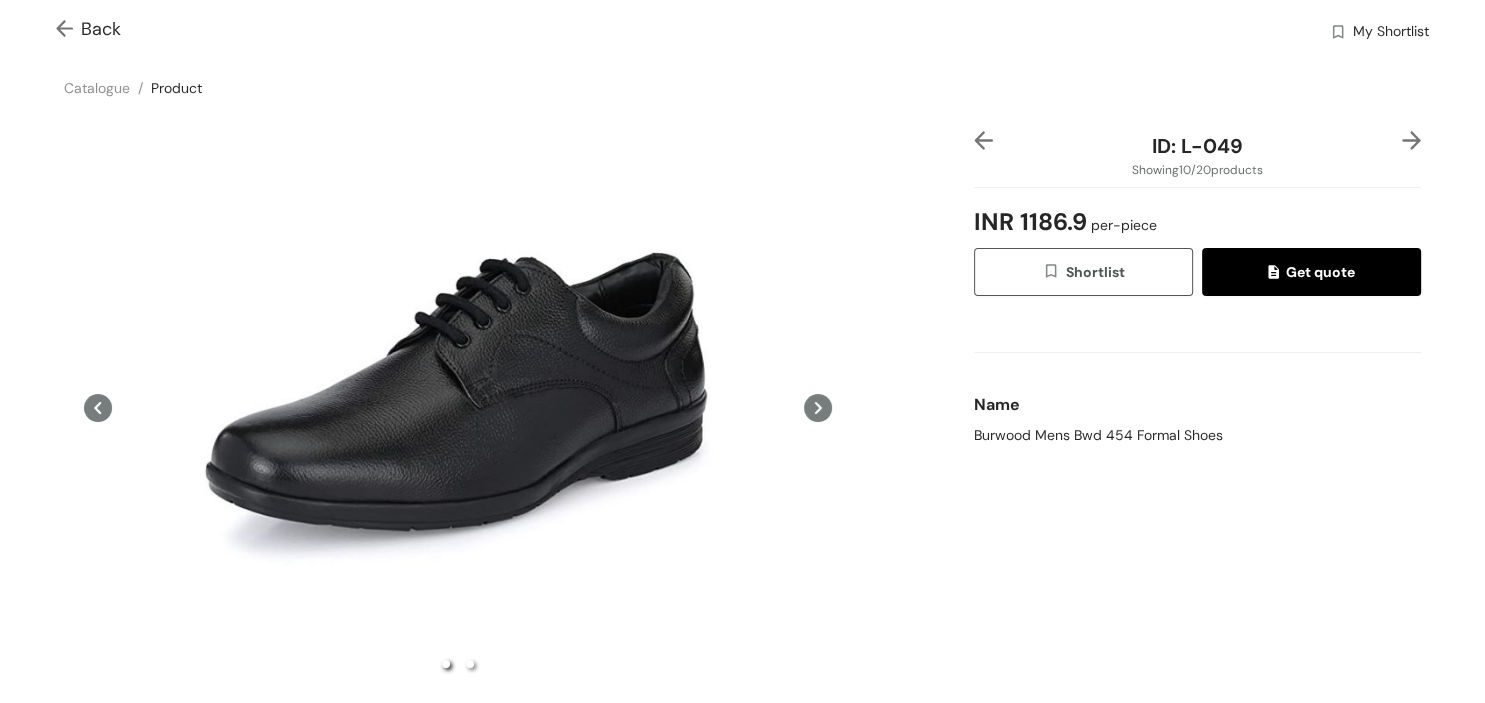 click at bounding box center [68, 30] 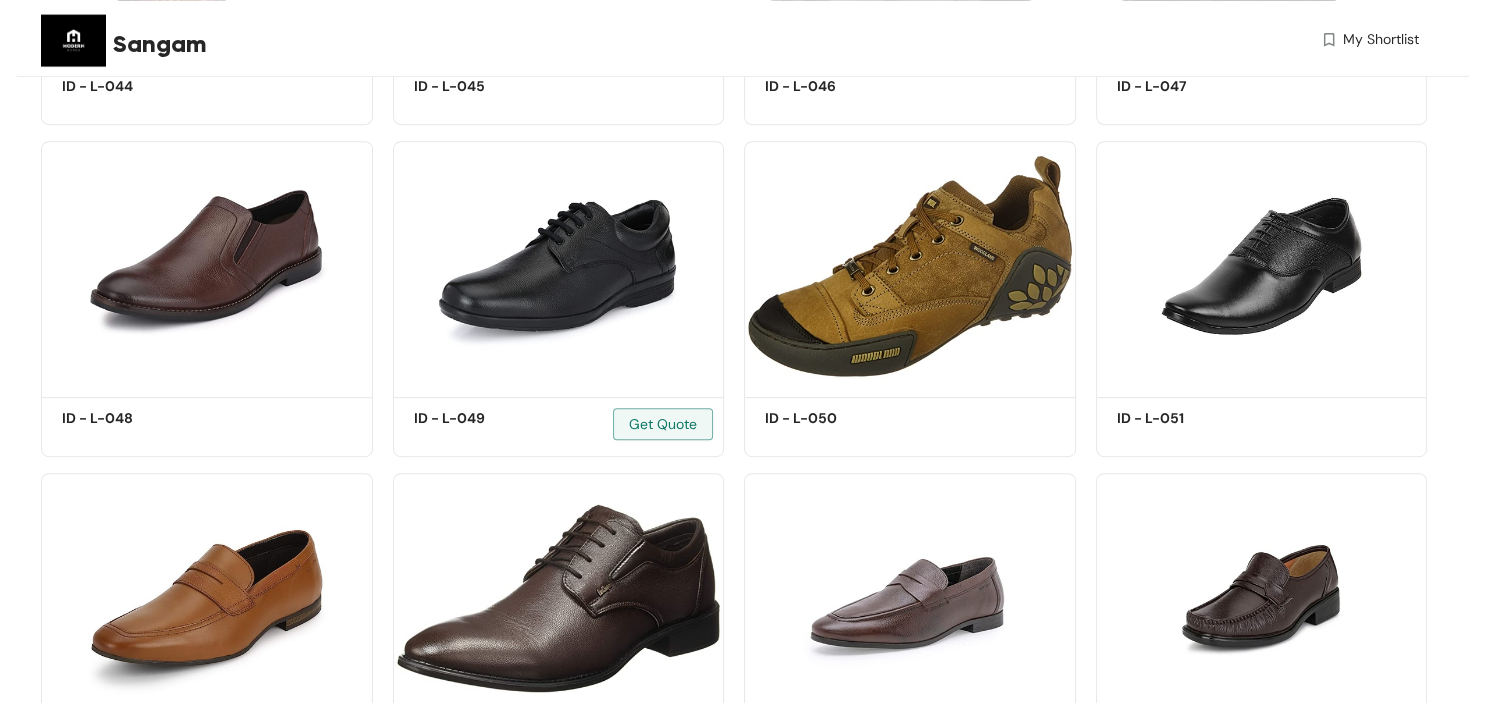 scroll, scrollTop: 1067, scrollLeft: 0, axis: vertical 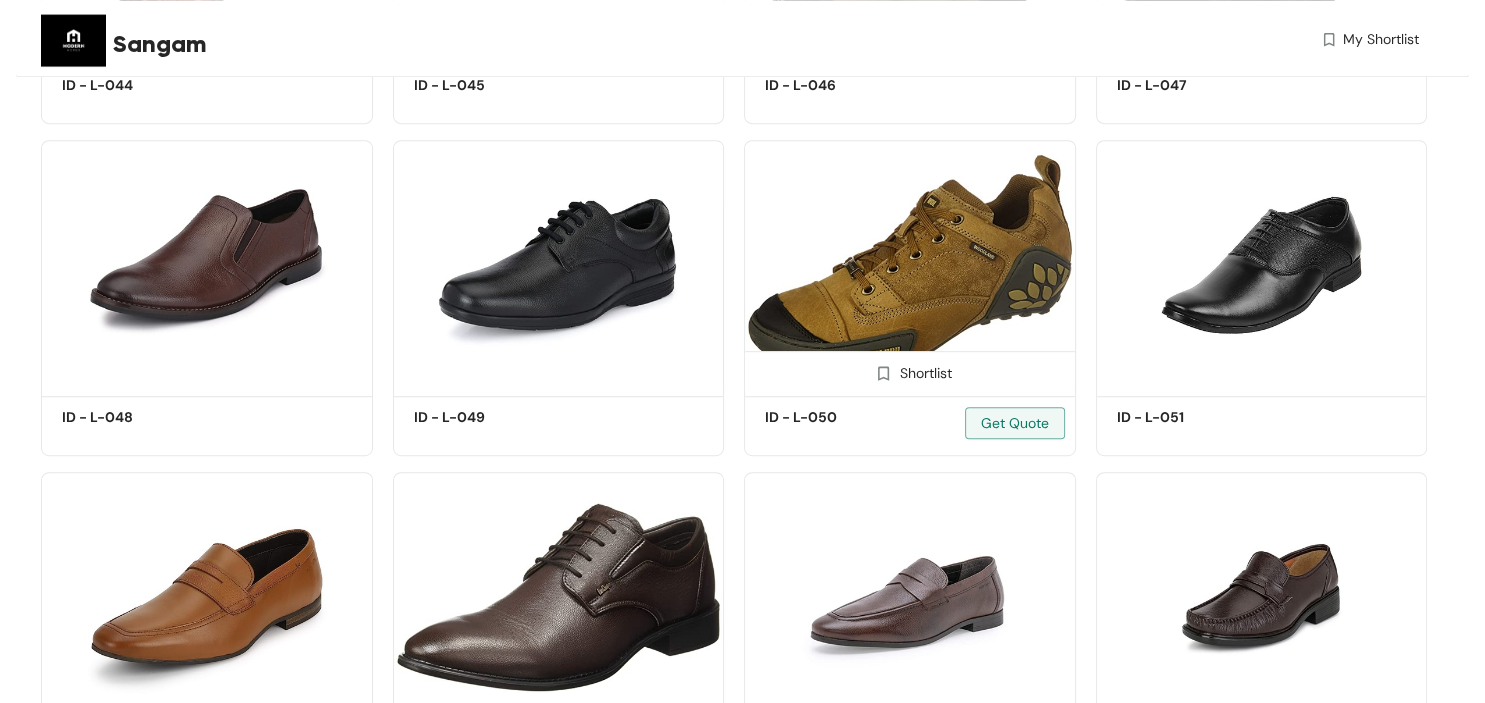 click at bounding box center (910, 265) 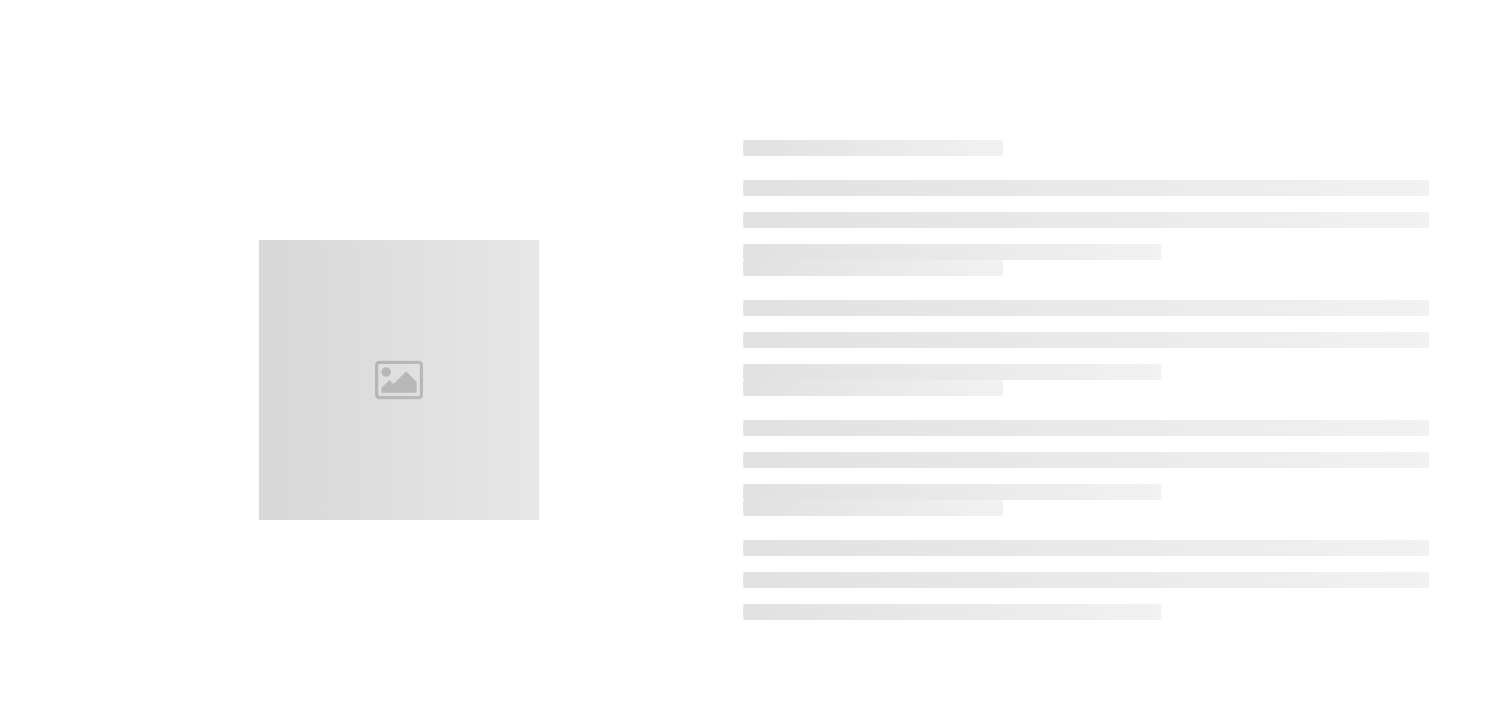 scroll, scrollTop: 0, scrollLeft: 0, axis: both 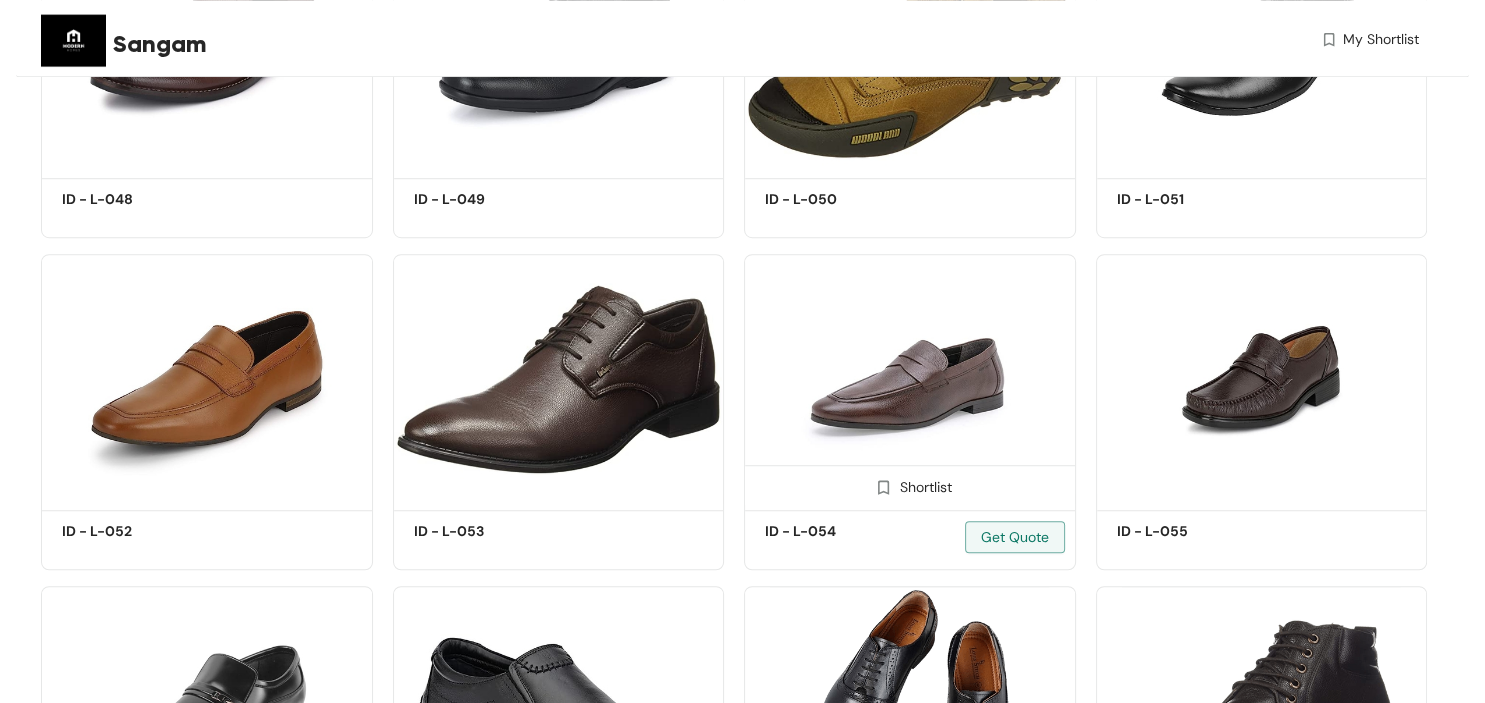click at bounding box center (910, 379) 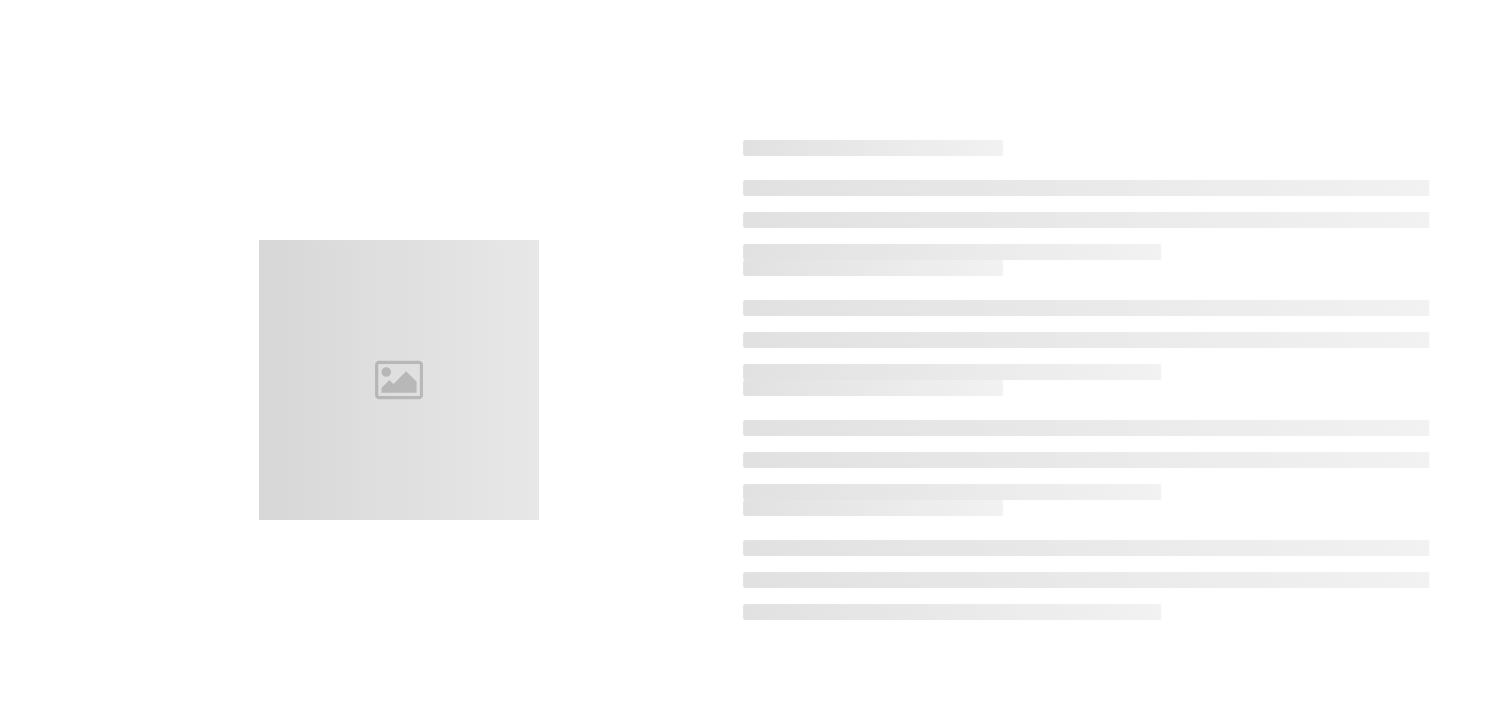 scroll, scrollTop: 0, scrollLeft: 0, axis: both 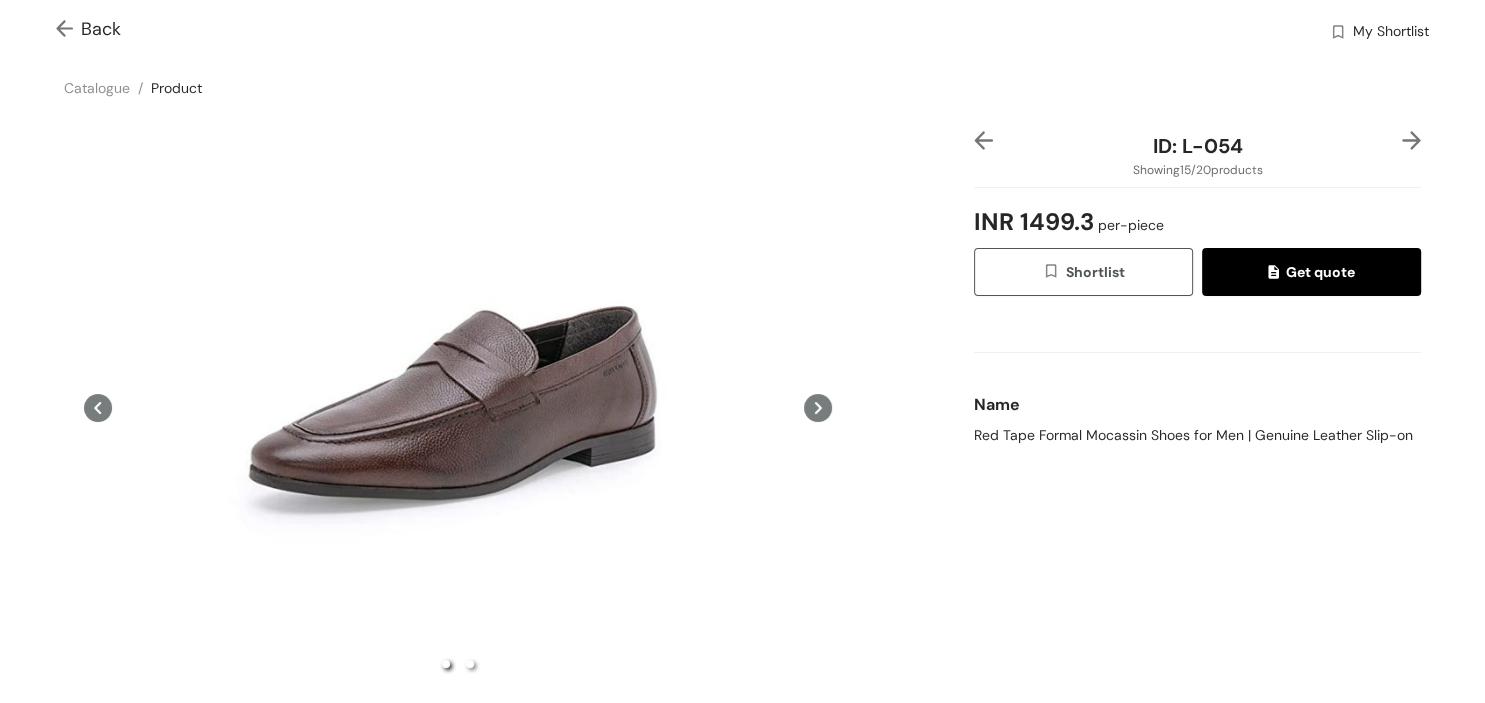 click 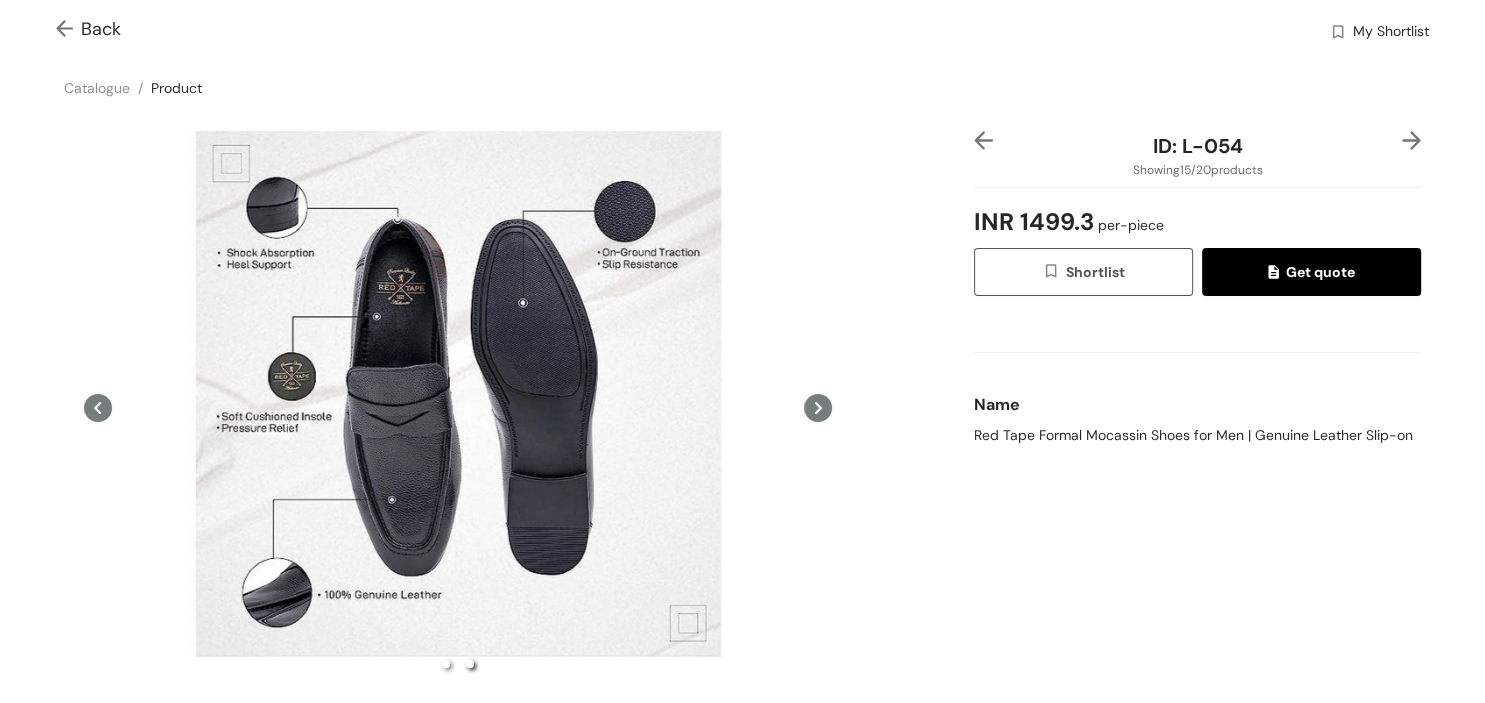 click at bounding box center (98, 407) 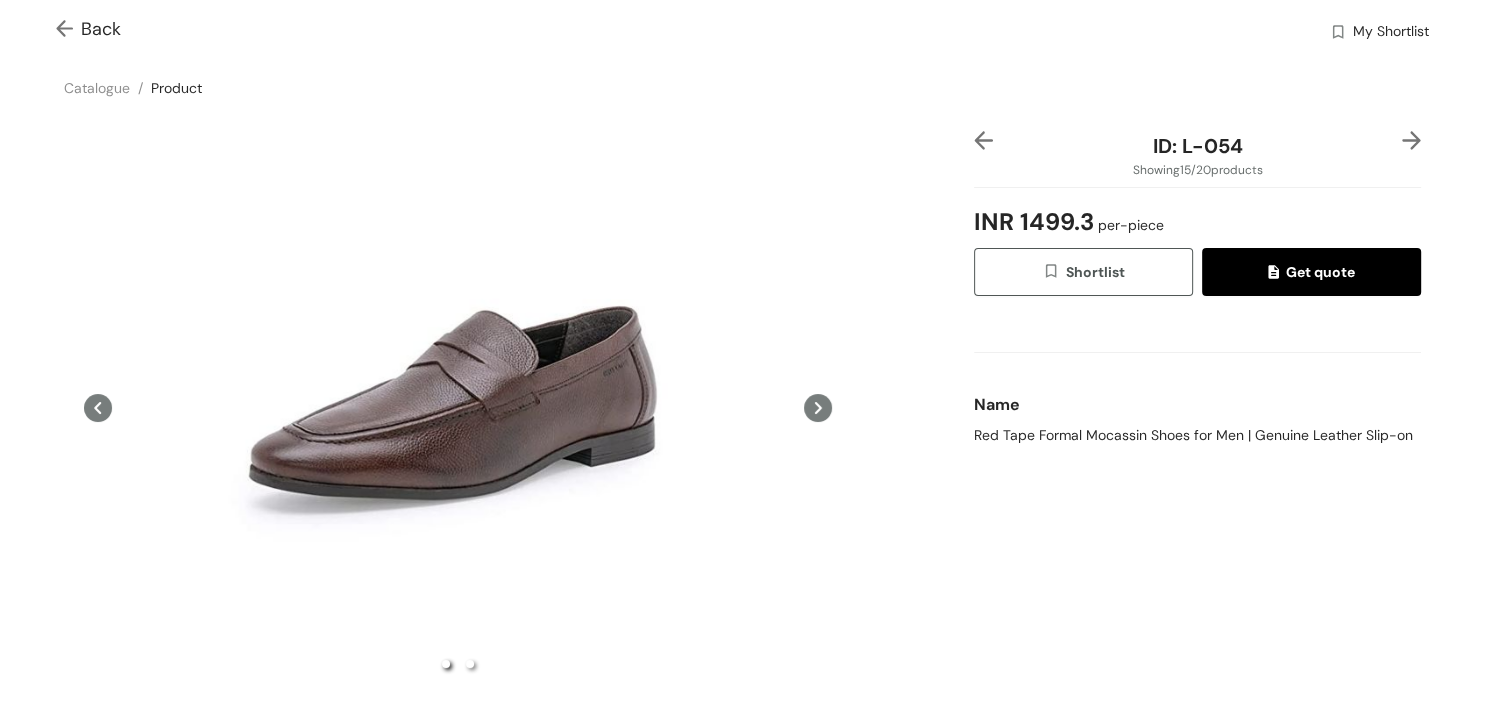 click 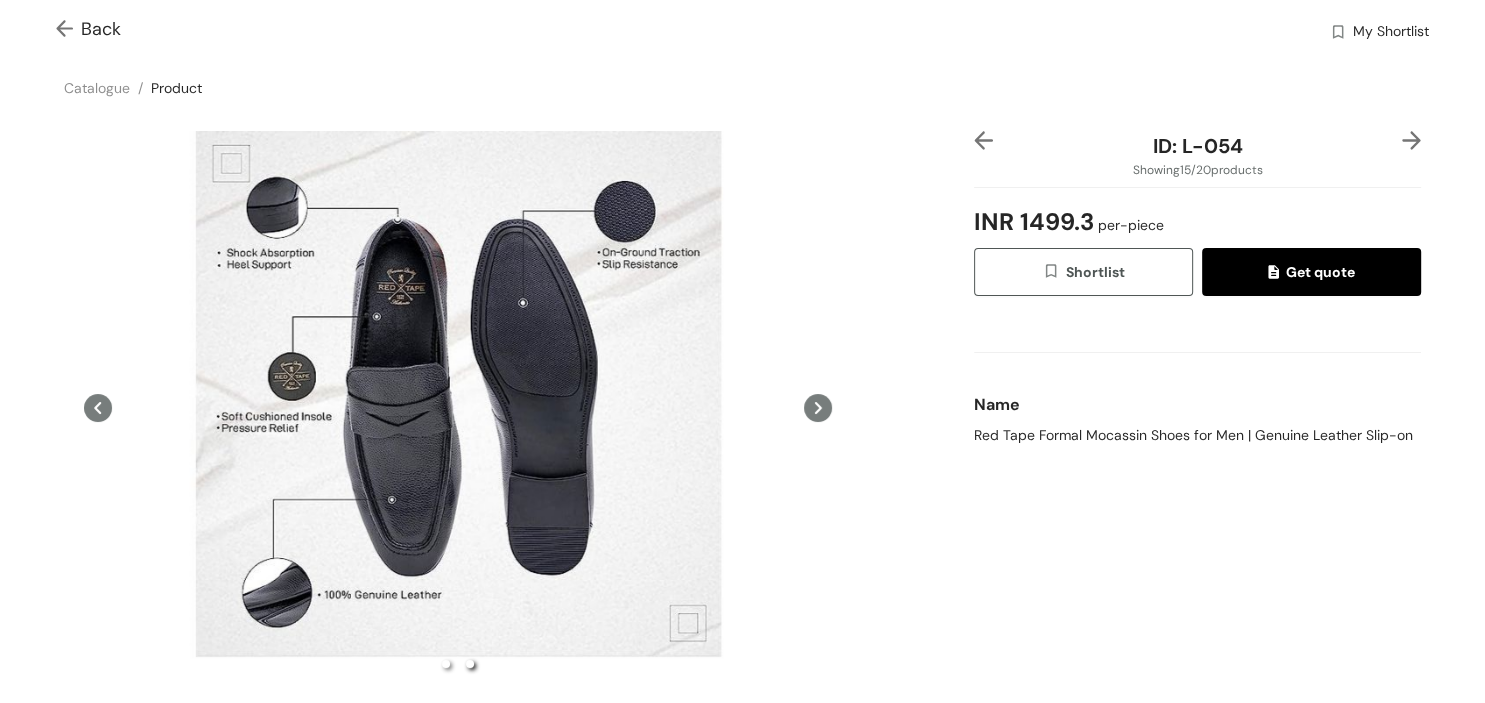 click 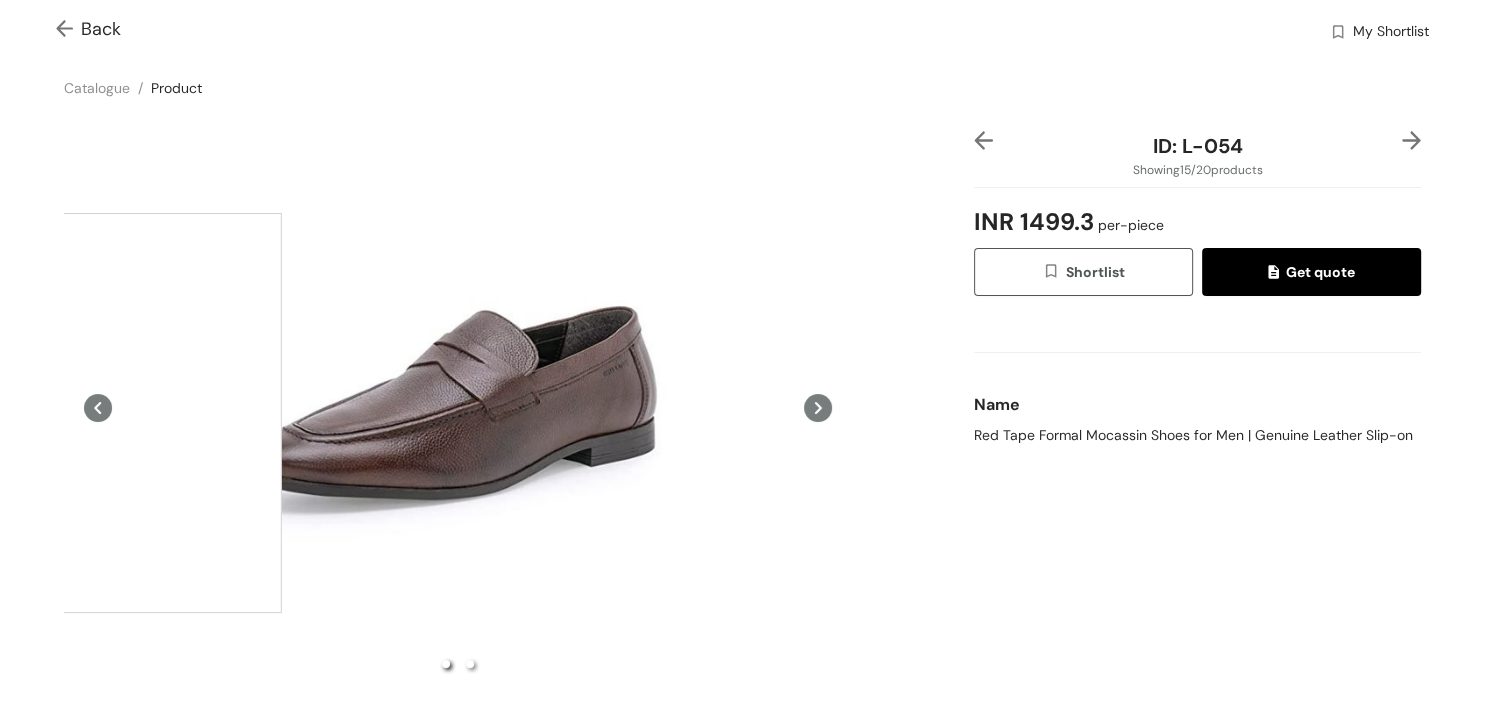 click at bounding box center (82, 413) 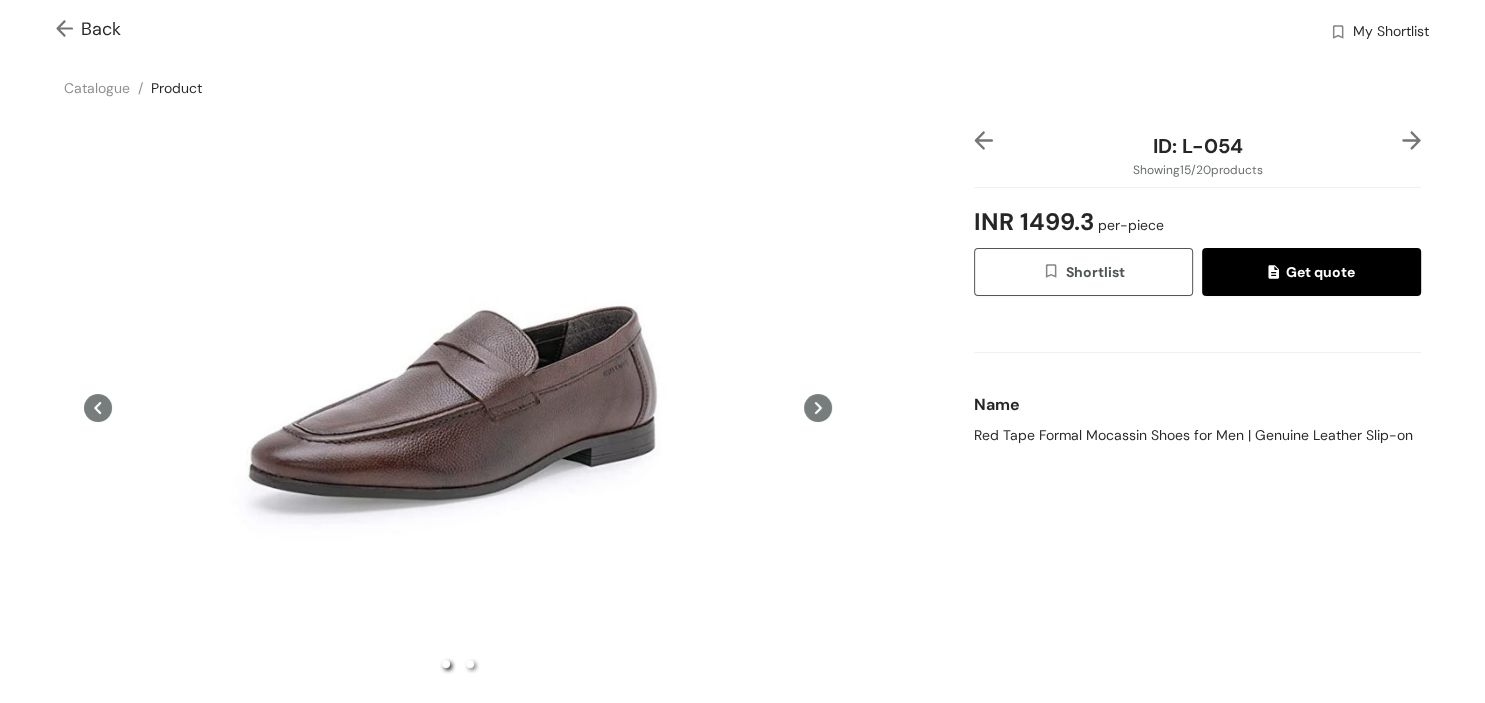 click 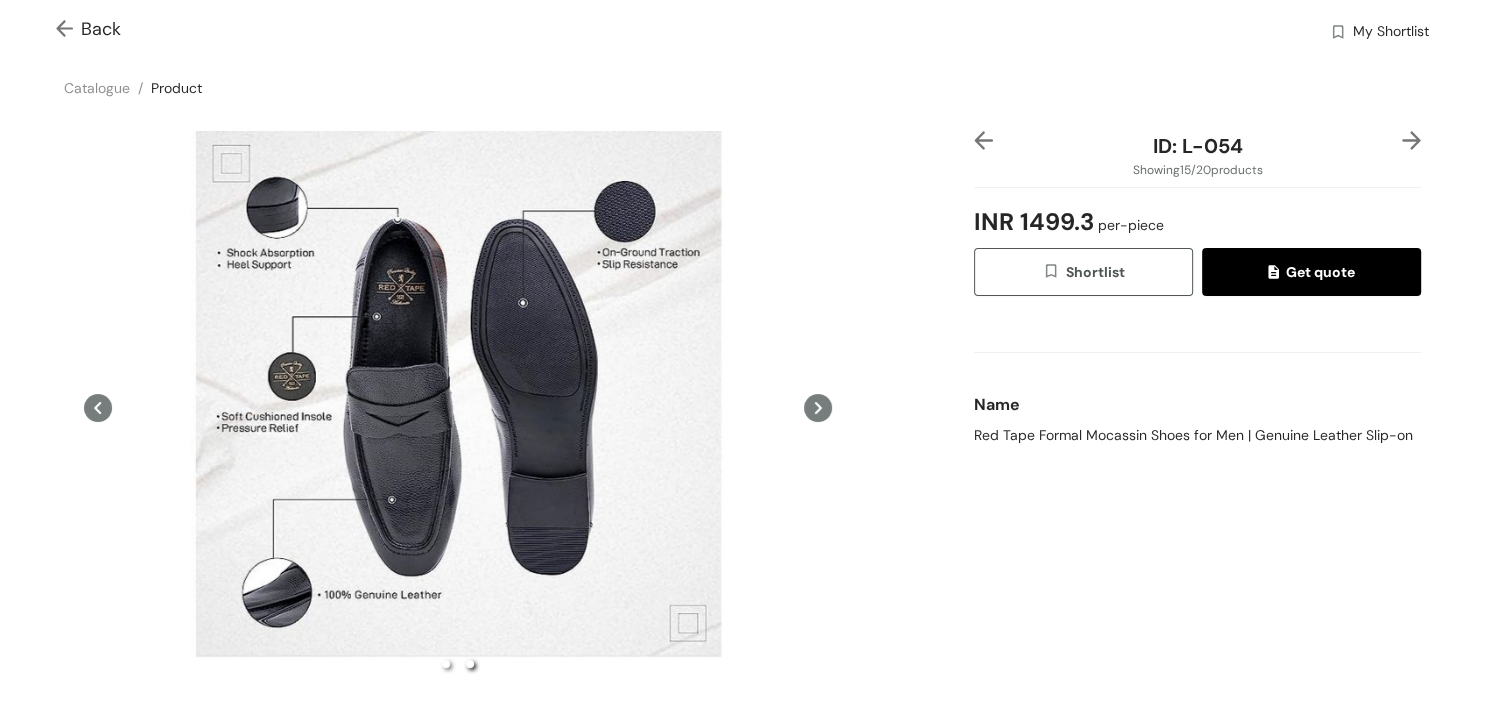 click 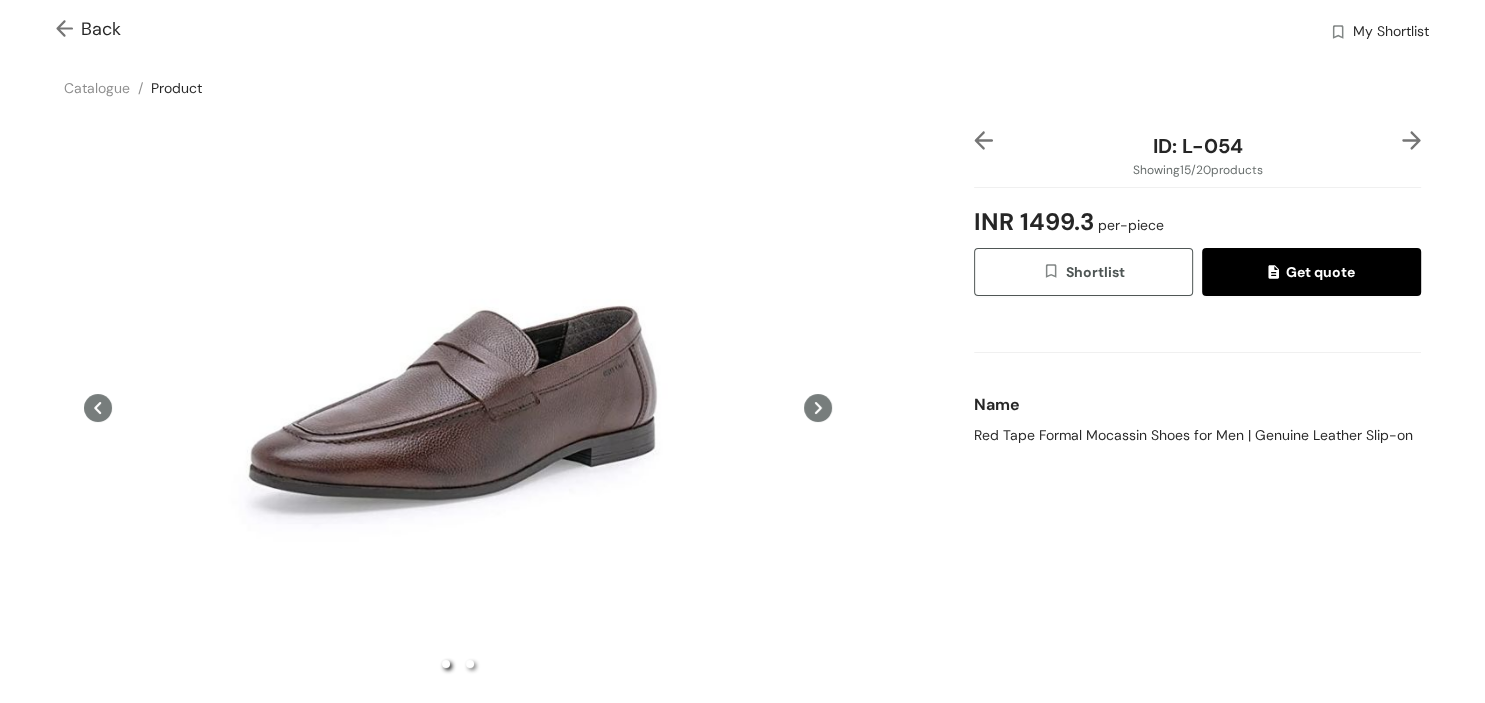 click on "ID: L-054   Showing  15  /  20  products INR   1499.3   per-piece Shortlist Get quote Name Red Tape Formal Mocassin Shoes for Men | Genuine Leather Slip-on" at bounding box center [1197, 465] 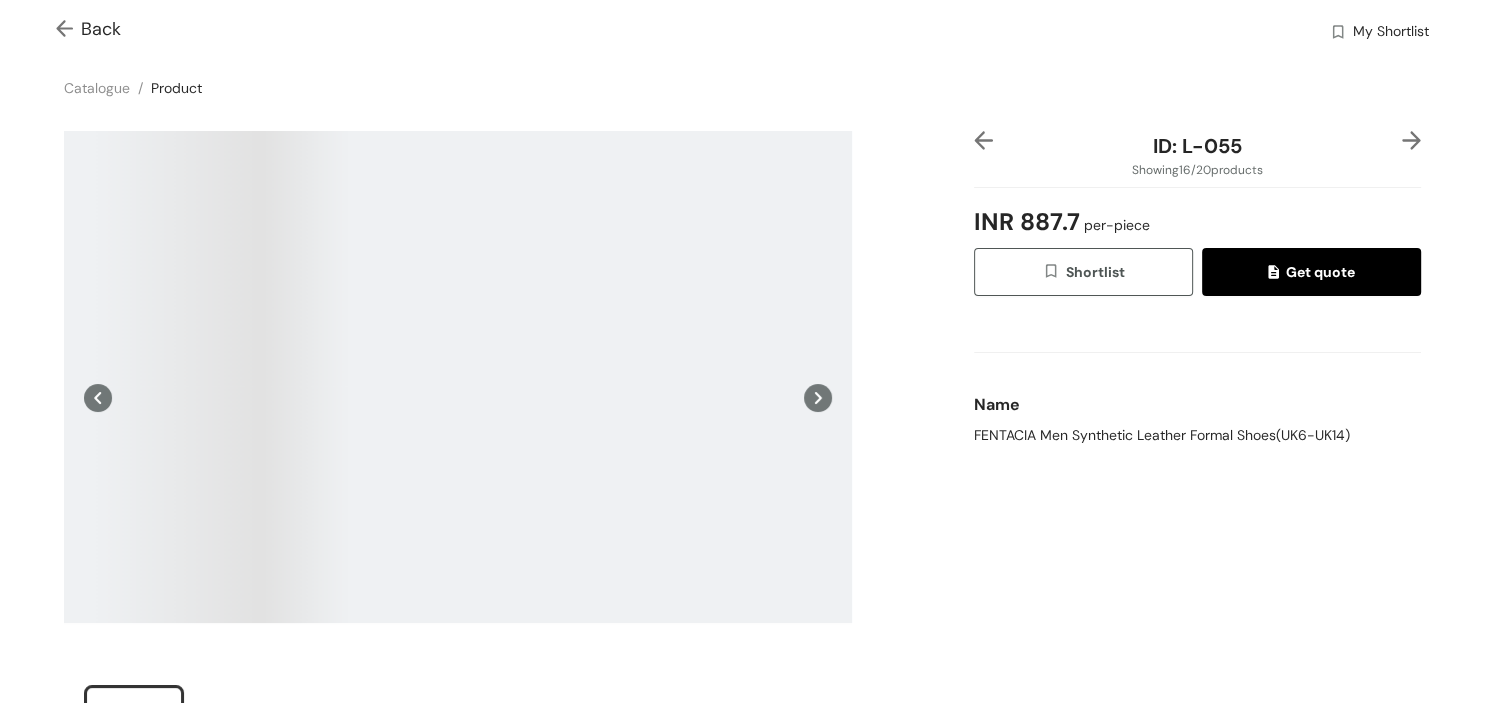 click 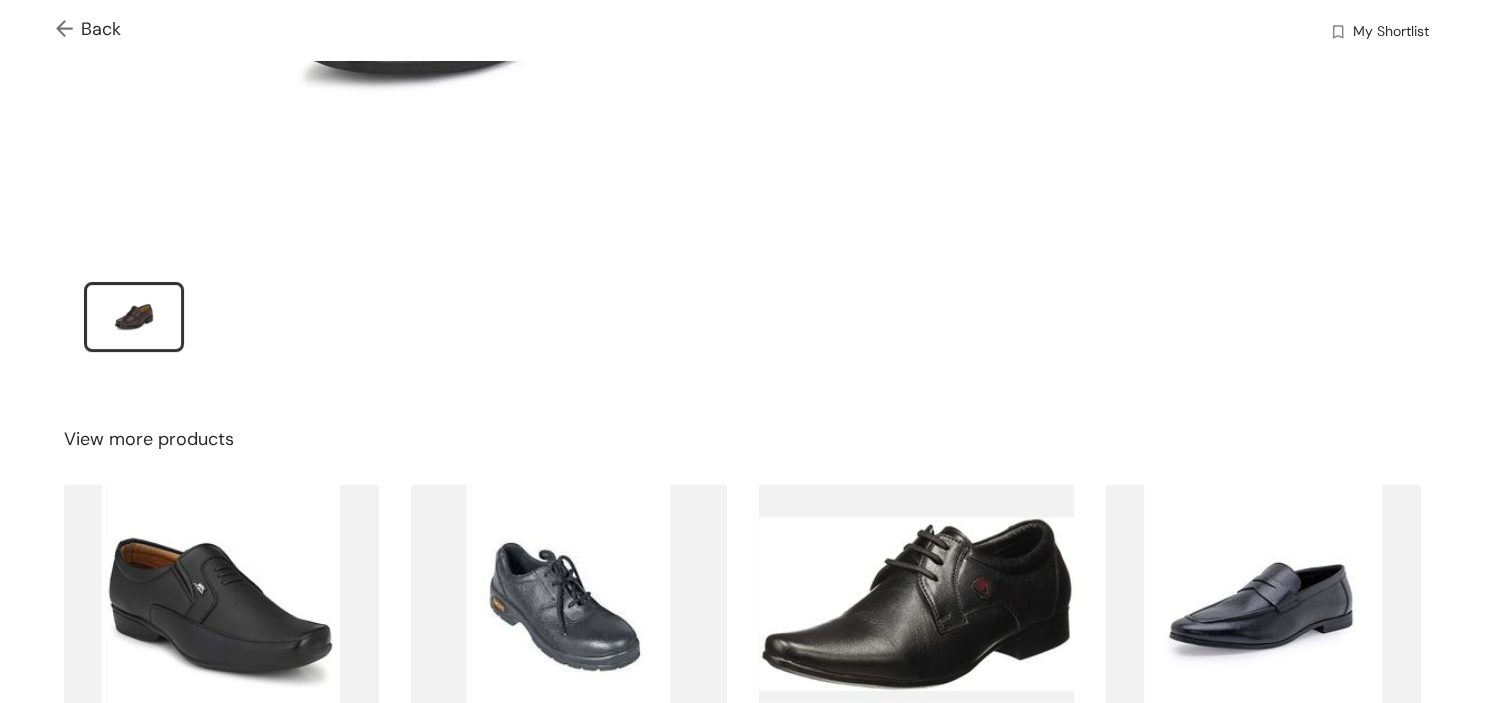 scroll, scrollTop: 656, scrollLeft: 0, axis: vertical 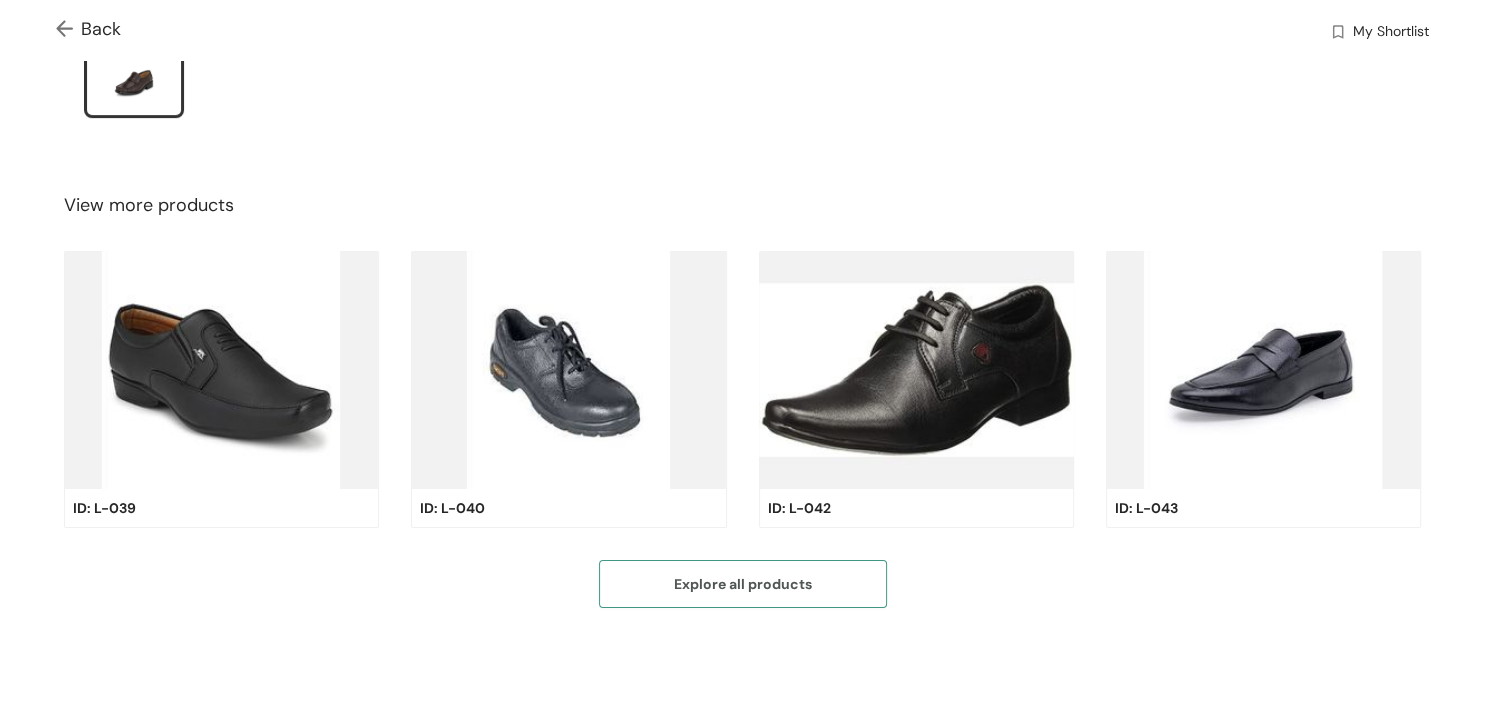 click on "Explore all products" at bounding box center [743, 584] 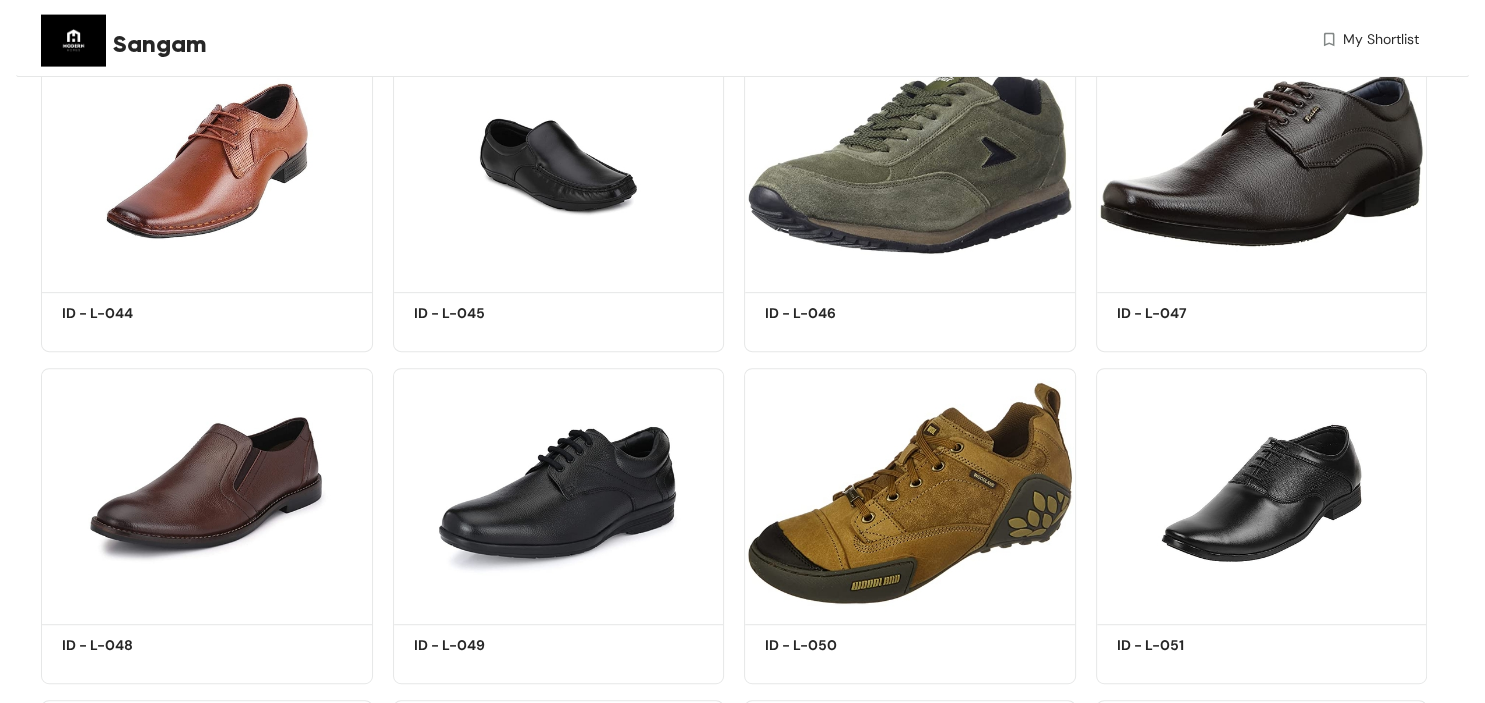 scroll, scrollTop: 737, scrollLeft: 0, axis: vertical 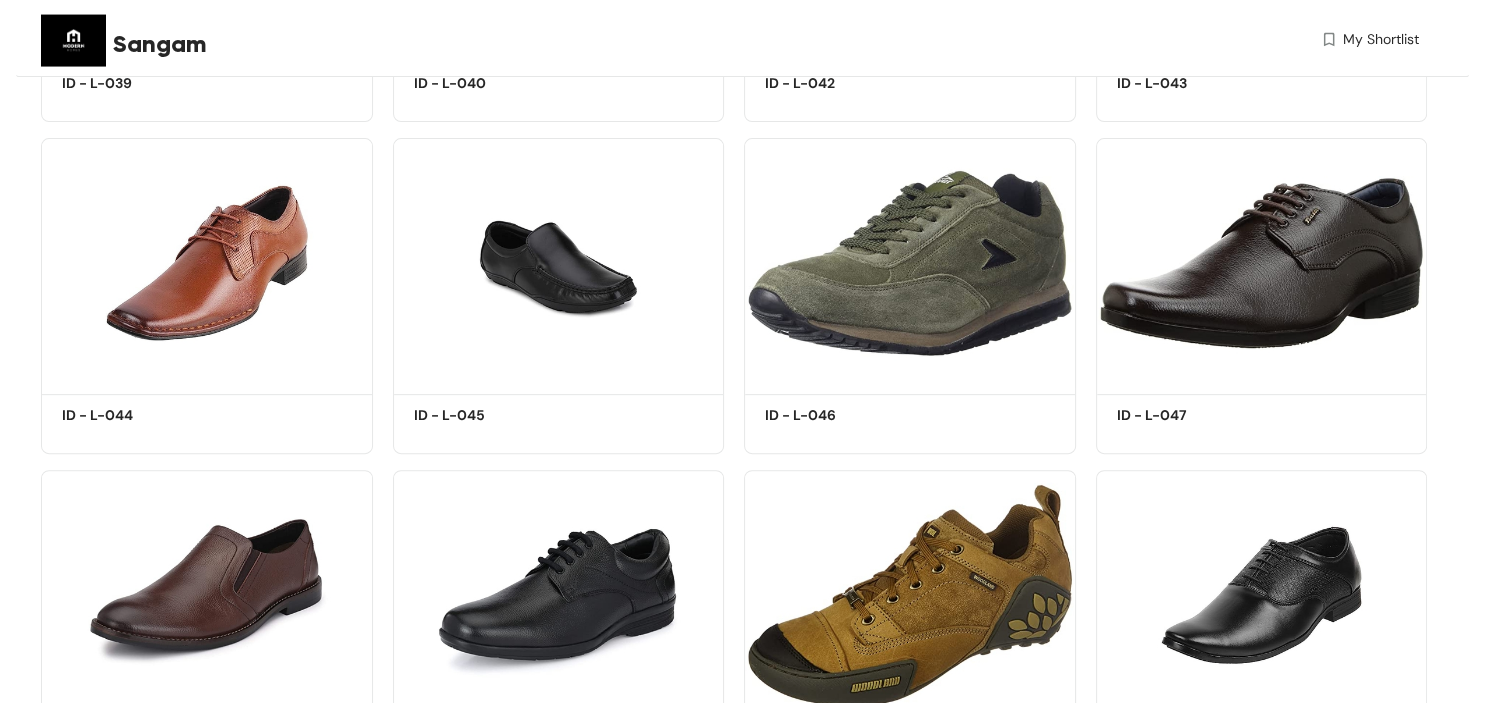 click on "Sangam" at bounding box center [385, 43] 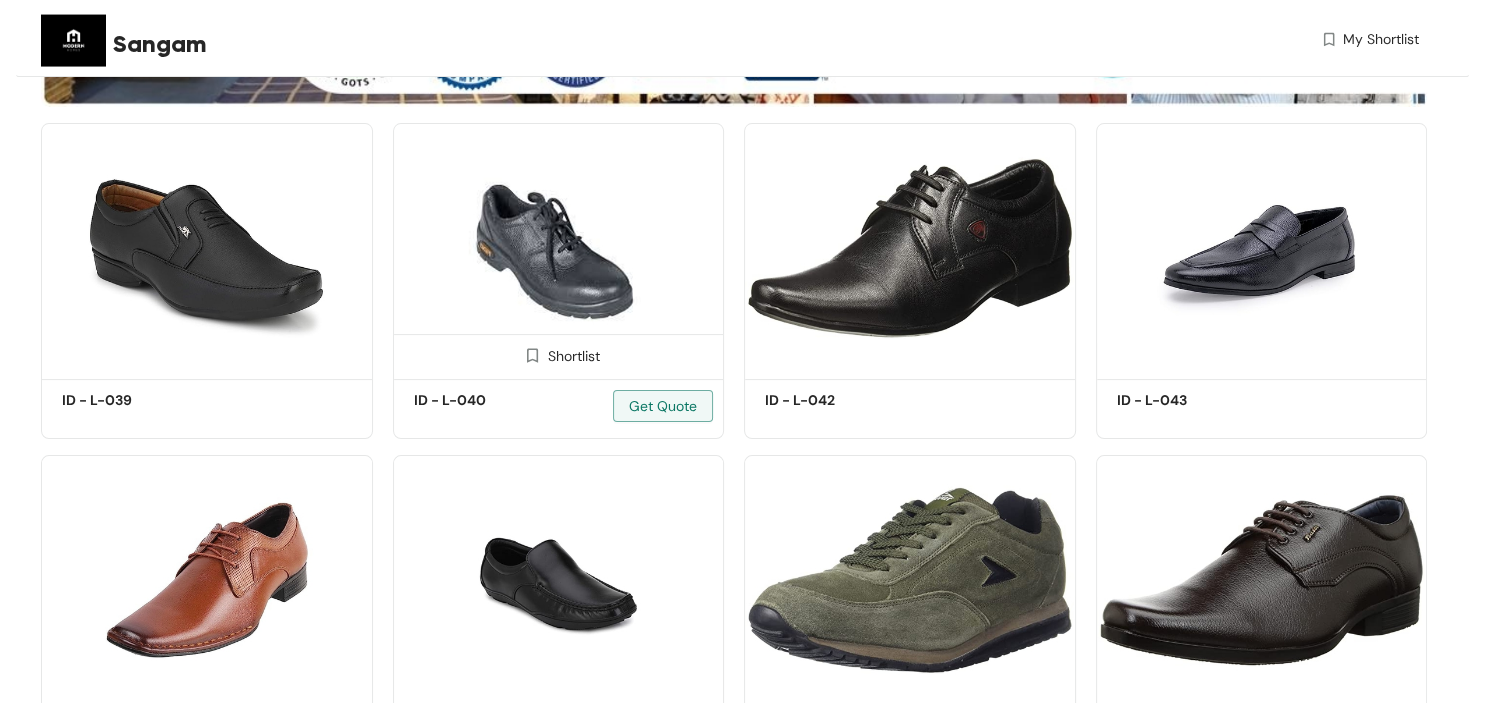 scroll, scrollTop: 0, scrollLeft: 0, axis: both 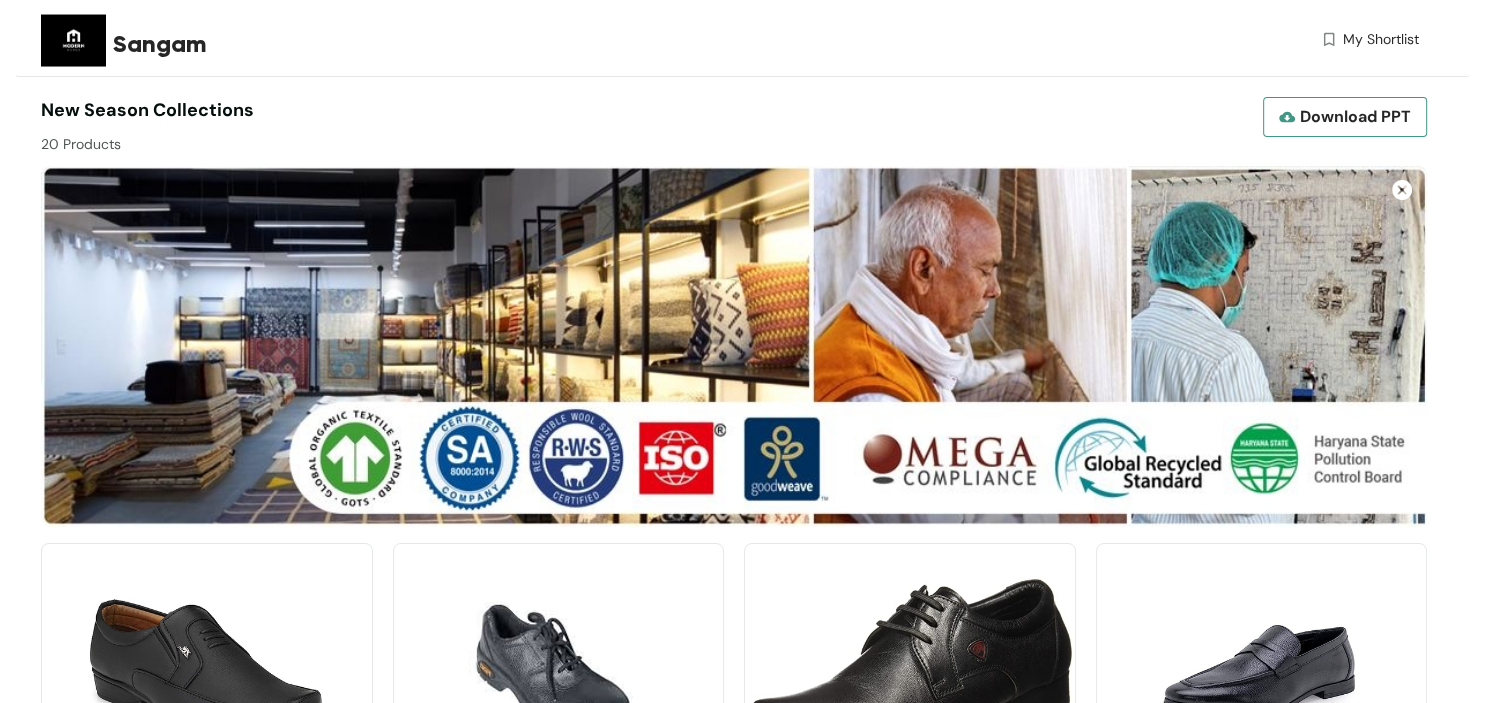click on "Download PPT" at bounding box center (1345, 117) 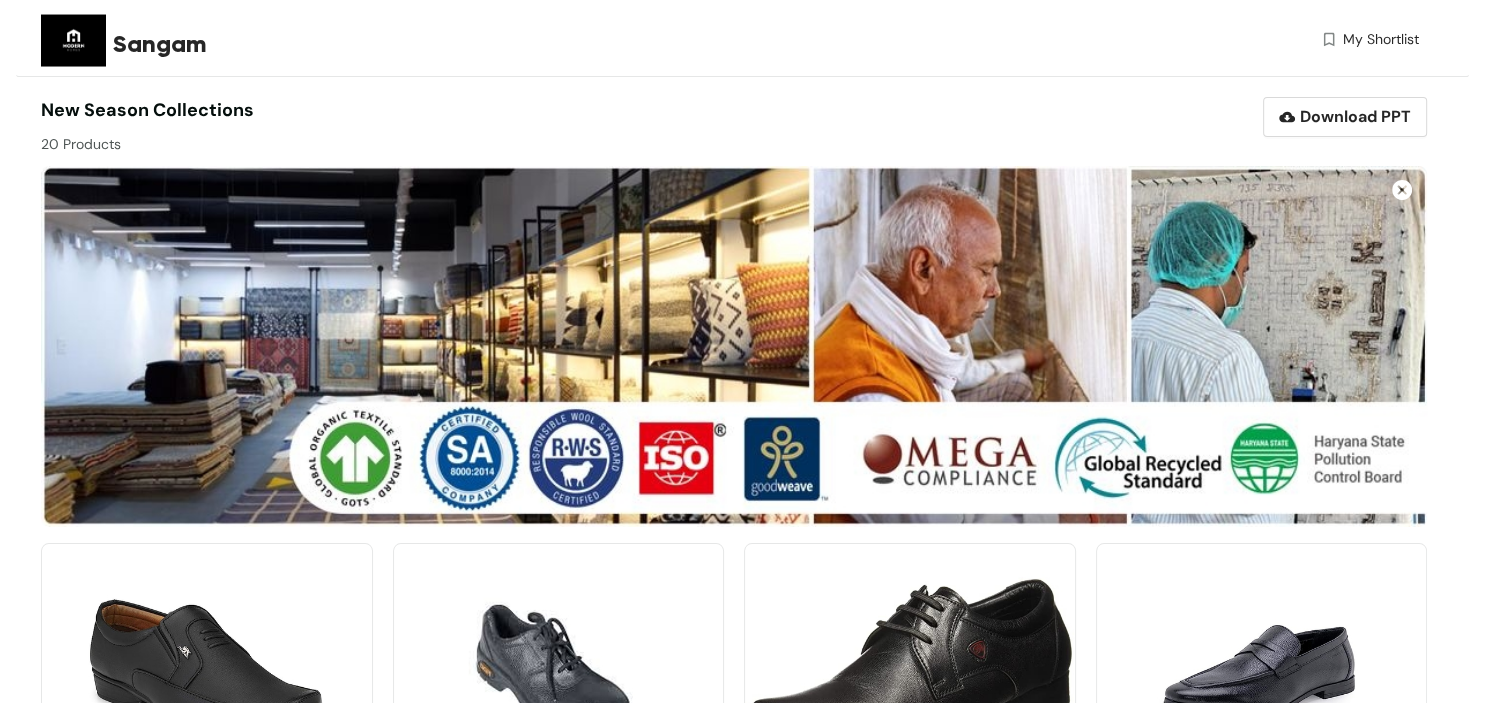 click at bounding box center (734, 346) 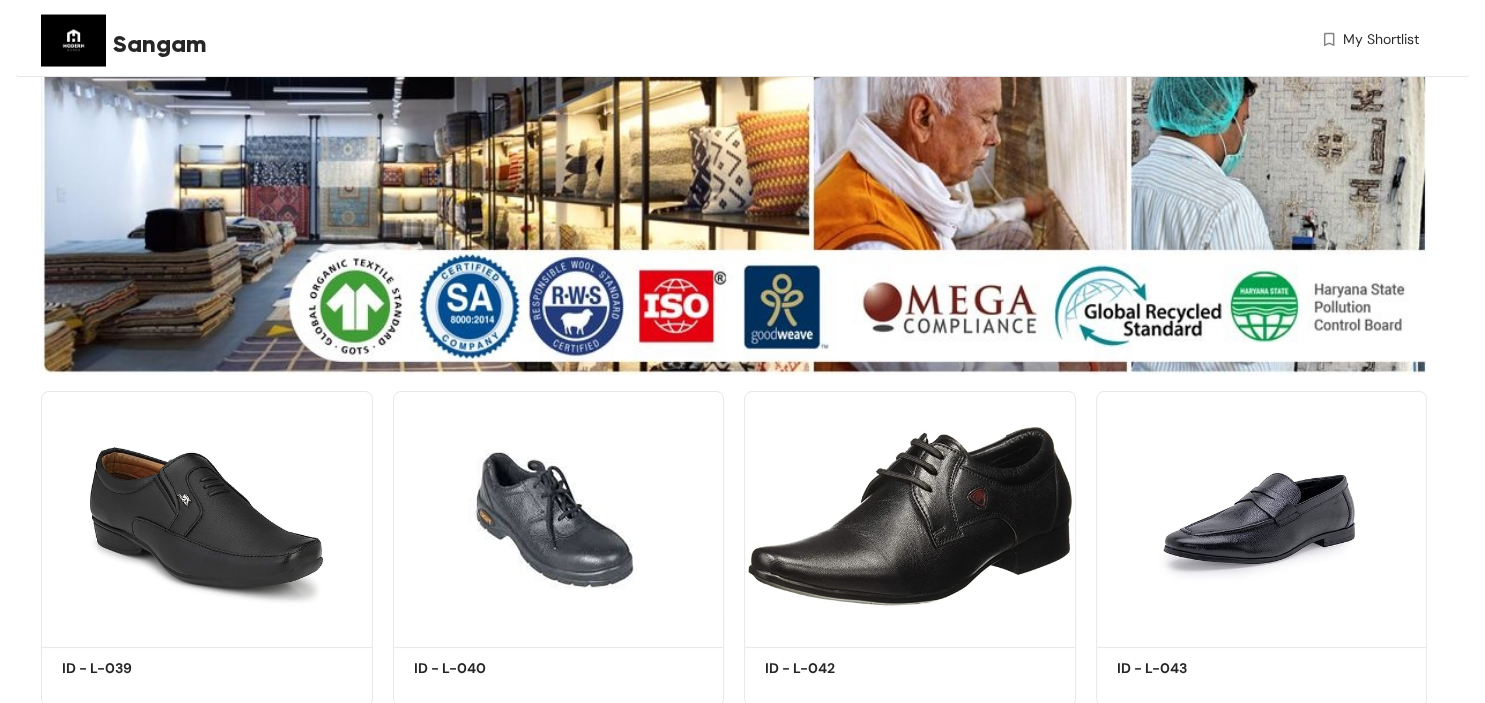scroll, scrollTop: 105, scrollLeft: 0, axis: vertical 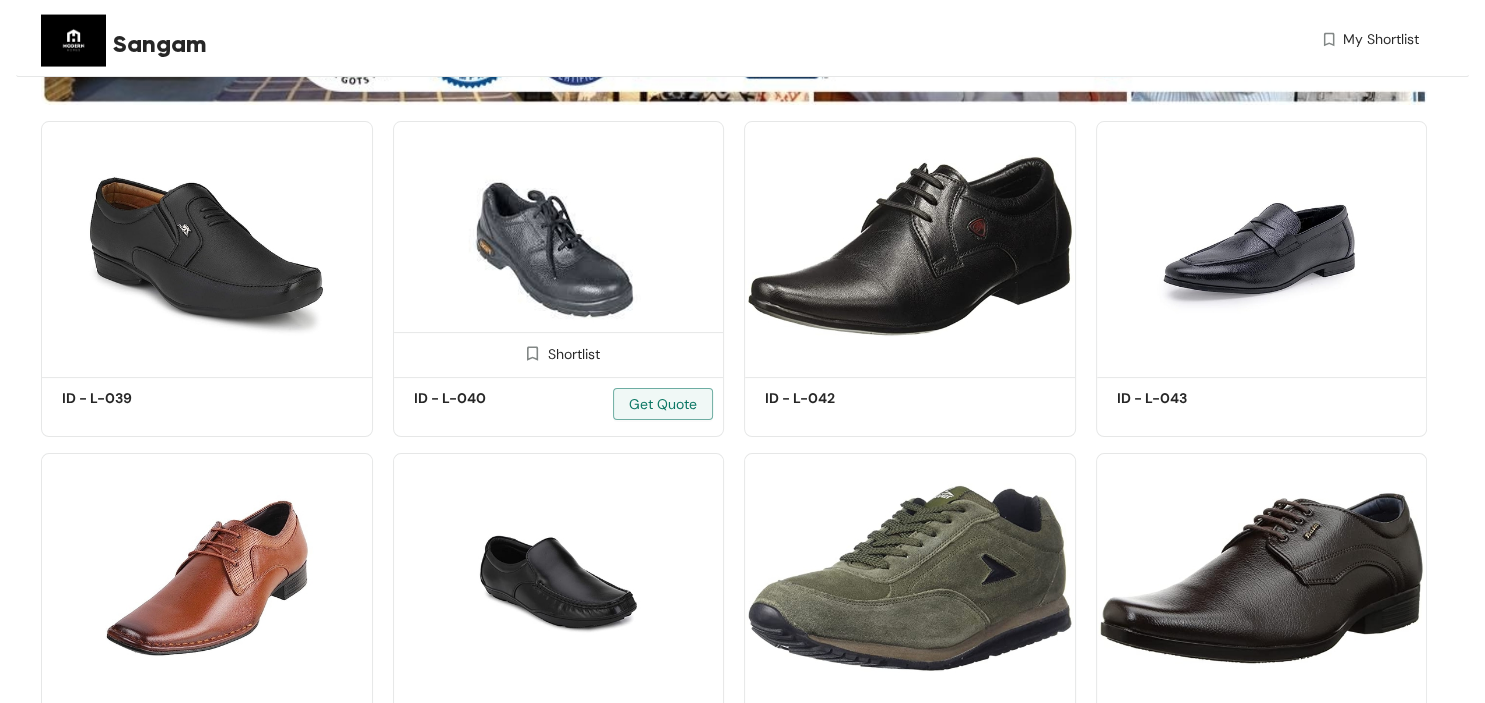 click at bounding box center [559, 246] 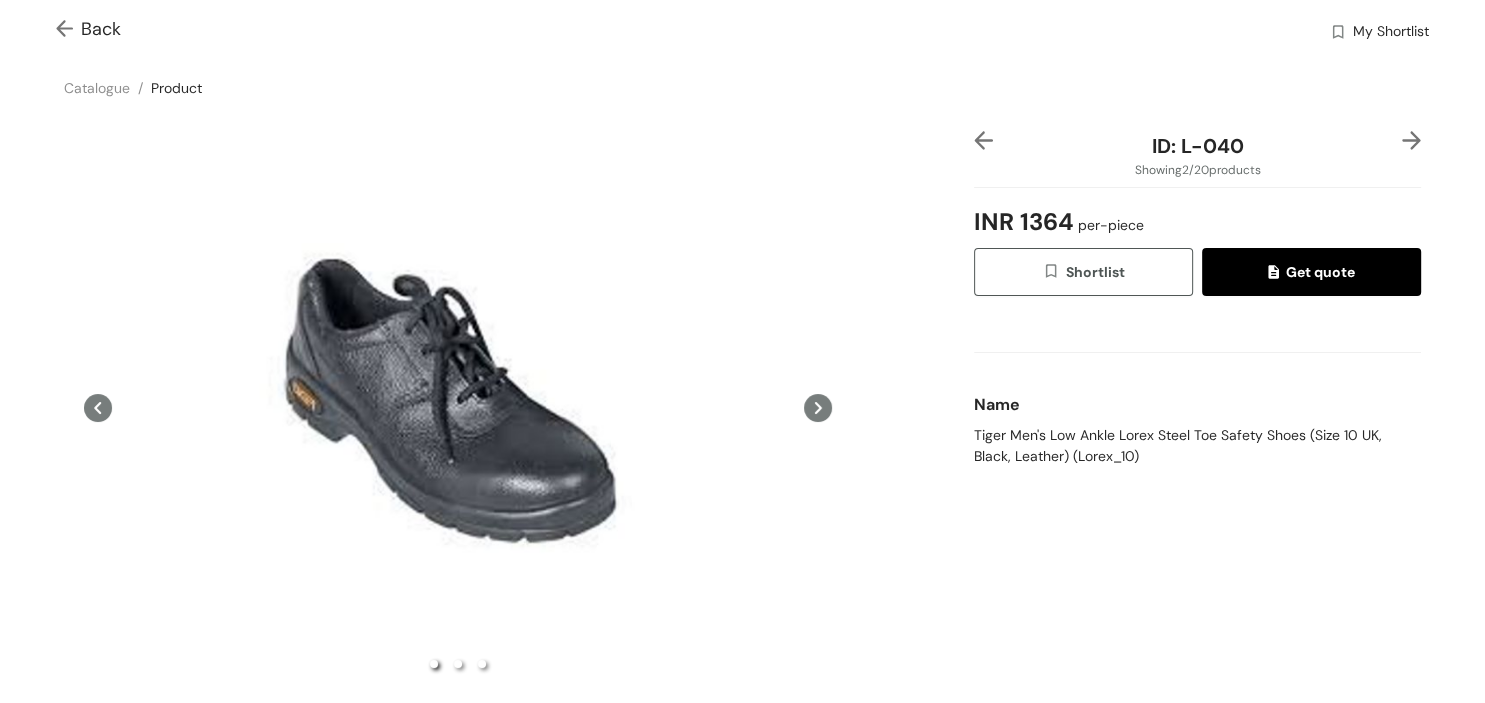 click 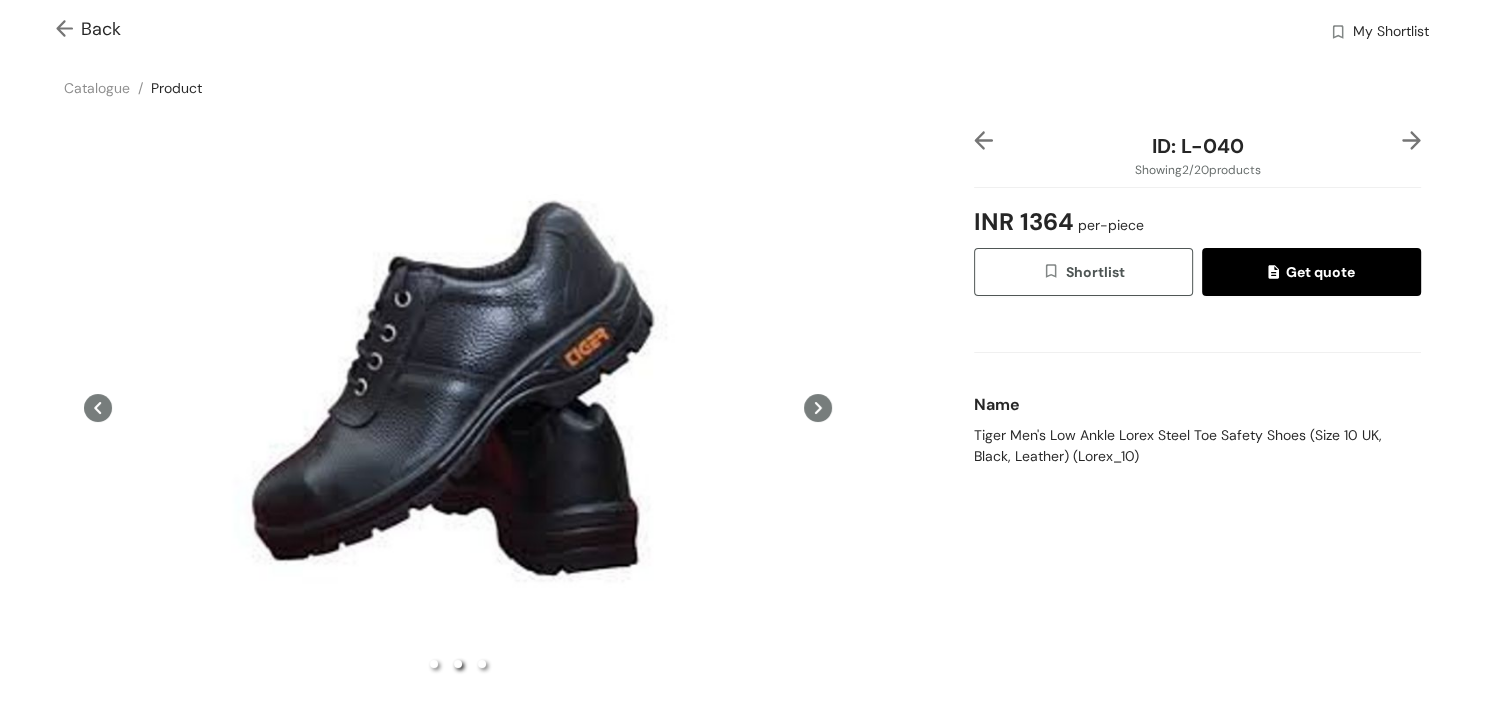 click 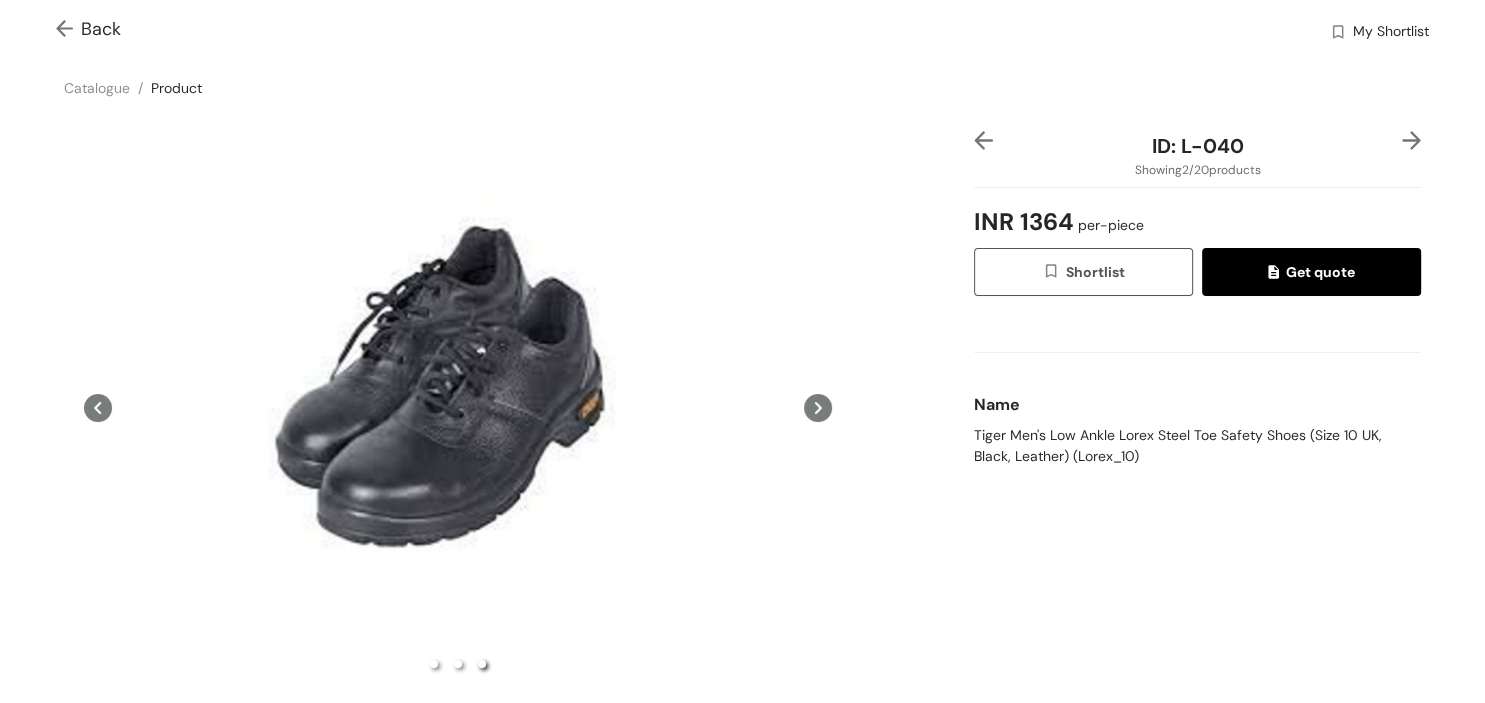 click 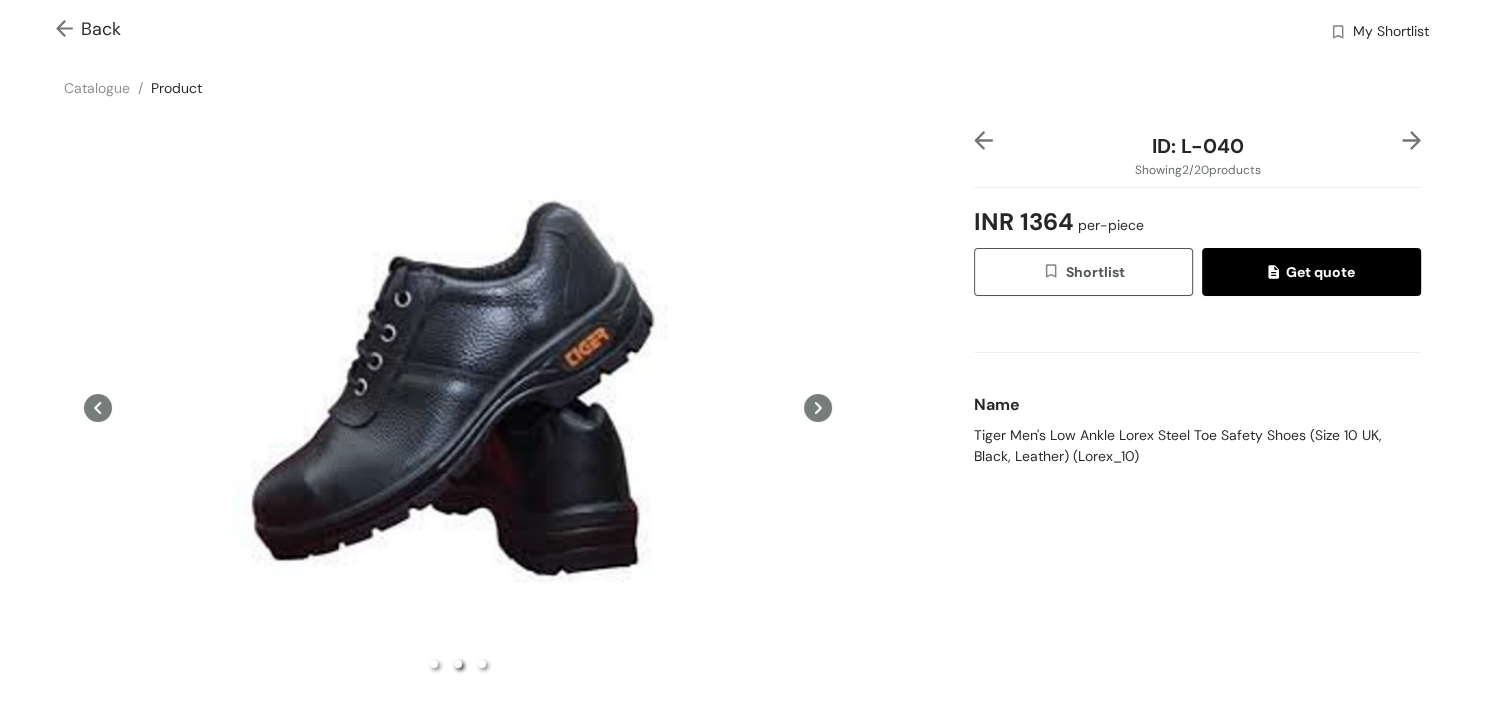 click 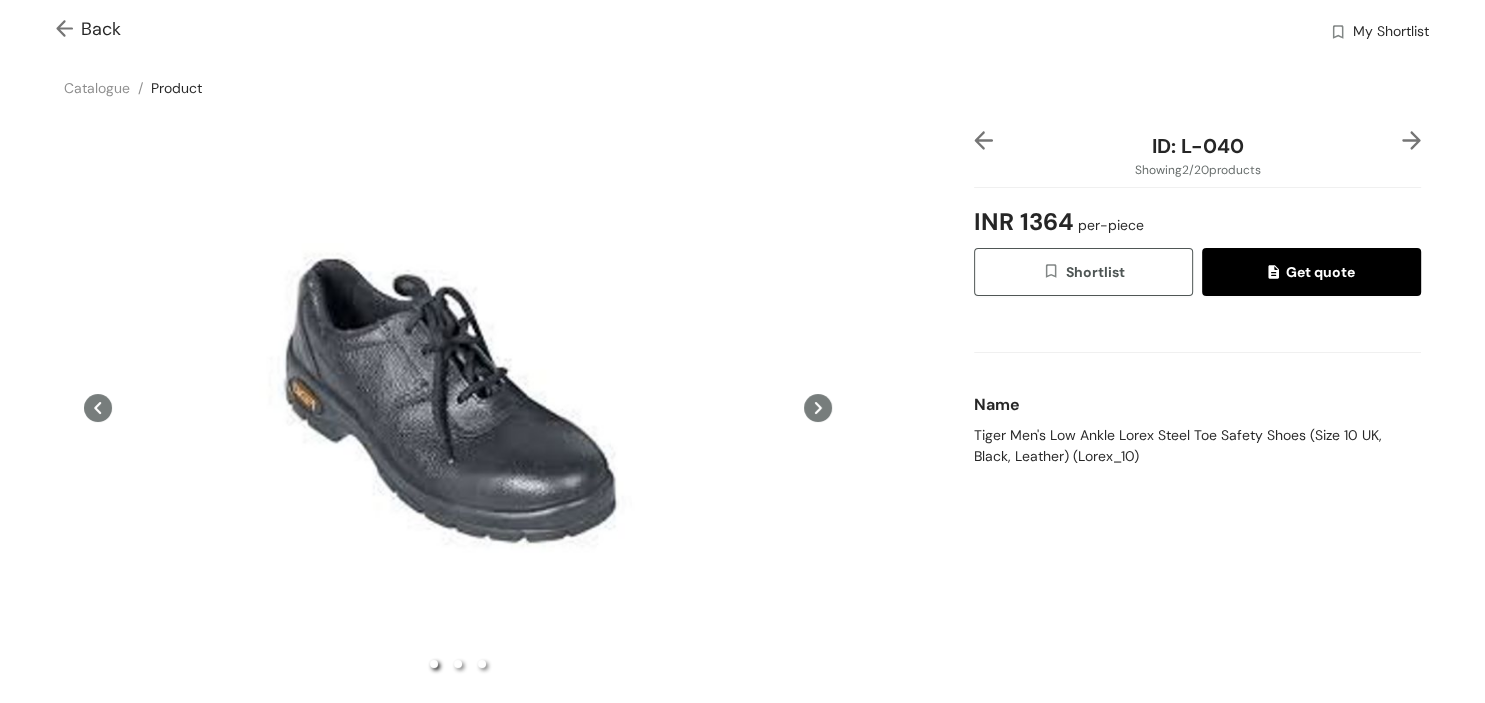 click at bounding box center (68, 30) 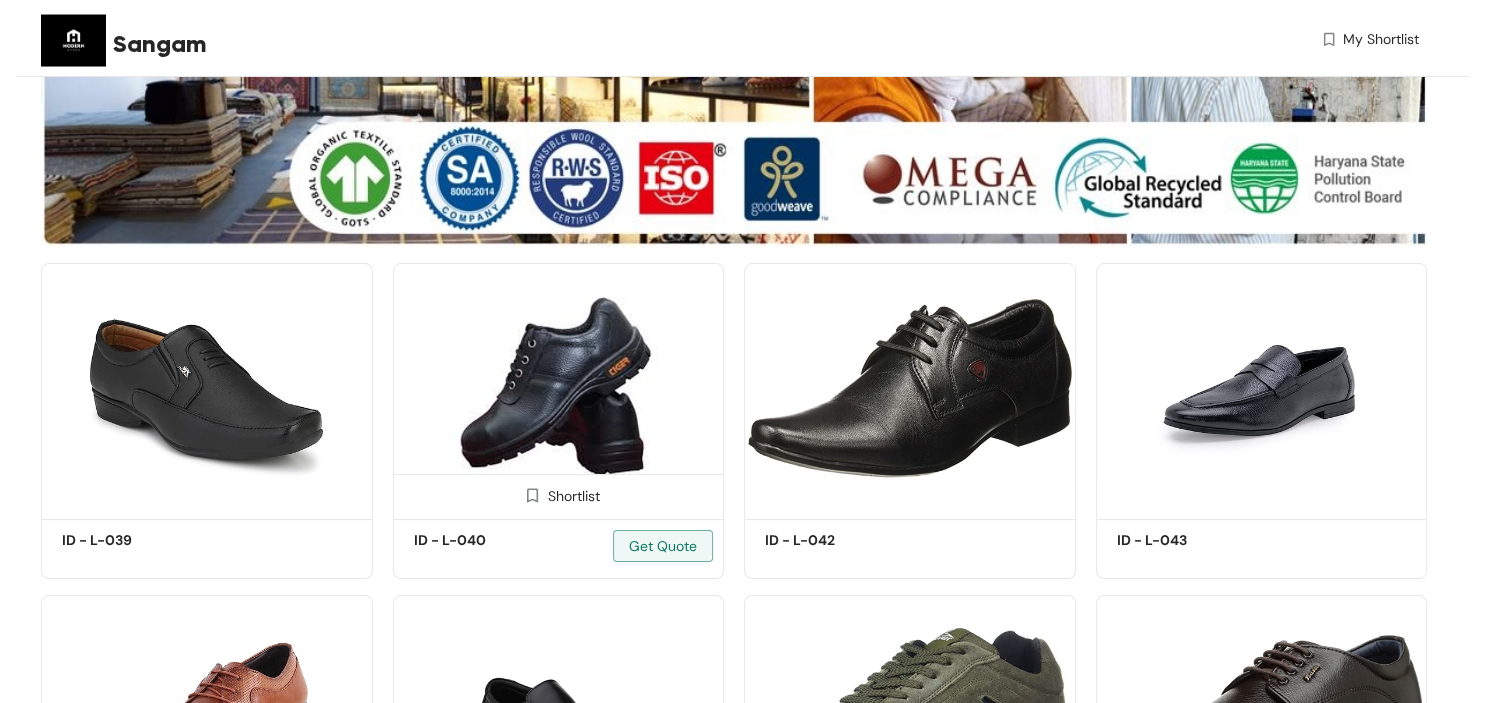 scroll, scrollTop: 0, scrollLeft: 0, axis: both 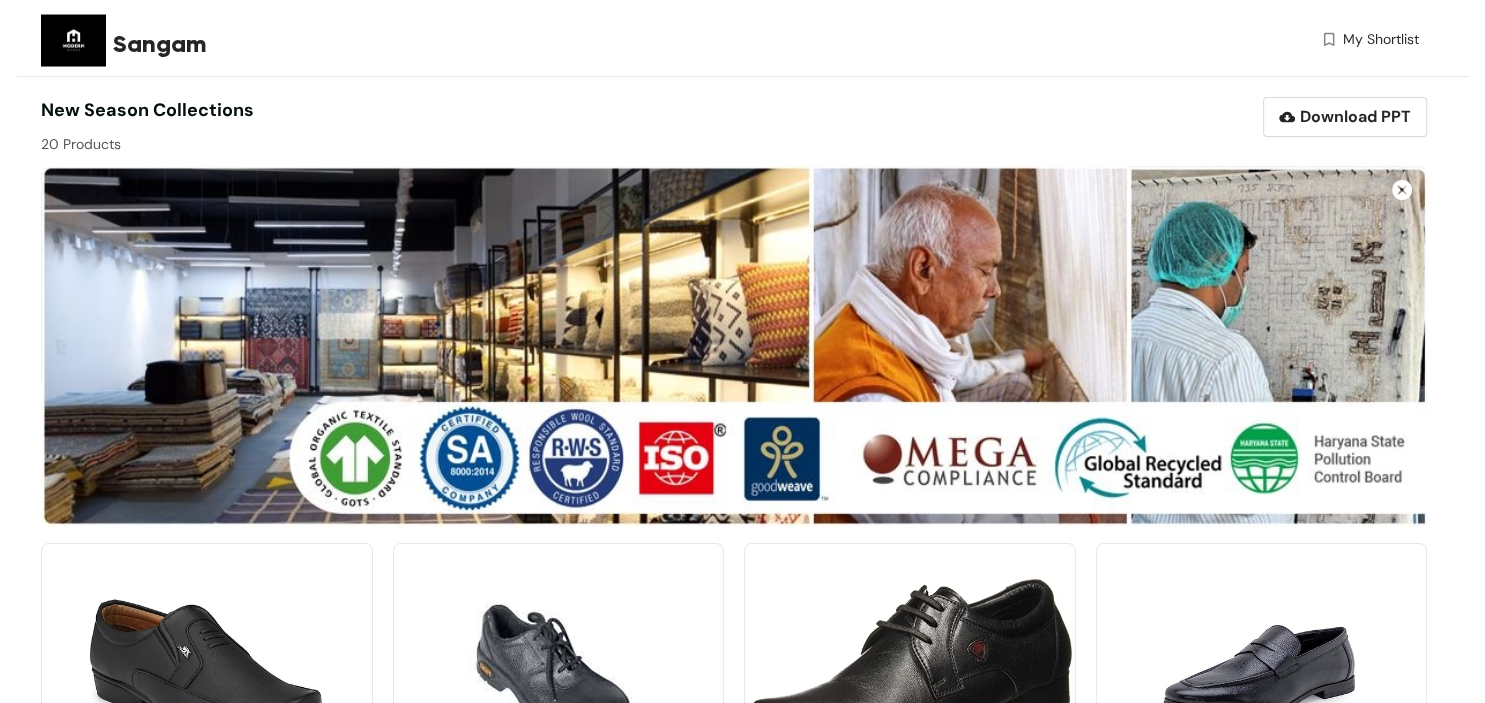 click on "Sangam" at bounding box center [160, 44] 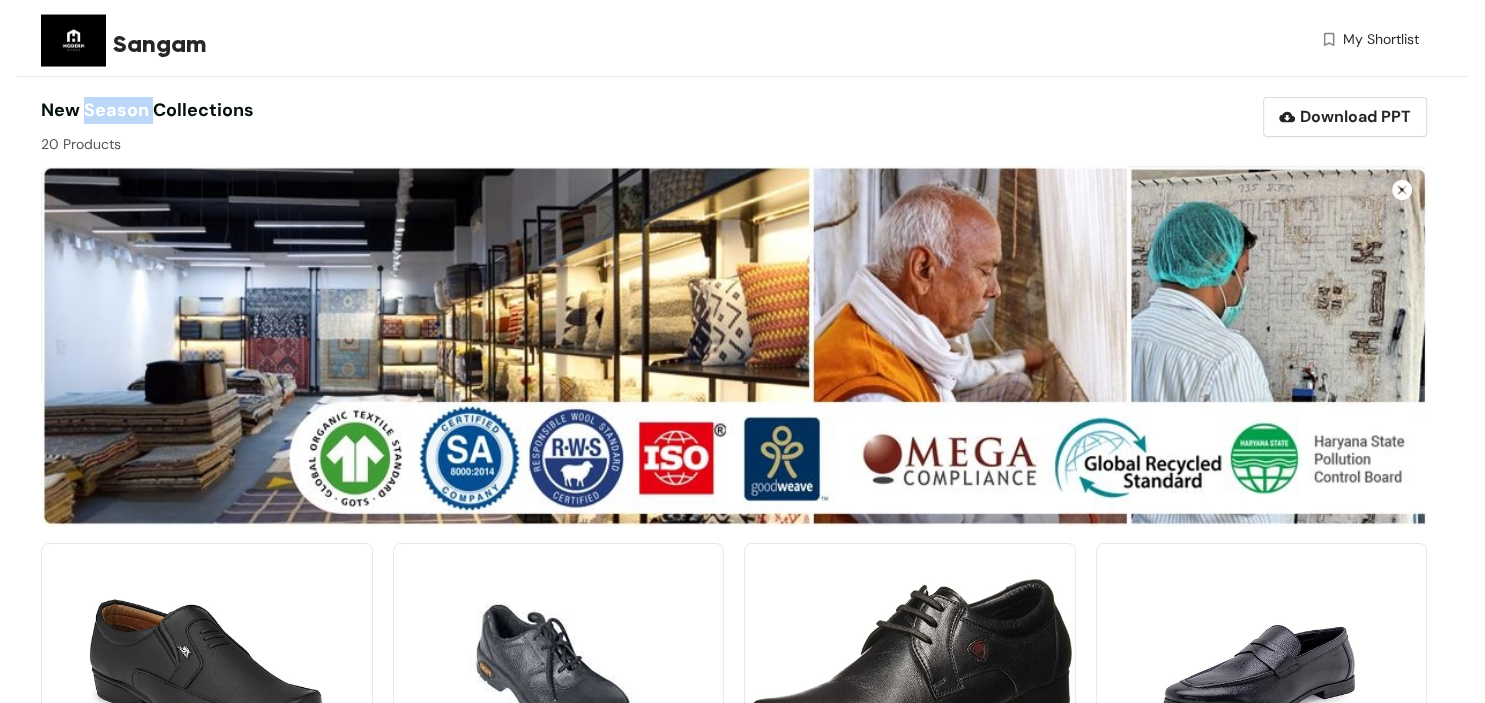 click on "New season collections" at bounding box center (147, 110) 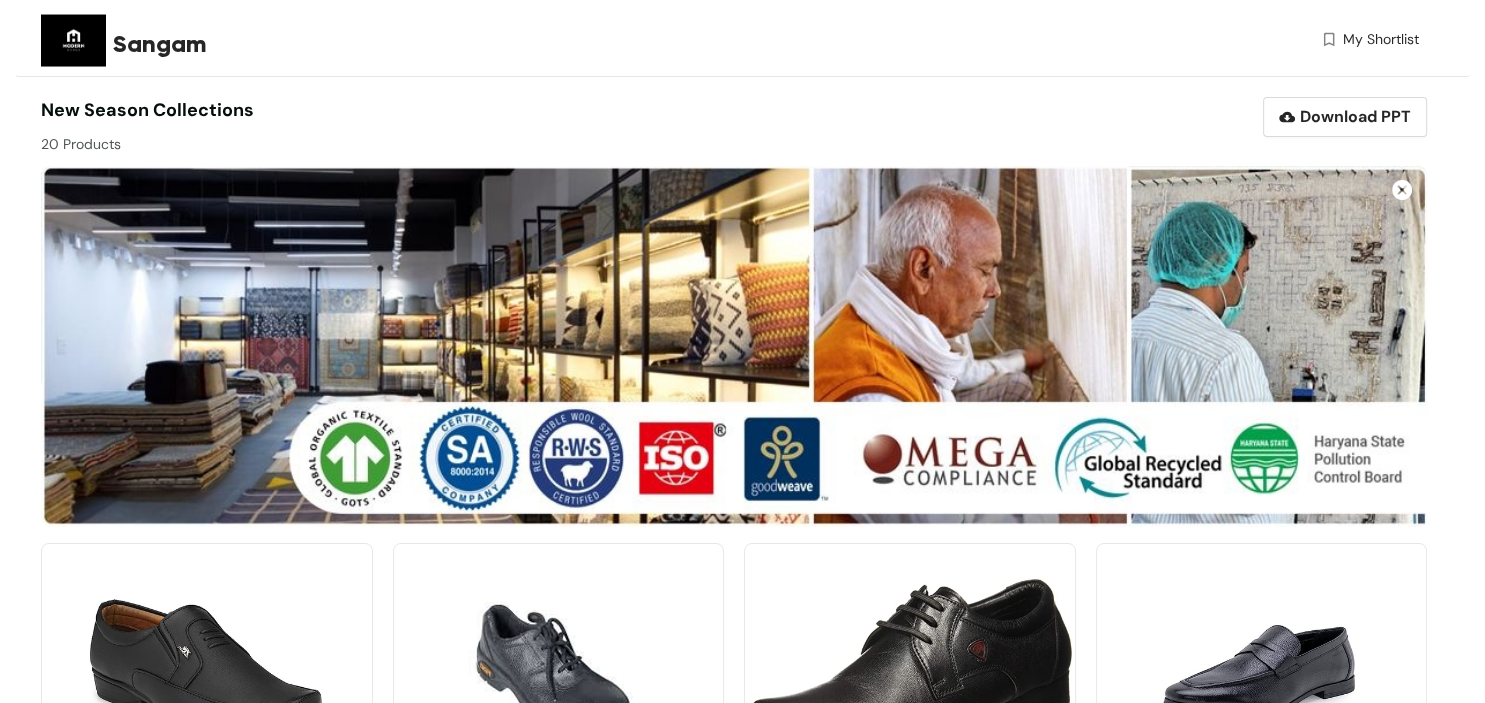 click on "New season collections" at bounding box center (147, 110) 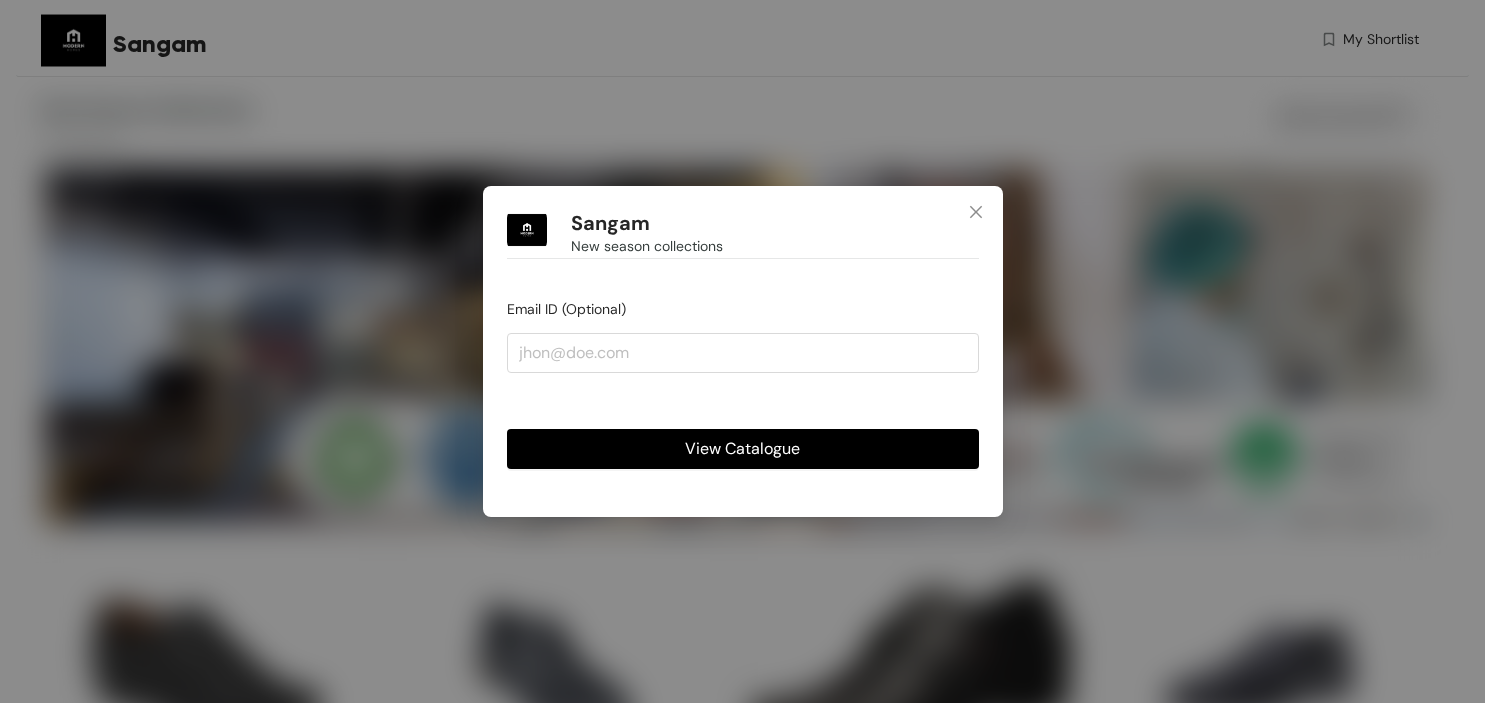 scroll, scrollTop: 0, scrollLeft: 0, axis: both 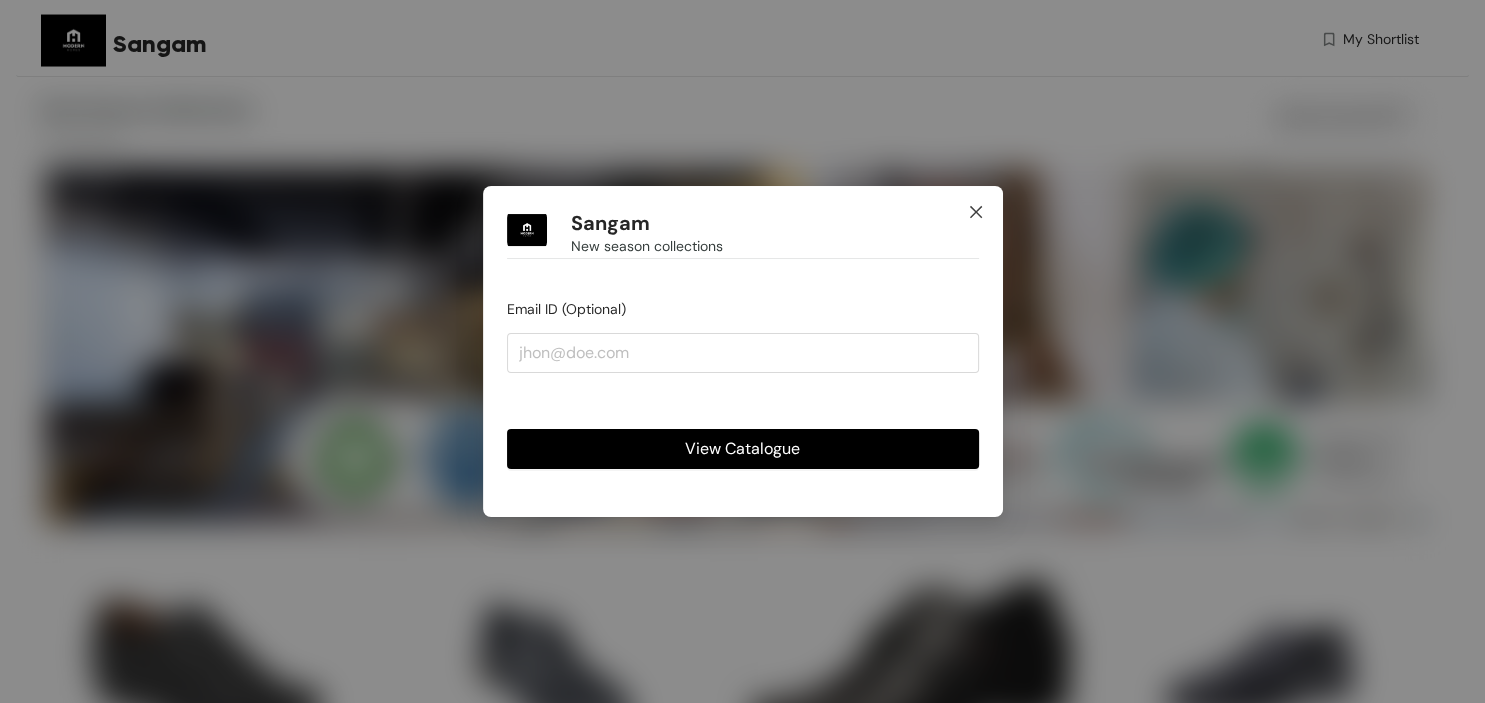 click 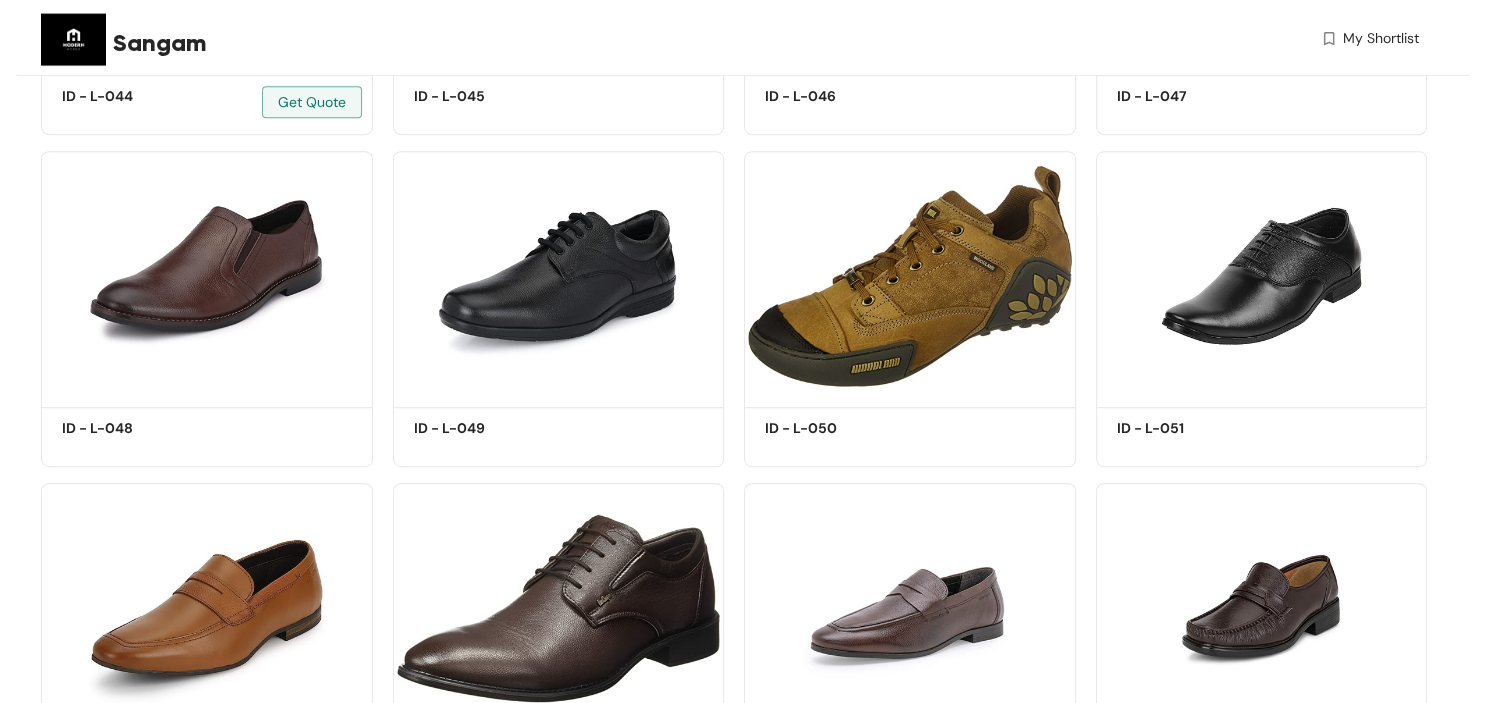 scroll, scrollTop: 1056, scrollLeft: 0, axis: vertical 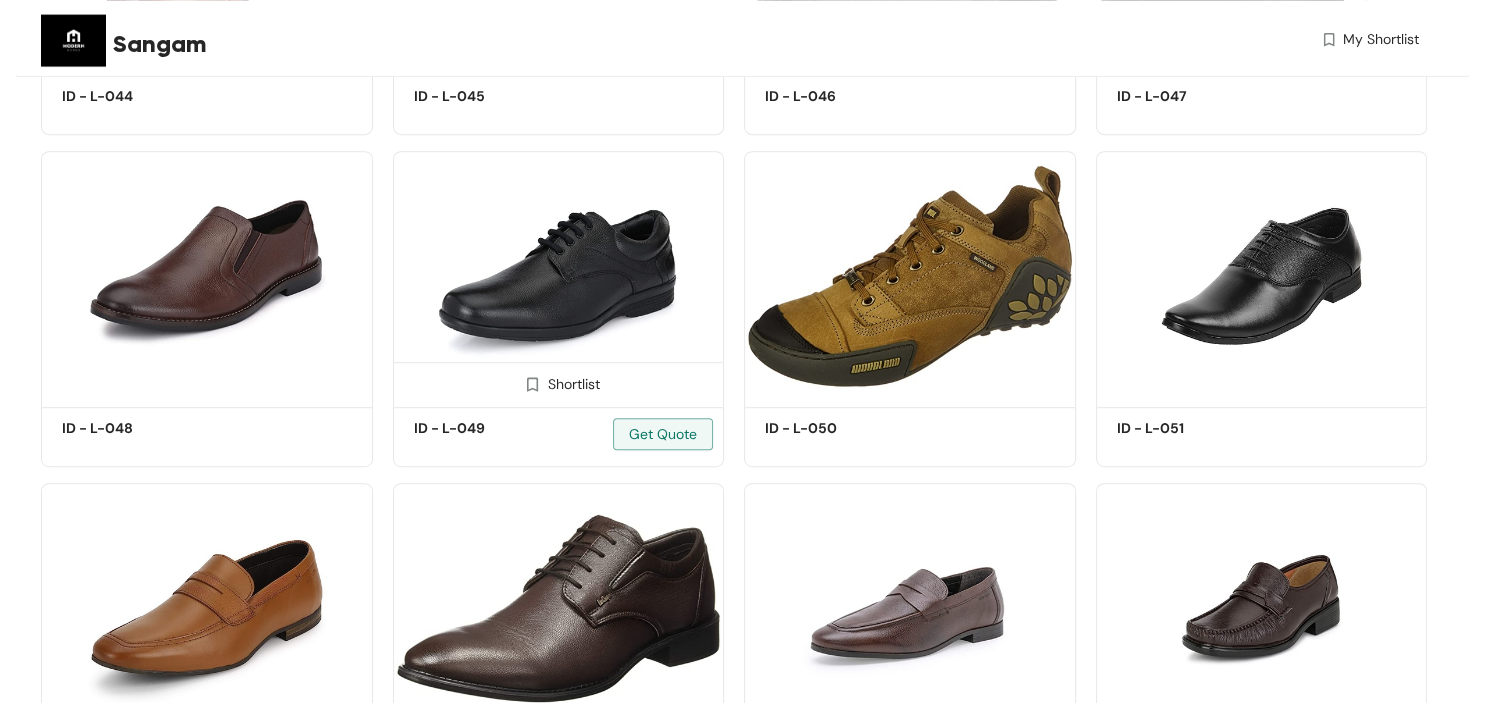 click at bounding box center (559, 276) 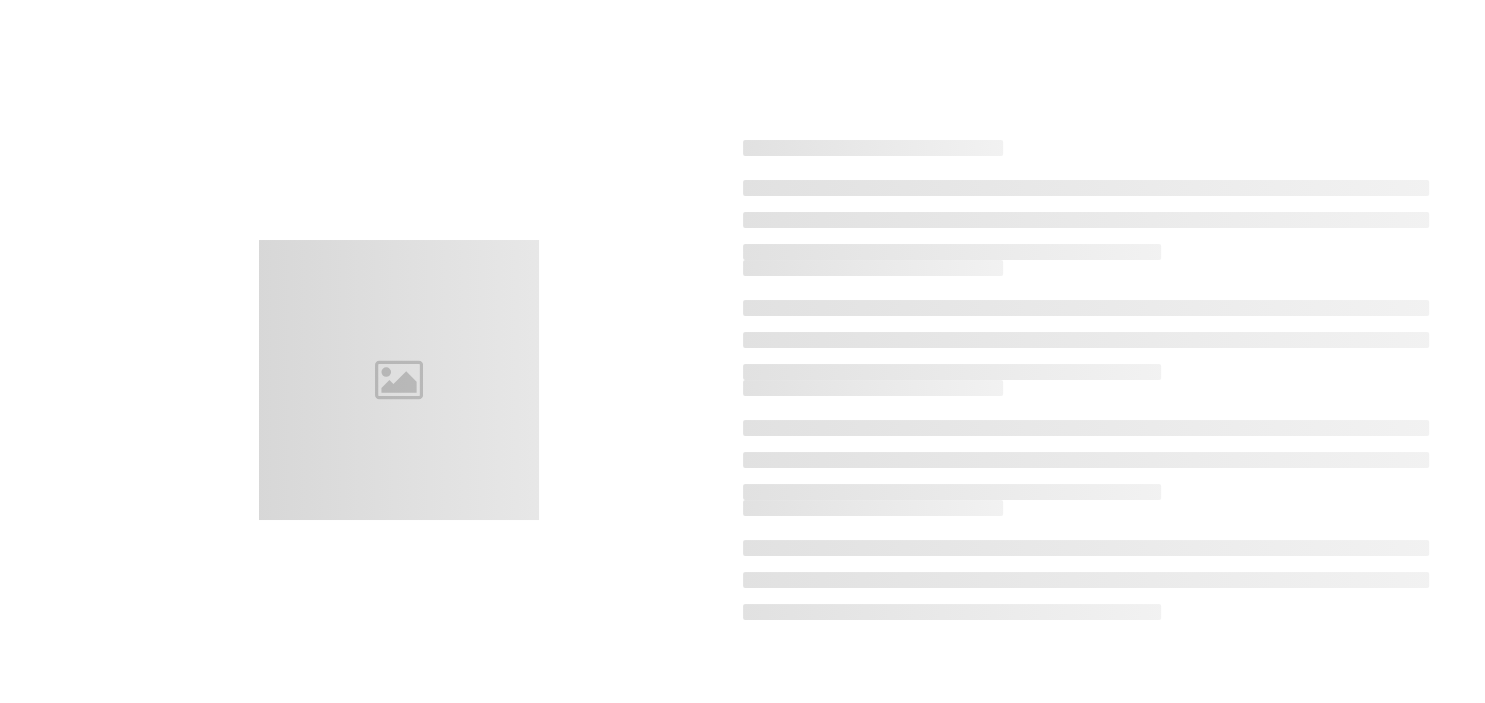 scroll, scrollTop: 0, scrollLeft: 0, axis: both 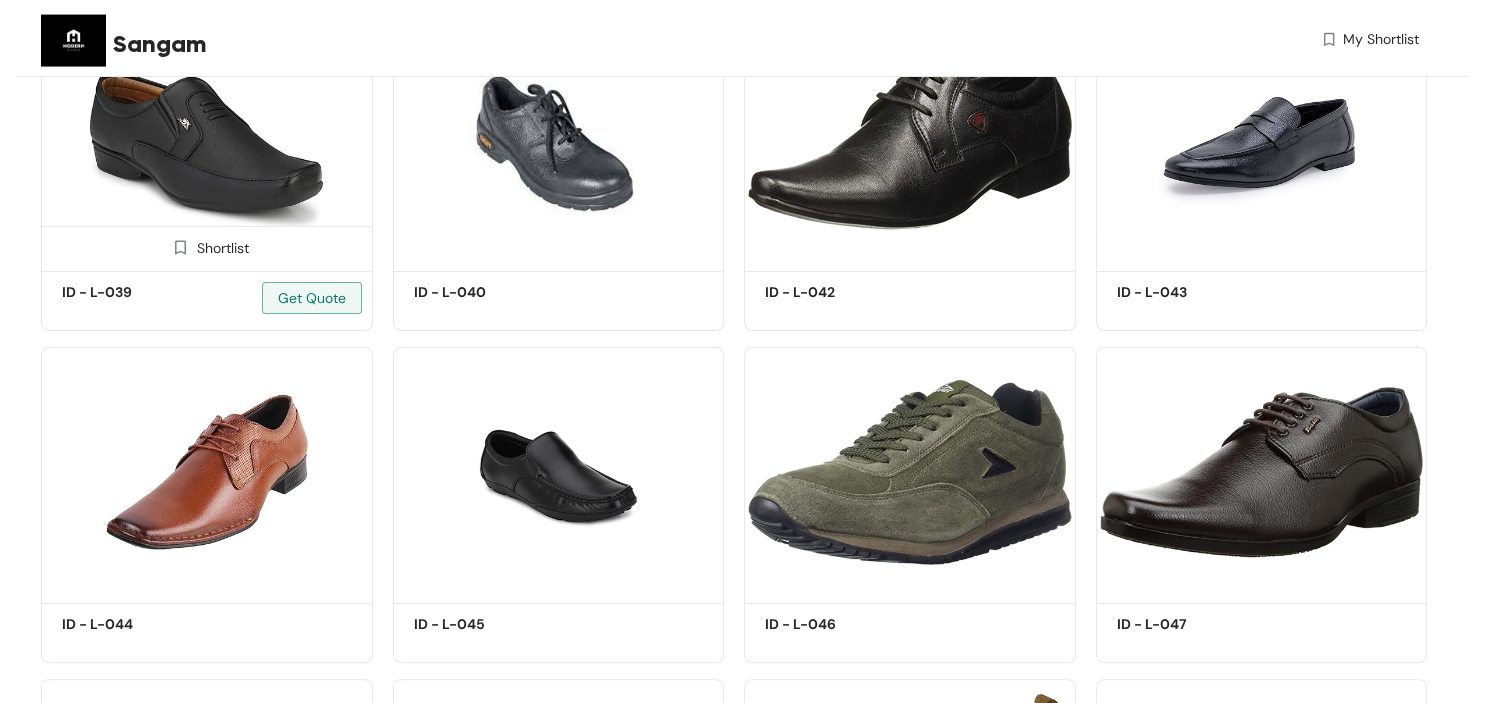 click at bounding box center (207, 140) 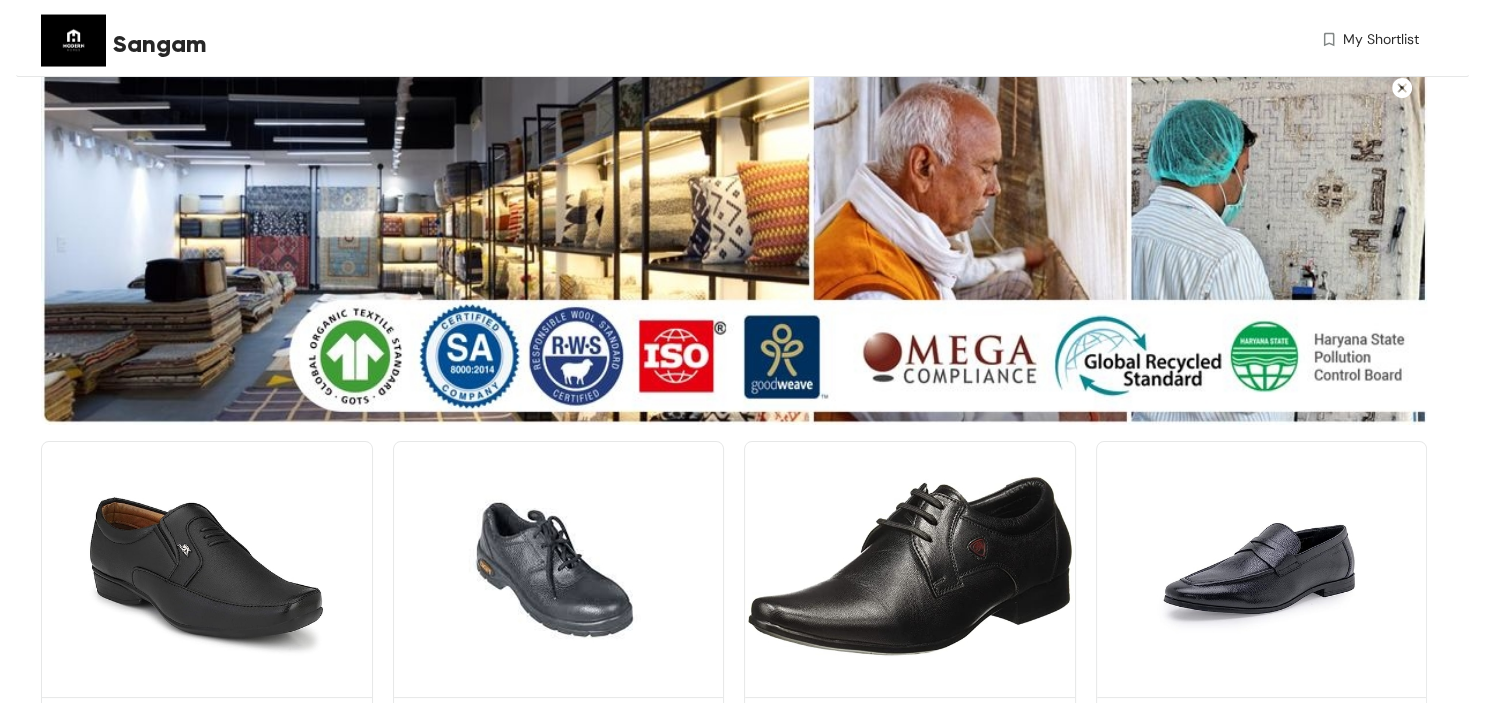 scroll, scrollTop: 0, scrollLeft: 0, axis: both 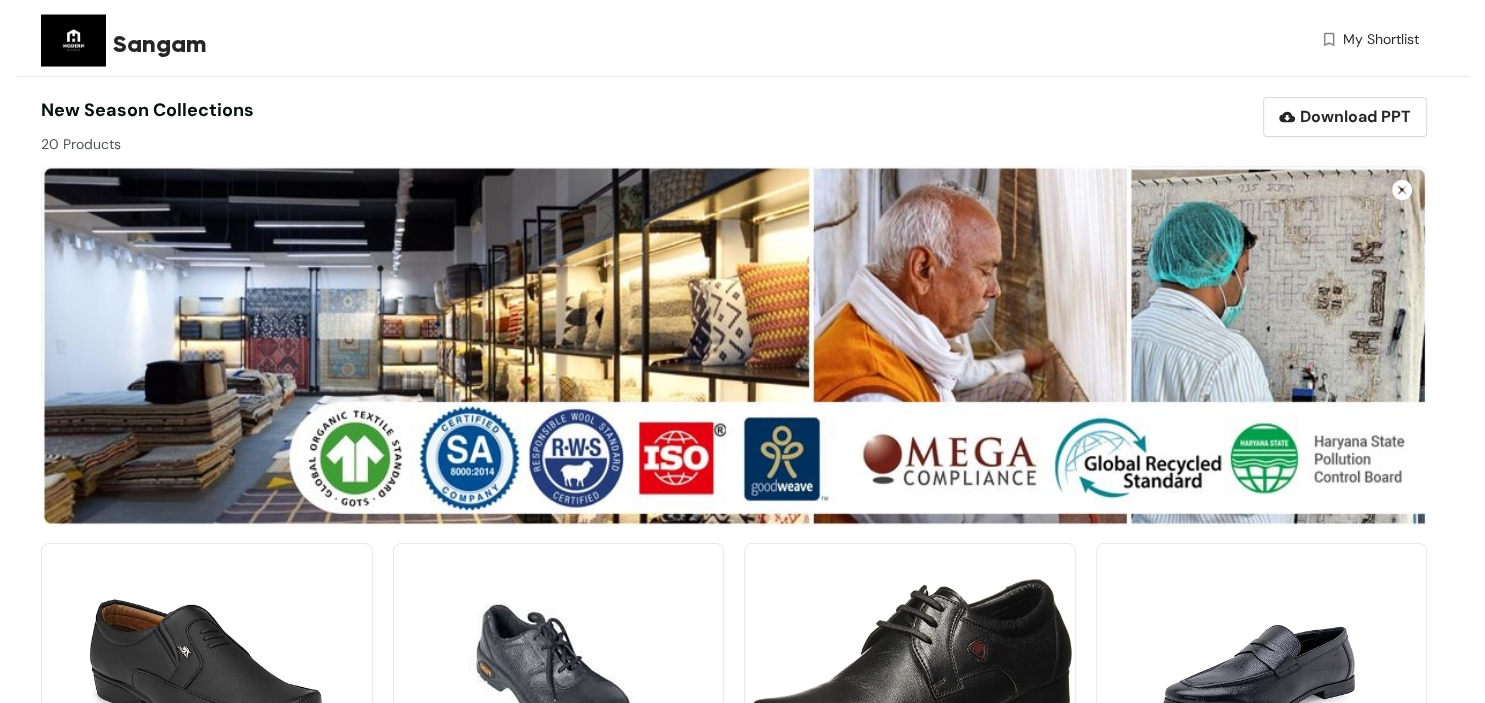 click at bounding box center (73, 40) 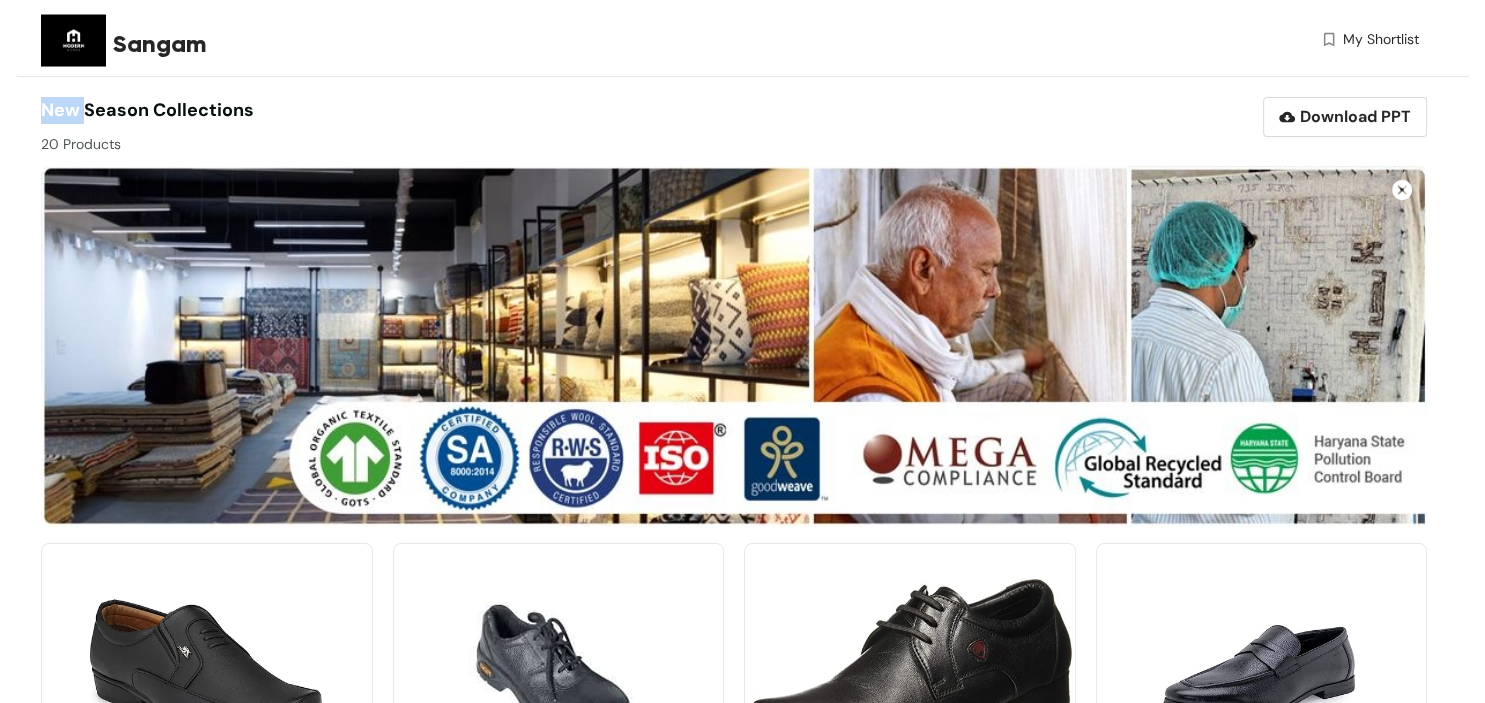 click on "New season collections" at bounding box center [147, 110] 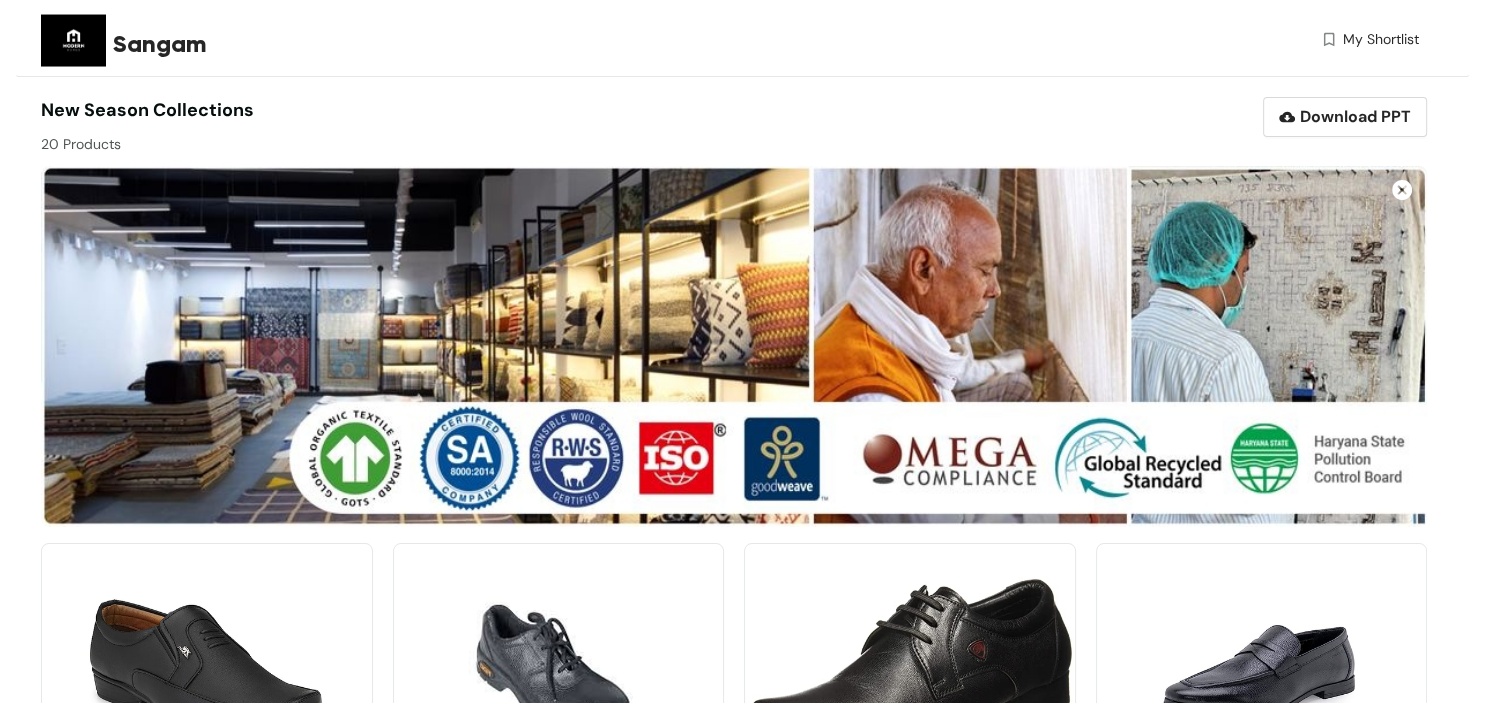 click on "New season collections" at bounding box center [147, 110] 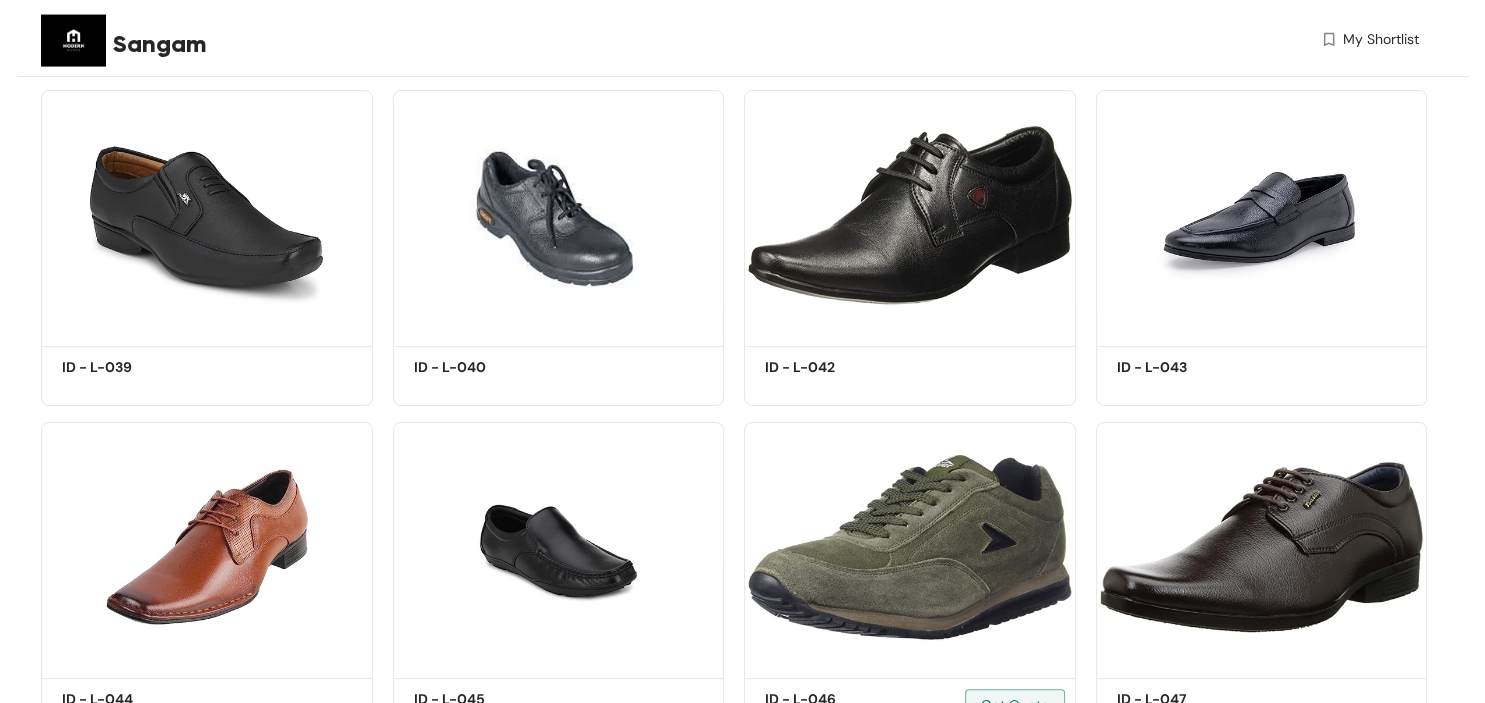 scroll, scrollTop: 422, scrollLeft: 0, axis: vertical 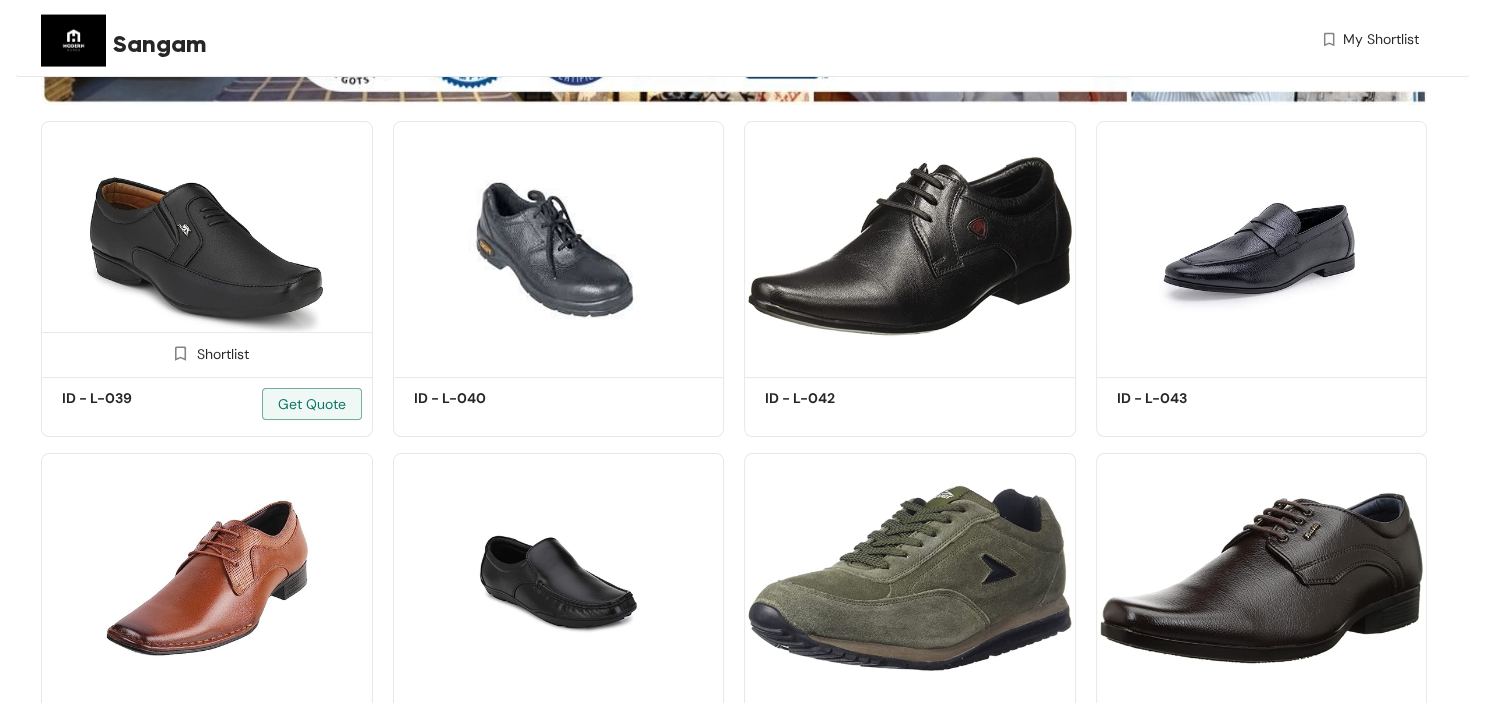 click at bounding box center (207, 246) 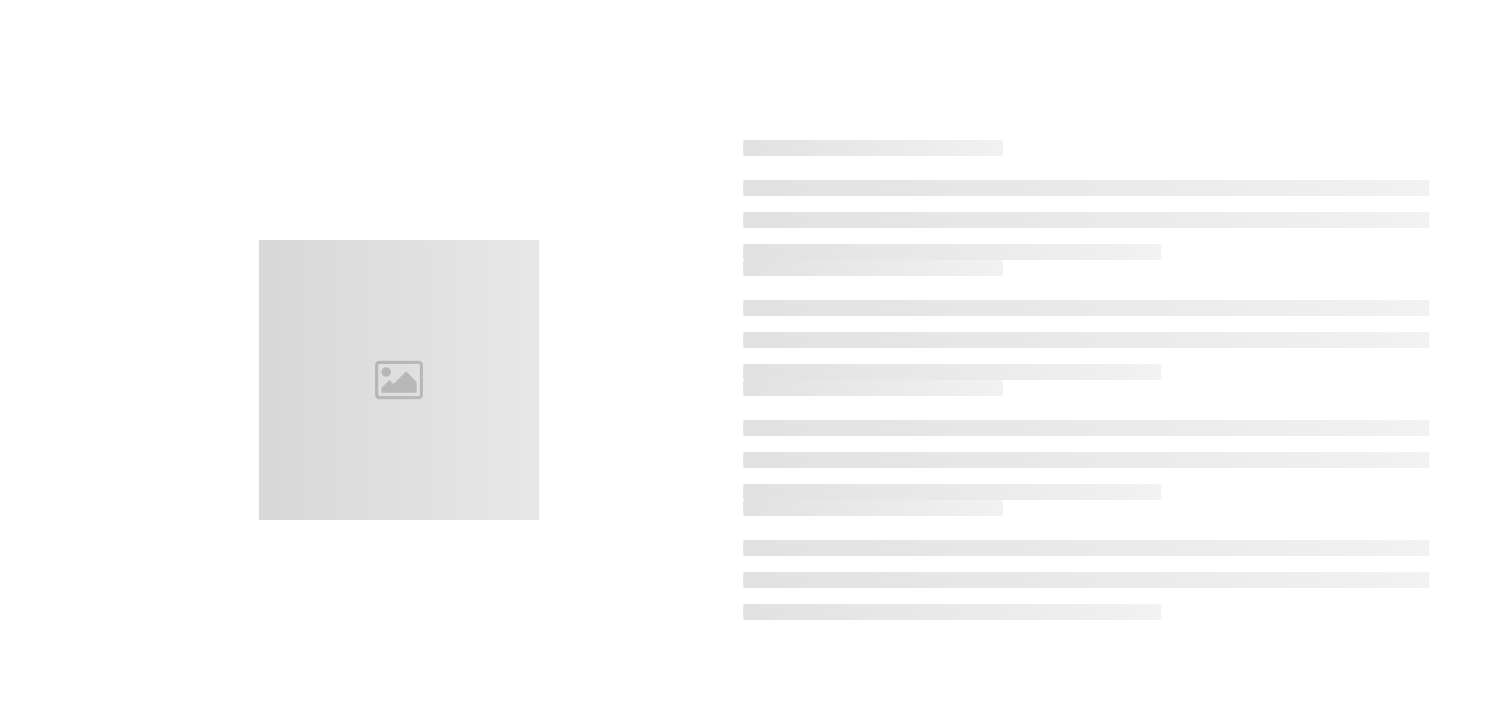 scroll, scrollTop: 0, scrollLeft: 0, axis: both 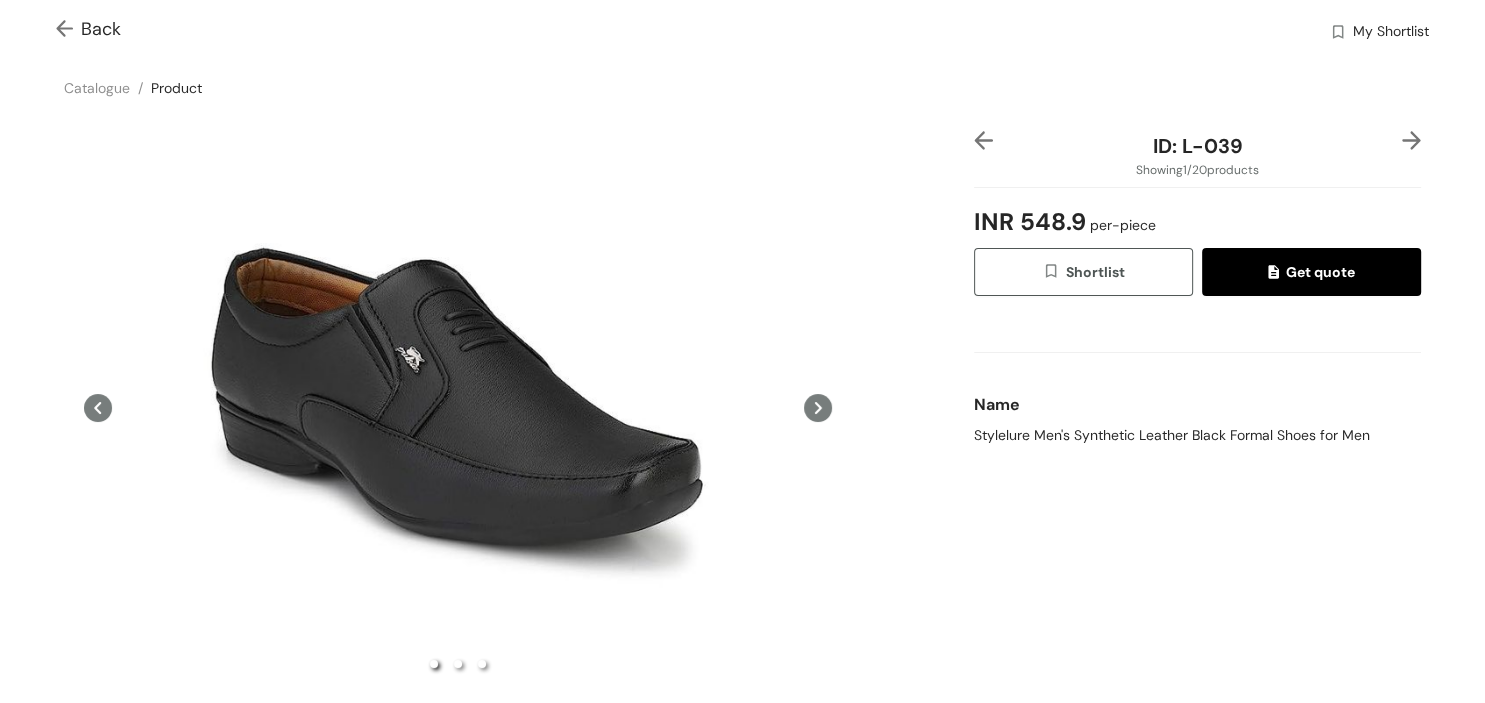 click 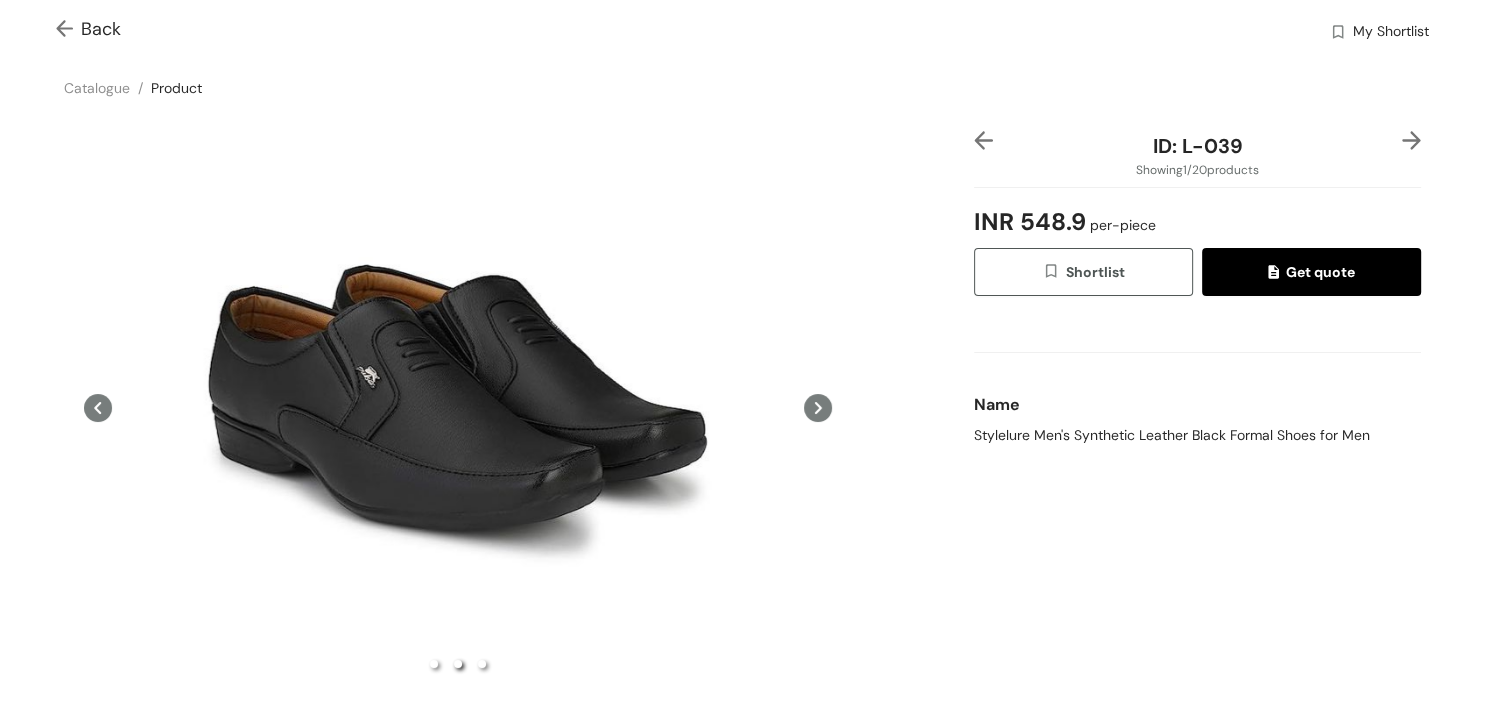 click 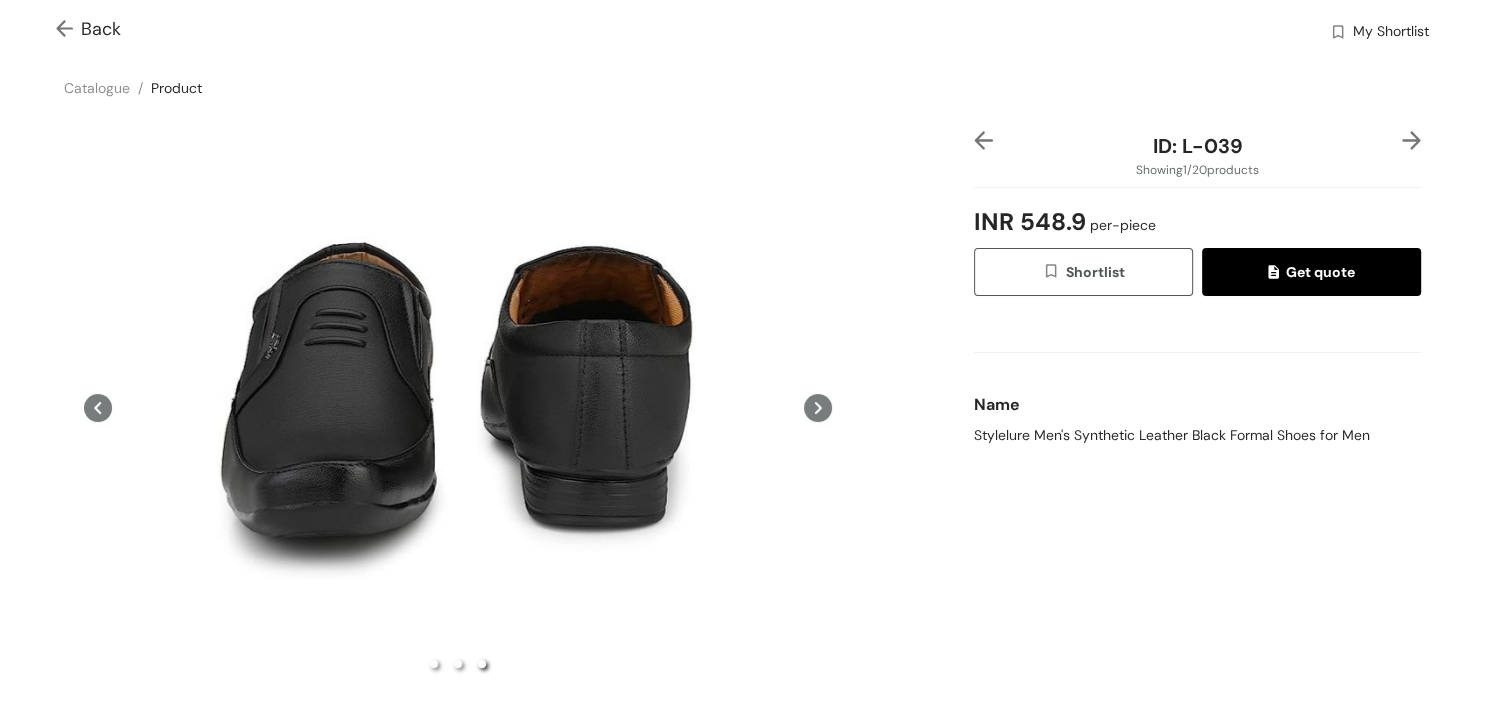 click at bounding box center (983, 140) 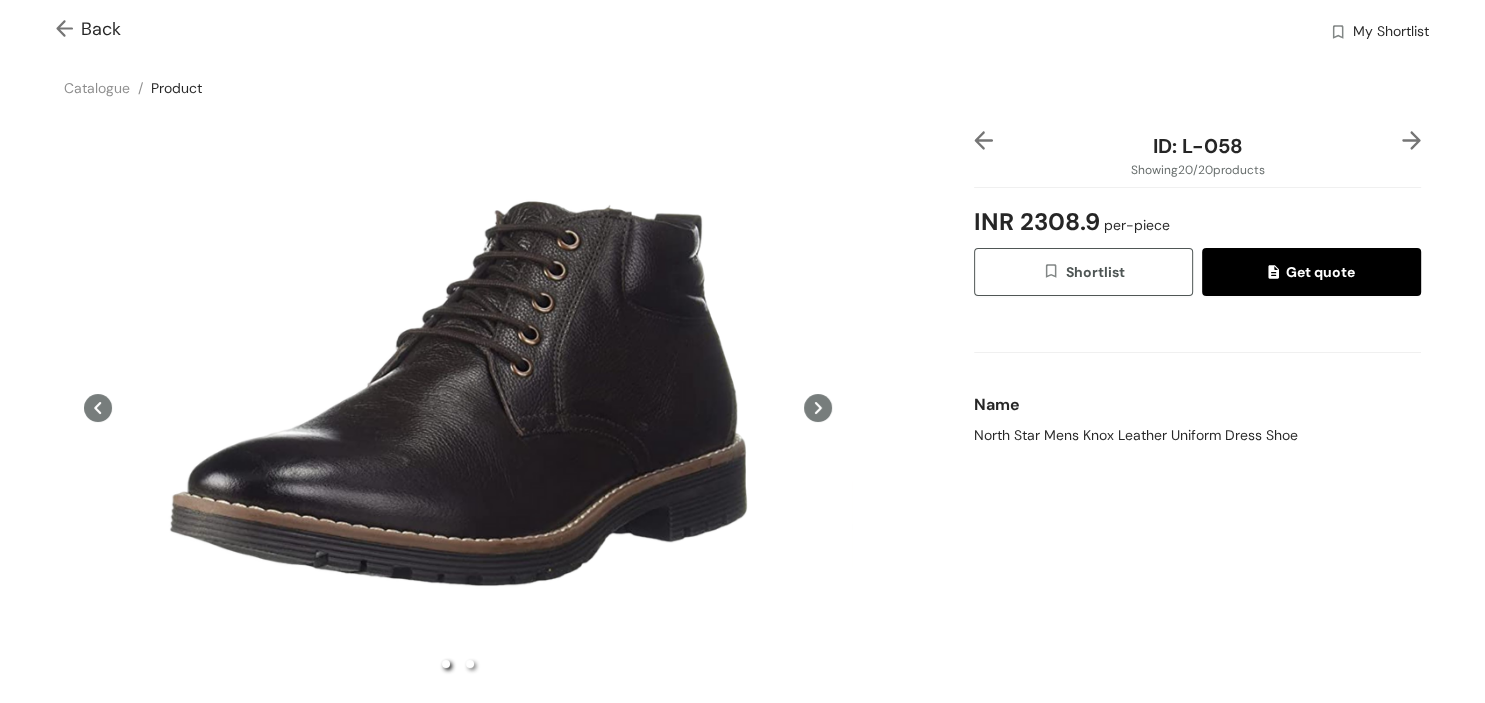 click at bounding box center [1411, 140] 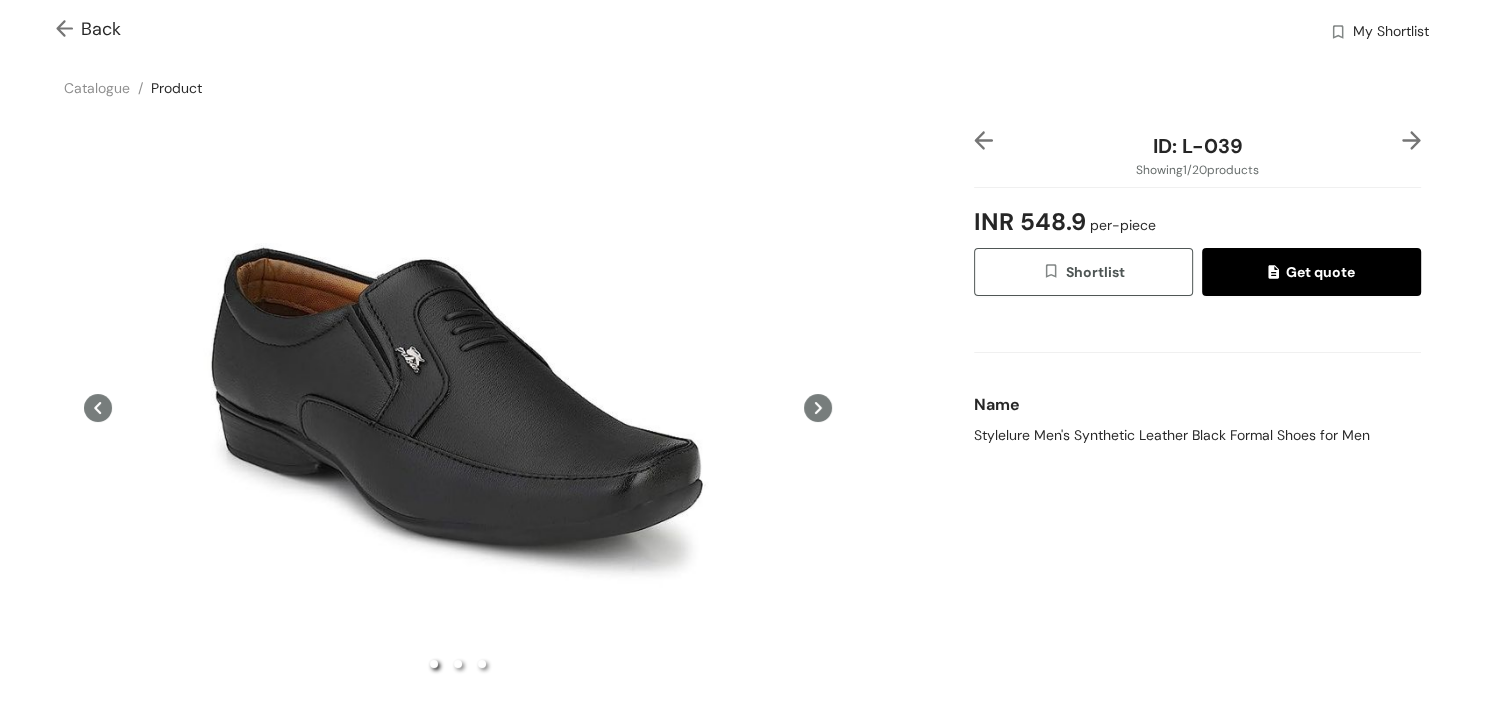click at bounding box center [1411, 140] 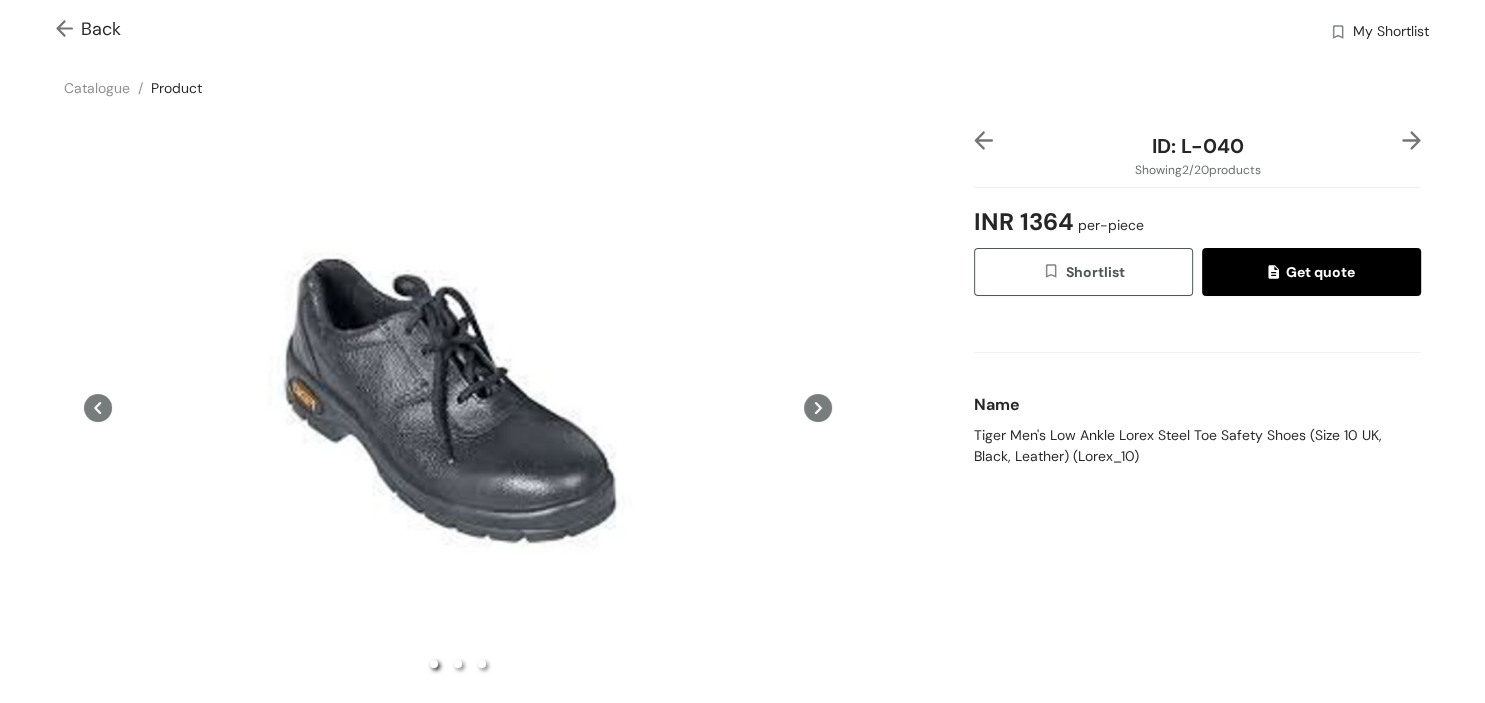 click at bounding box center [68, 30] 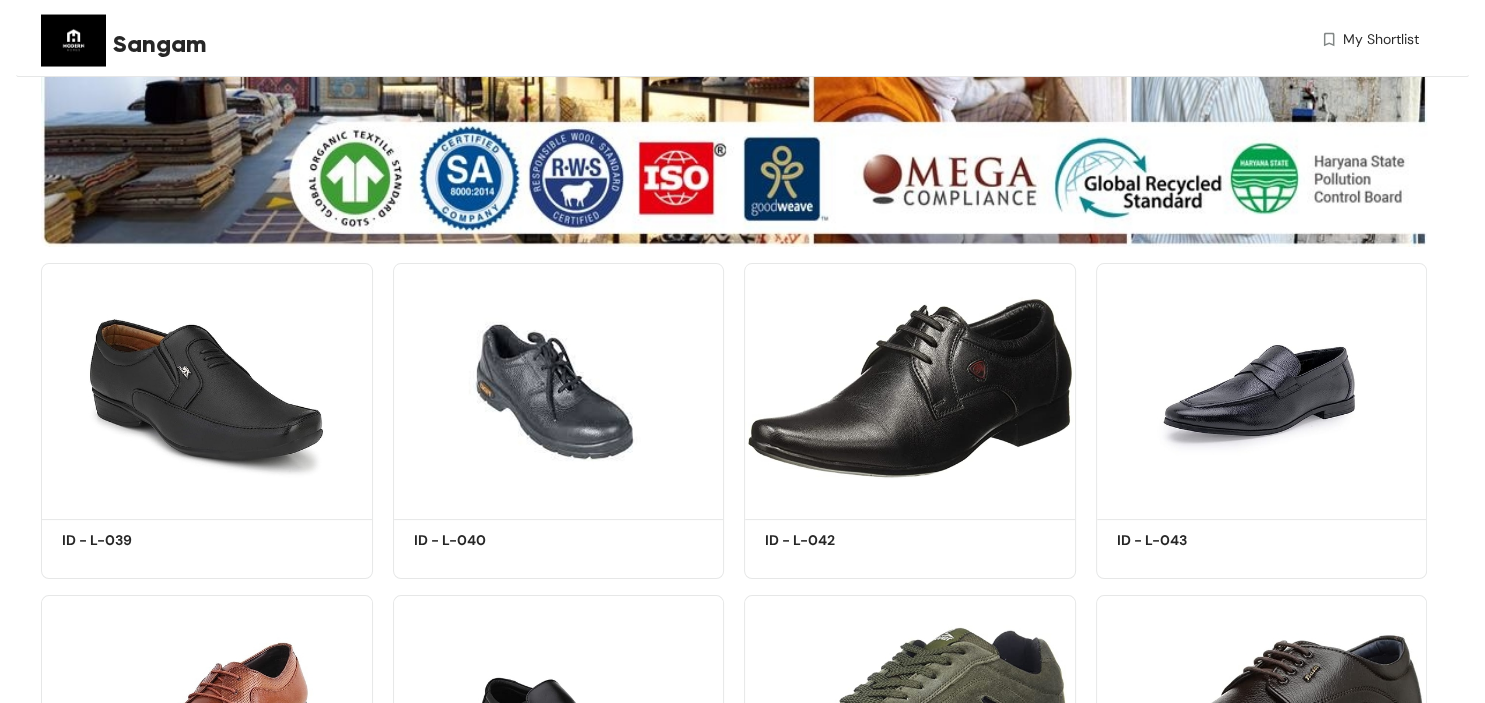scroll, scrollTop: 0, scrollLeft: 0, axis: both 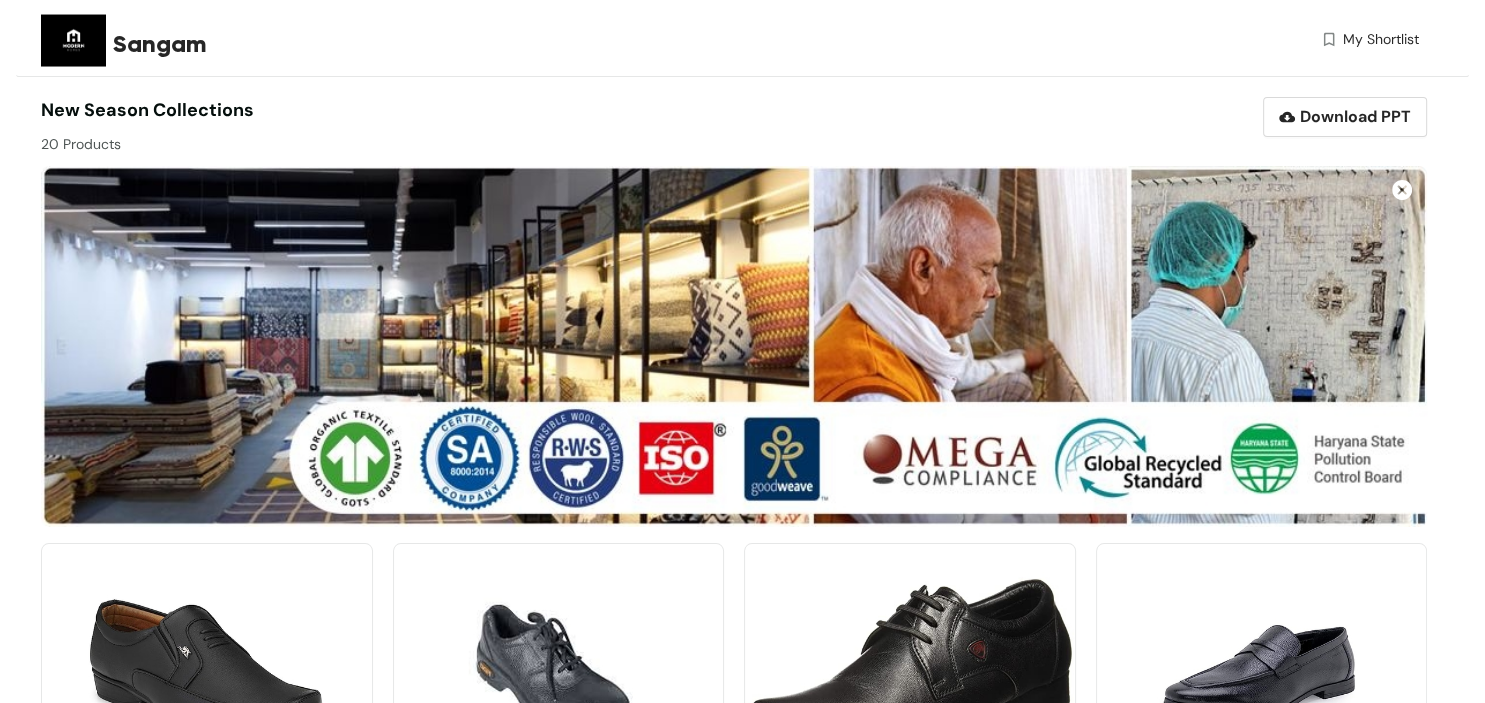 click on "Sangam" at bounding box center (160, 44) 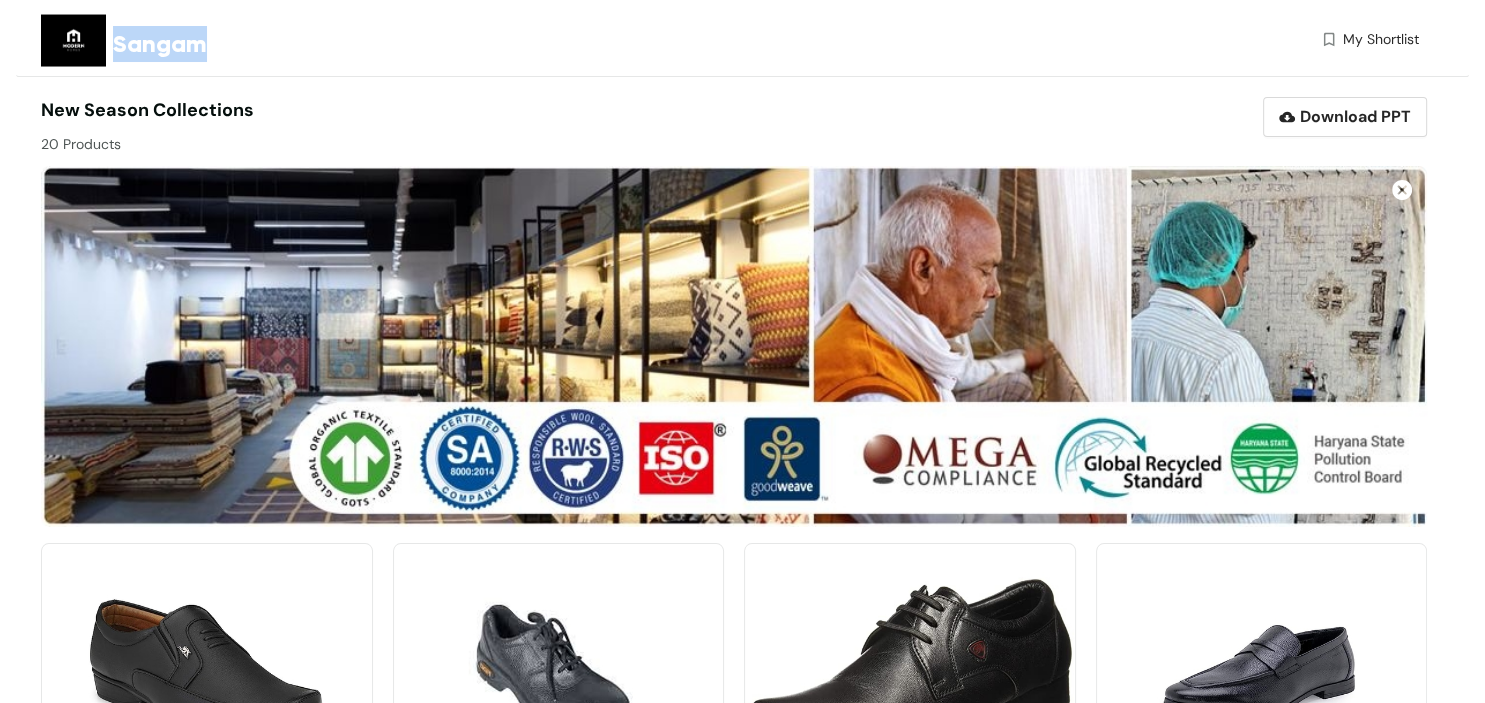 click on "Sangam" at bounding box center [160, 44] 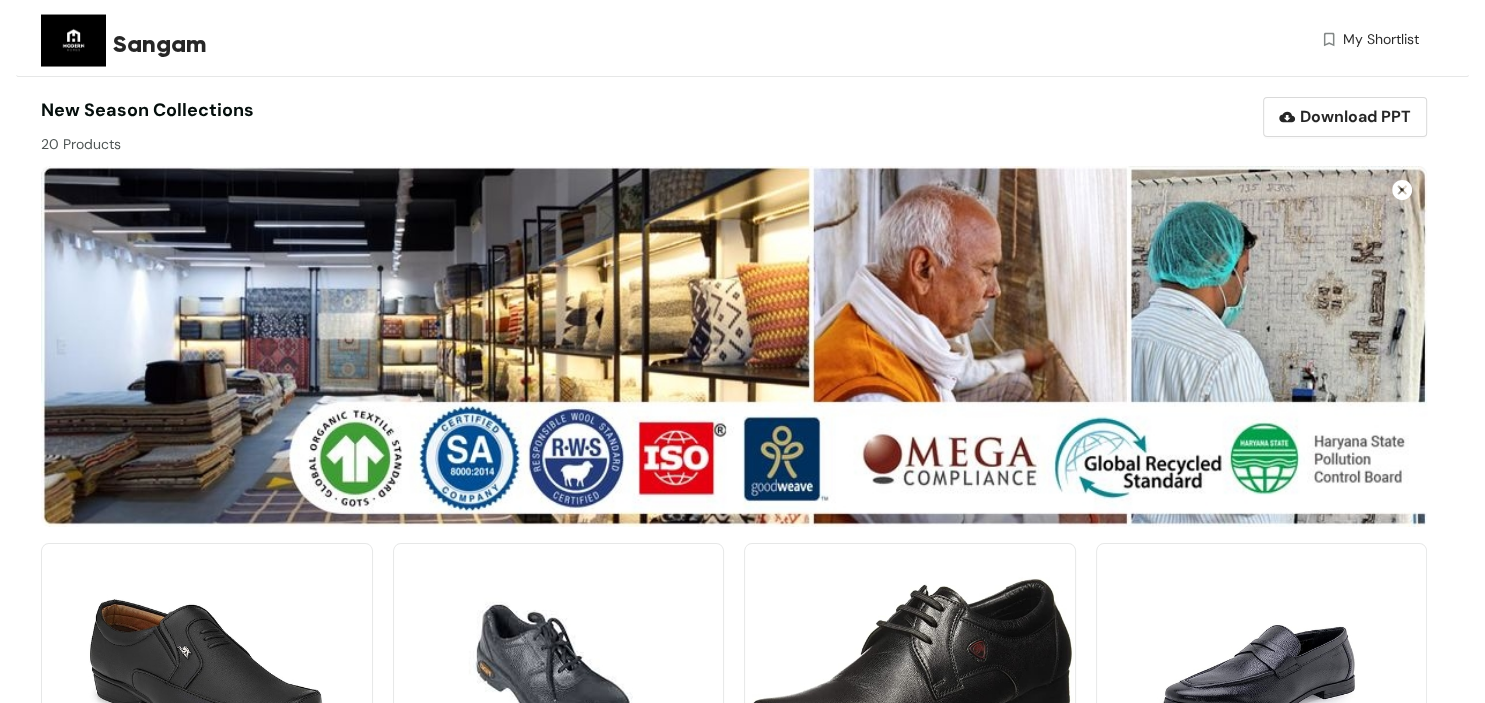 click on "Sangam" at bounding box center [160, 44] 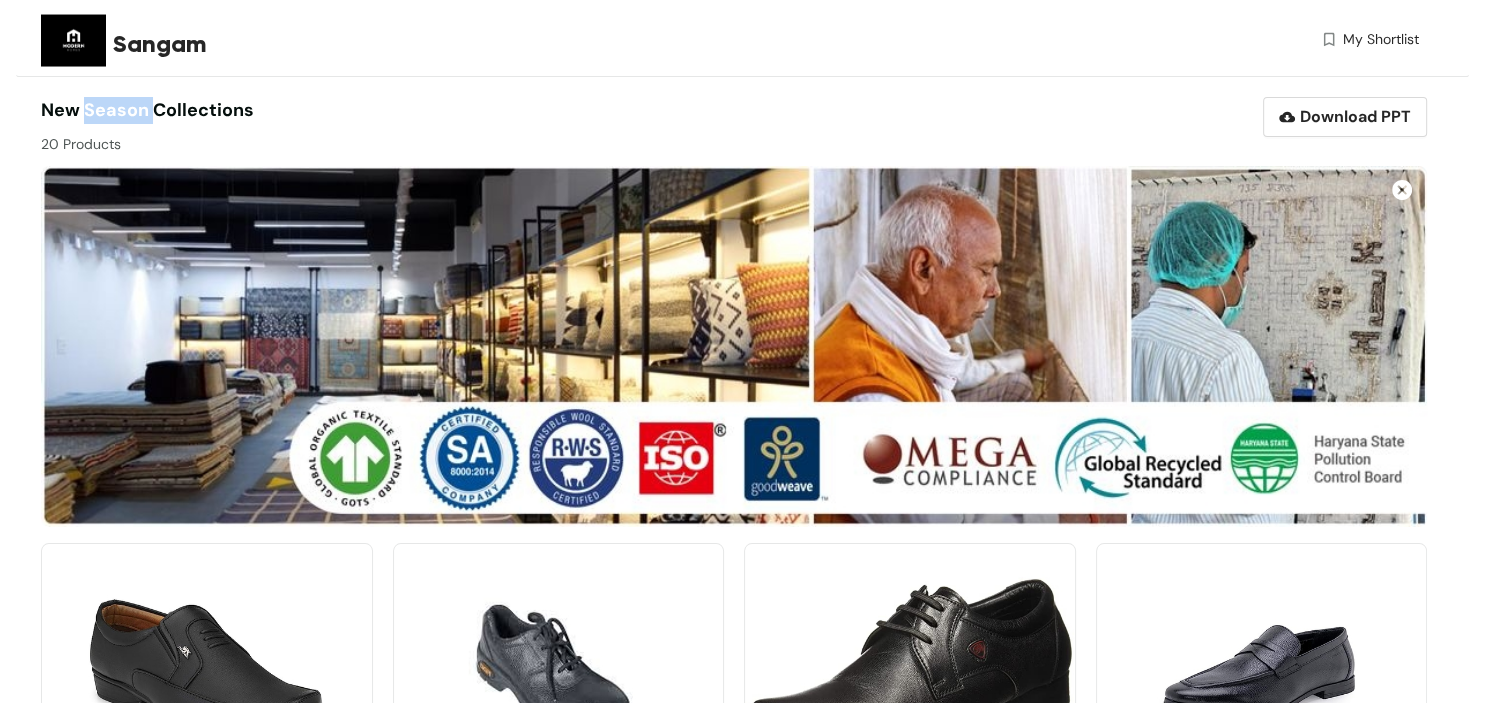 click on "Sangam My Shortlist New season collections 20 Products Download PPT Shortlist ID - [ID] Get Quote Shortlist ID - [ID] Get Quote Shortlist ID - [ID] Get Quote Shortlist ID - [ID] Get Quote Shortlist ID - [ID] Get Quote Shortlist ID - [ID] Get Quote Shortlist ID - [ID] Get Quote Shortlist ID - [ID] Get Quote Shortlist ID - [ID] Get Quote Shortlist ID - [ID] Get Quote Shortlist ID - [ID] Get Quote Shortlist ID - [ID] Get Quote Shortlist ID - [ID] Get Quote Shortlist ID - [ID] Get Quote Shortlist ID - [ID] Get Quote Shortlist ID - [ID] Get Quote Shortlist ID - [ID] Get Quote Shortlist ID - [ID] Get Quote Shortlist ID - [ID] Get Quote" at bounding box center (742, 1125) 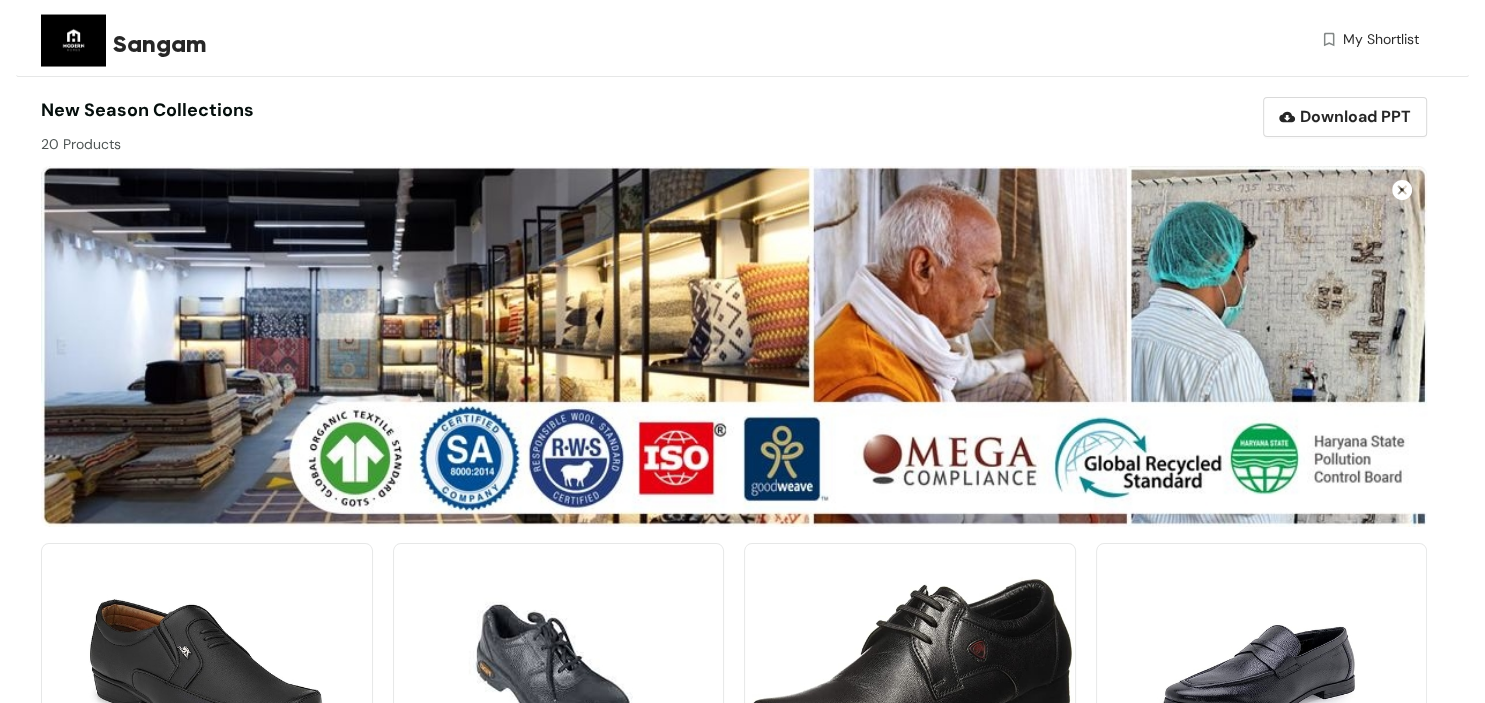 click on "Sangam My Shortlist New season collections 20 Products Download PPT Shortlist ID - [ID] Get Quote Shortlist ID - [ID] Get Quote Shortlist ID - [ID] Get Quote Shortlist ID - [ID] Get Quote Shortlist ID - [ID] Get Quote Shortlist ID - [ID] Get Quote Shortlist ID - [ID] Get Quote Shortlist ID - [ID] Get Quote Shortlist ID - [ID] Get Quote Shortlist ID - [ID] Get Quote Shortlist ID - [ID] Get Quote Shortlist ID - [ID] Get Quote Shortlist ID - [ID] Get Quote Shortlist ID - [ID] Get Quote Shortlist ID - [ID] Get Quote Shortlist ID - [ID] Get Quote Shortlist ID - [ID] Get Quote Shortlist ID - [ID] Get Quote Shortlist ID - [ID] Get Quote" at bounding box center (742, 1125) 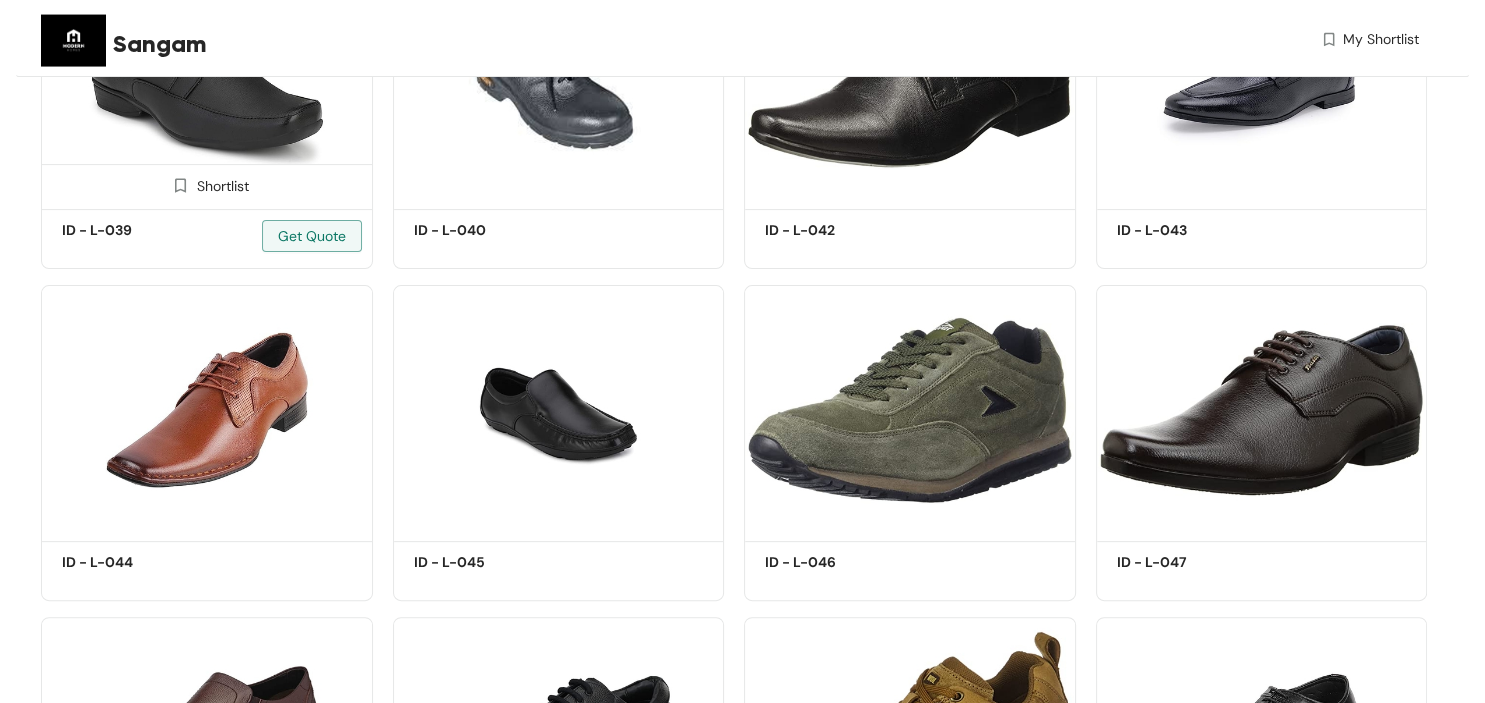 scroll, scrollTop: 528, scrollLeft: 0, axis: vertical 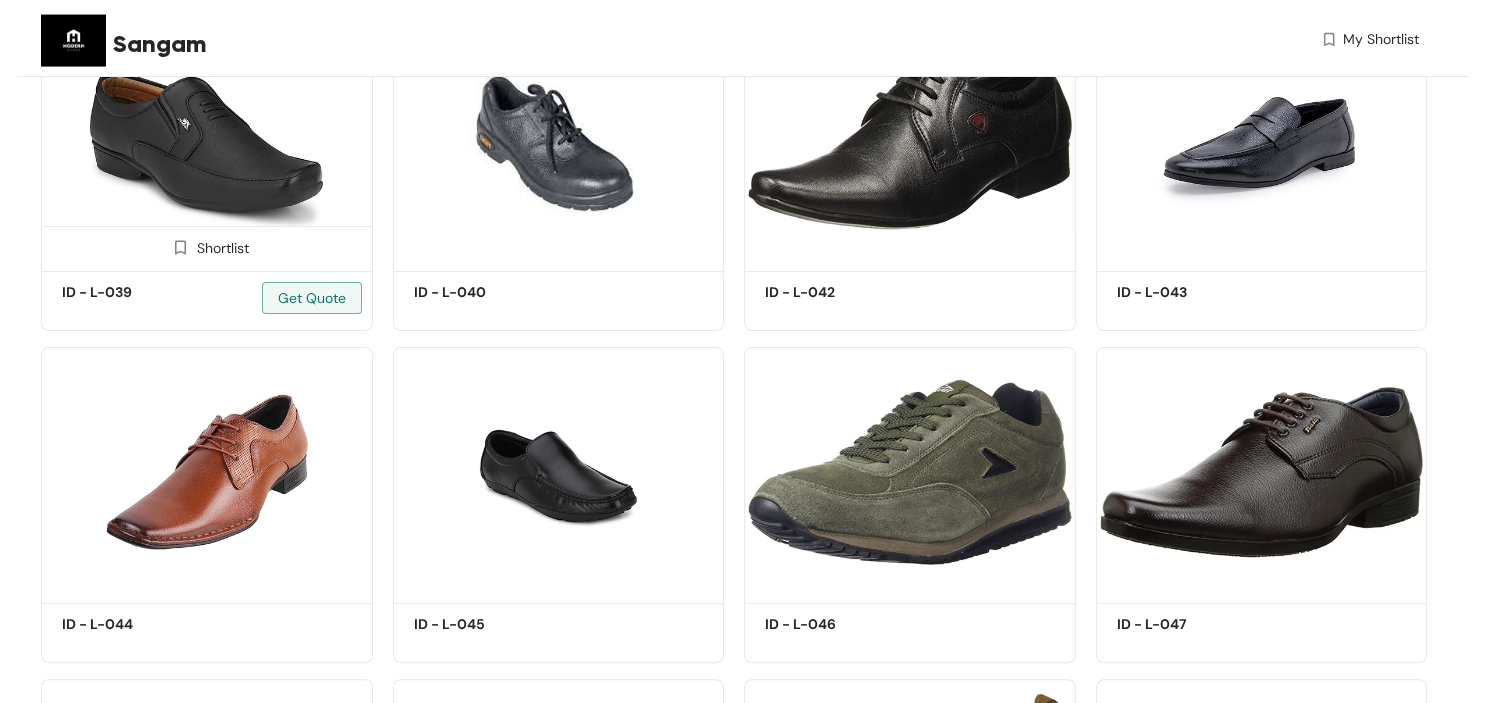 click at bounding box center (207, 140) 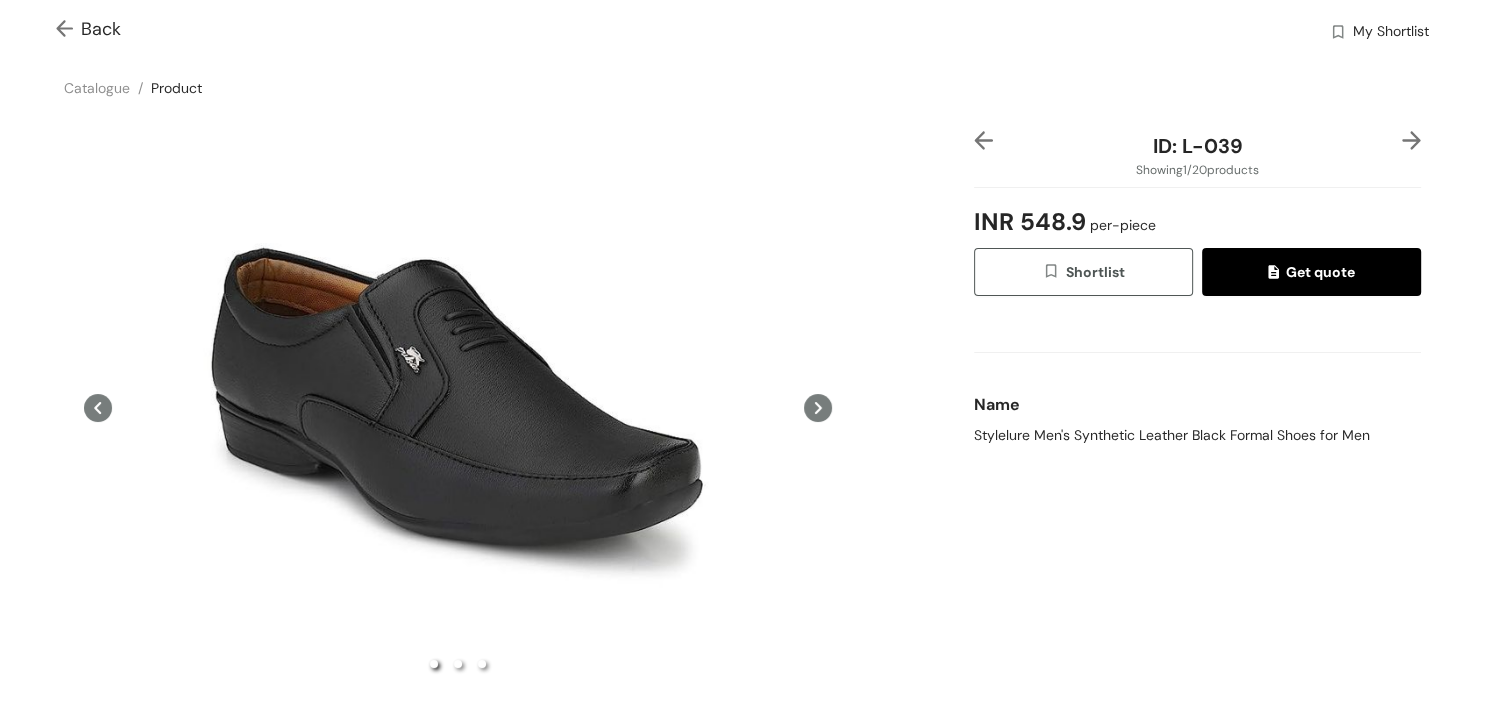 click 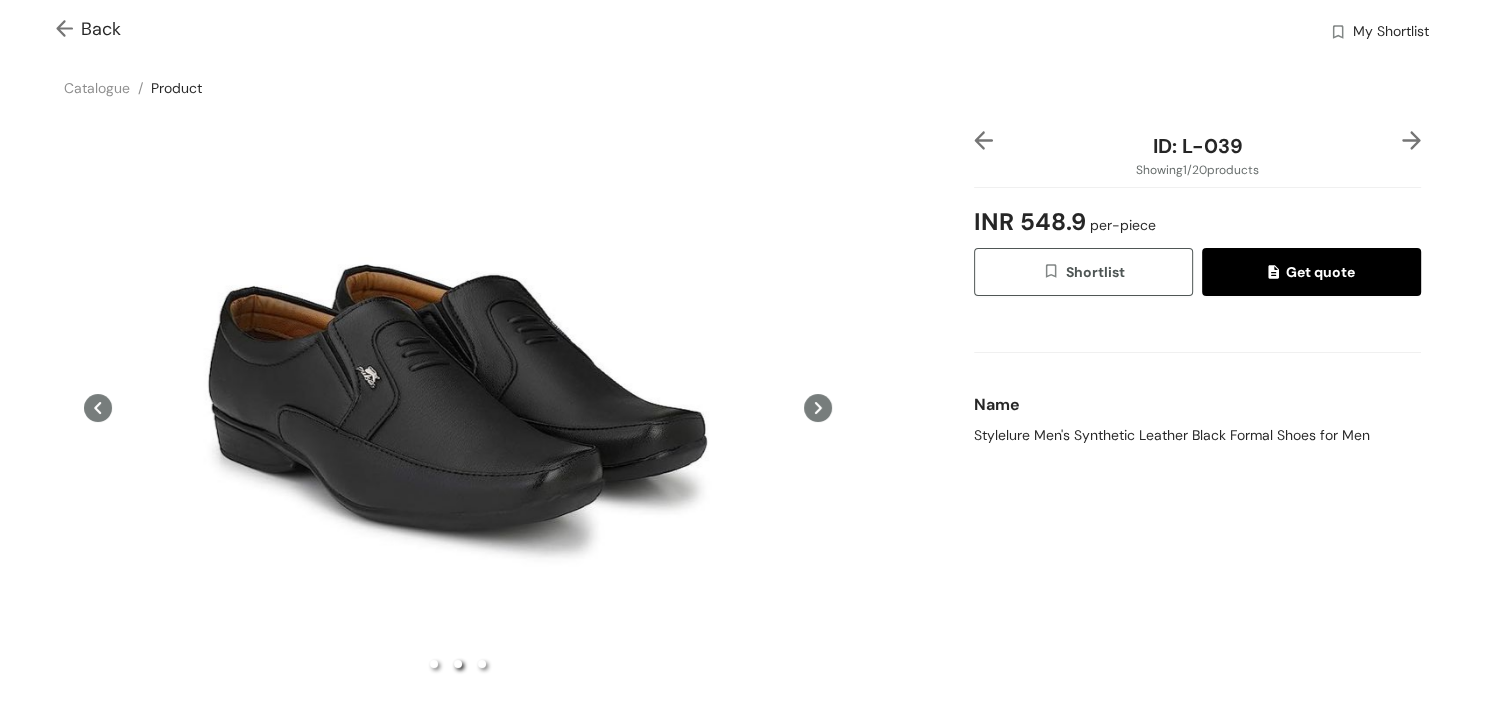 click 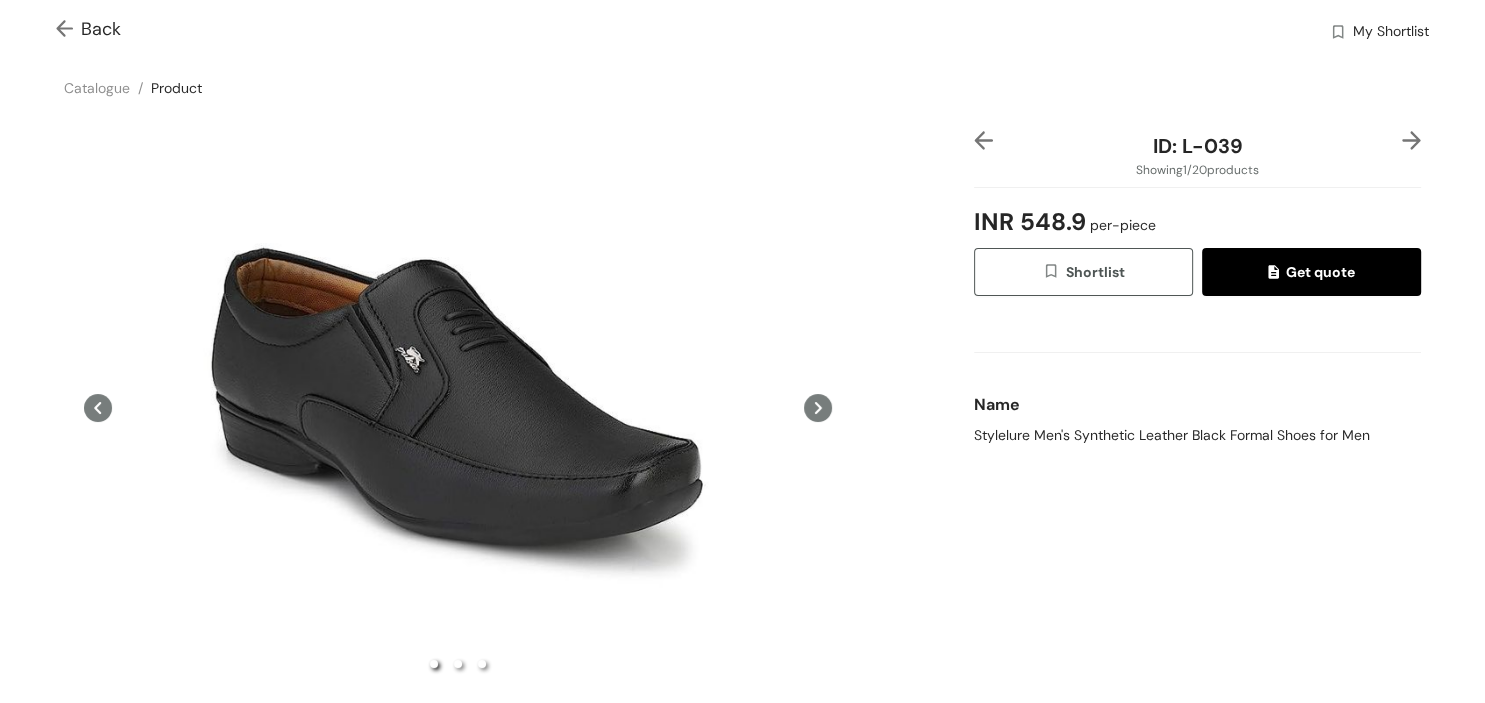 click at bounding box center (68, 30) 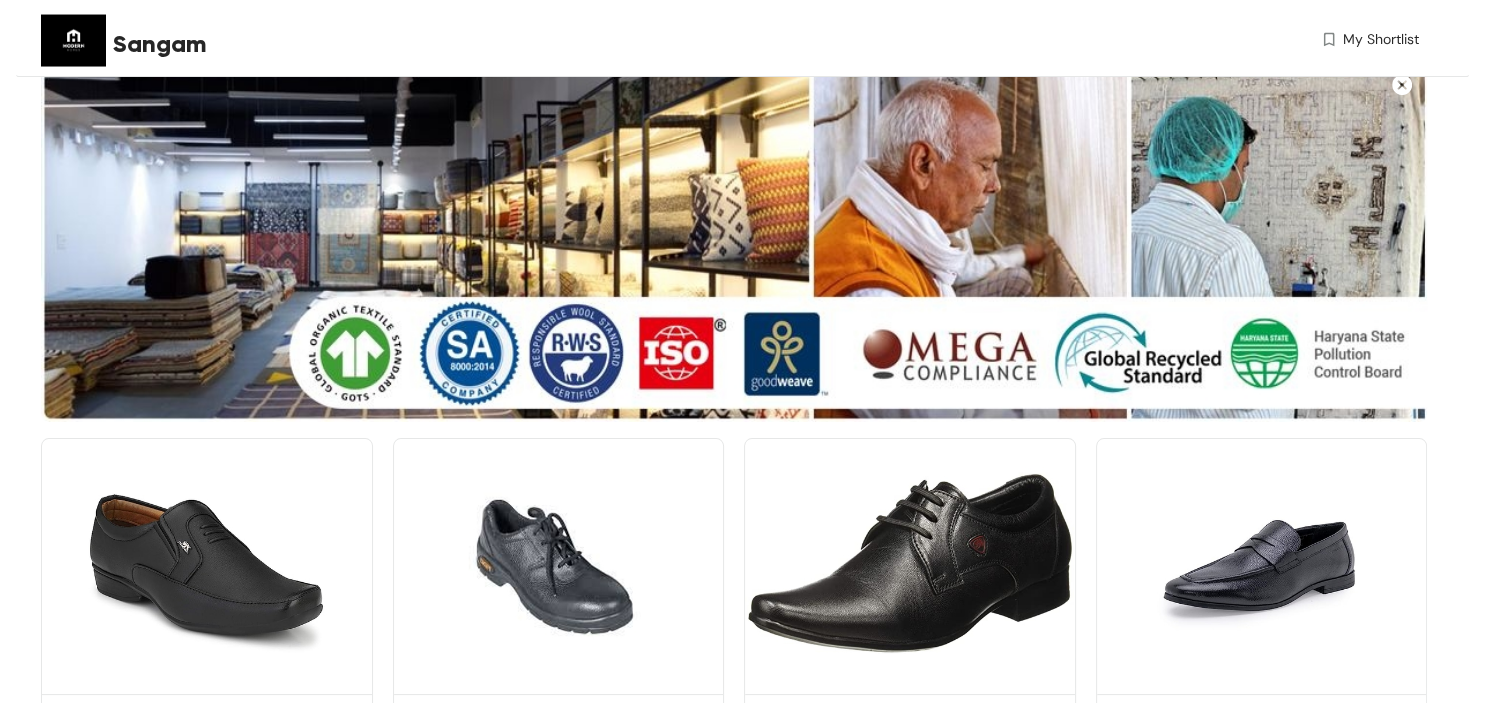 scroll, scrollTop: 316, scrollLeft: 0, axis: vertical 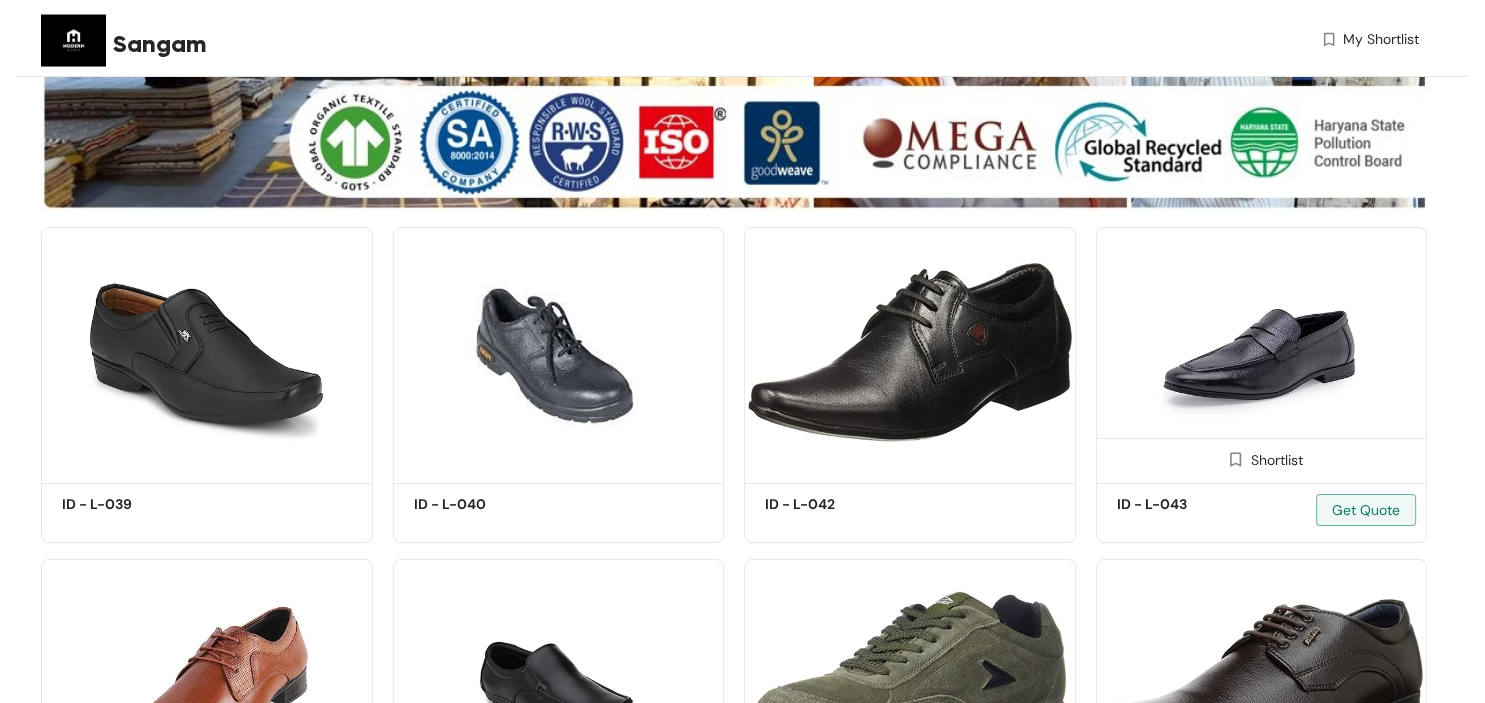 click at bounding box center [1262, 352] 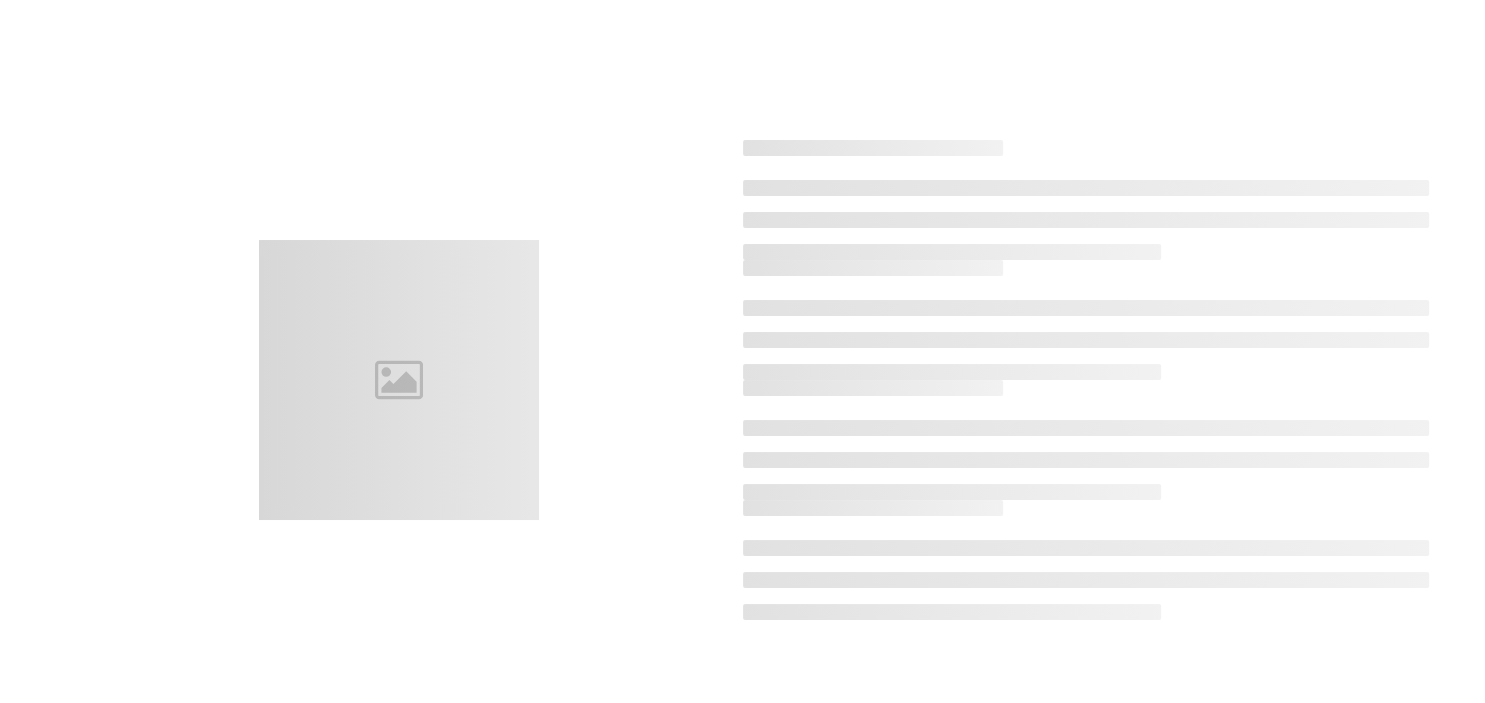 scroll, scrollTop: 0, scrollLeft: 0, axis: both 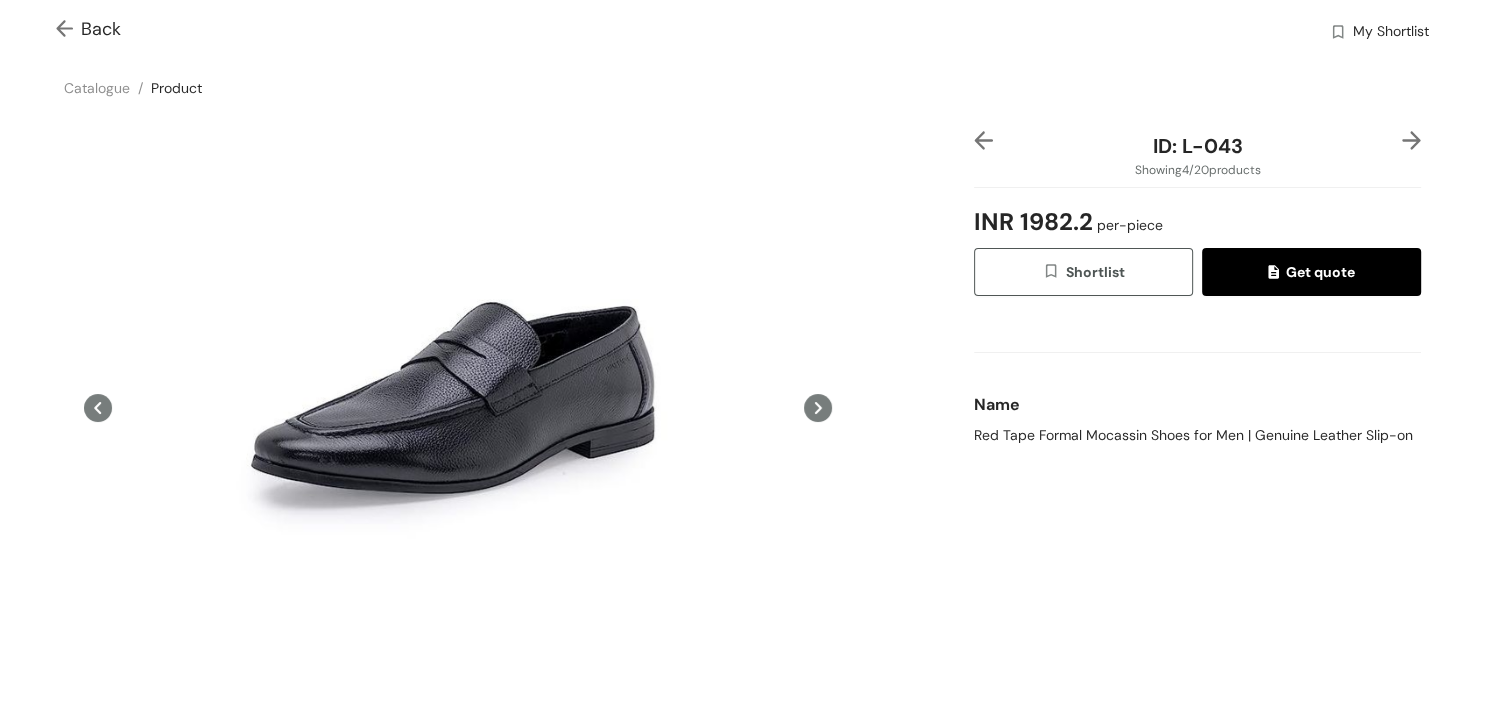 click at bounding box center [983, 140] 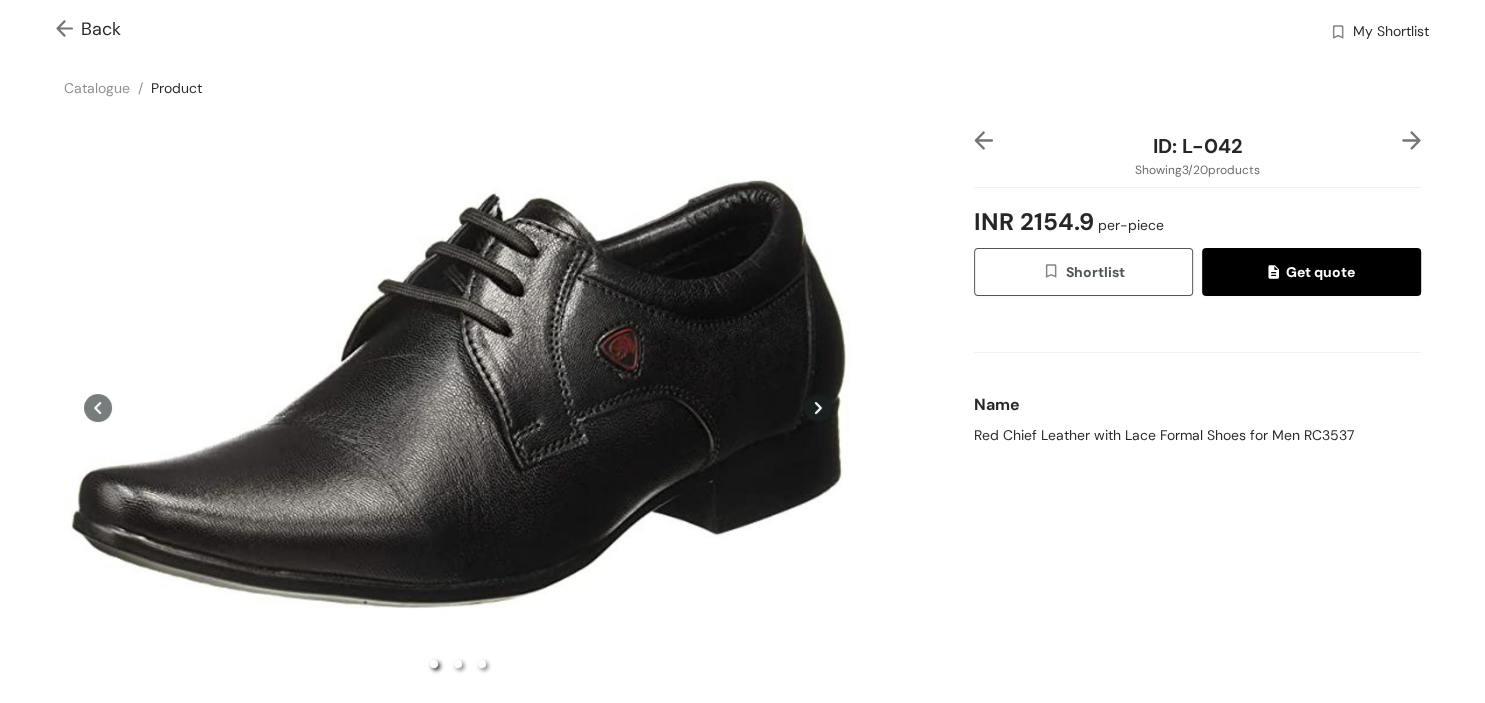 click at bounding box center [983, 140] 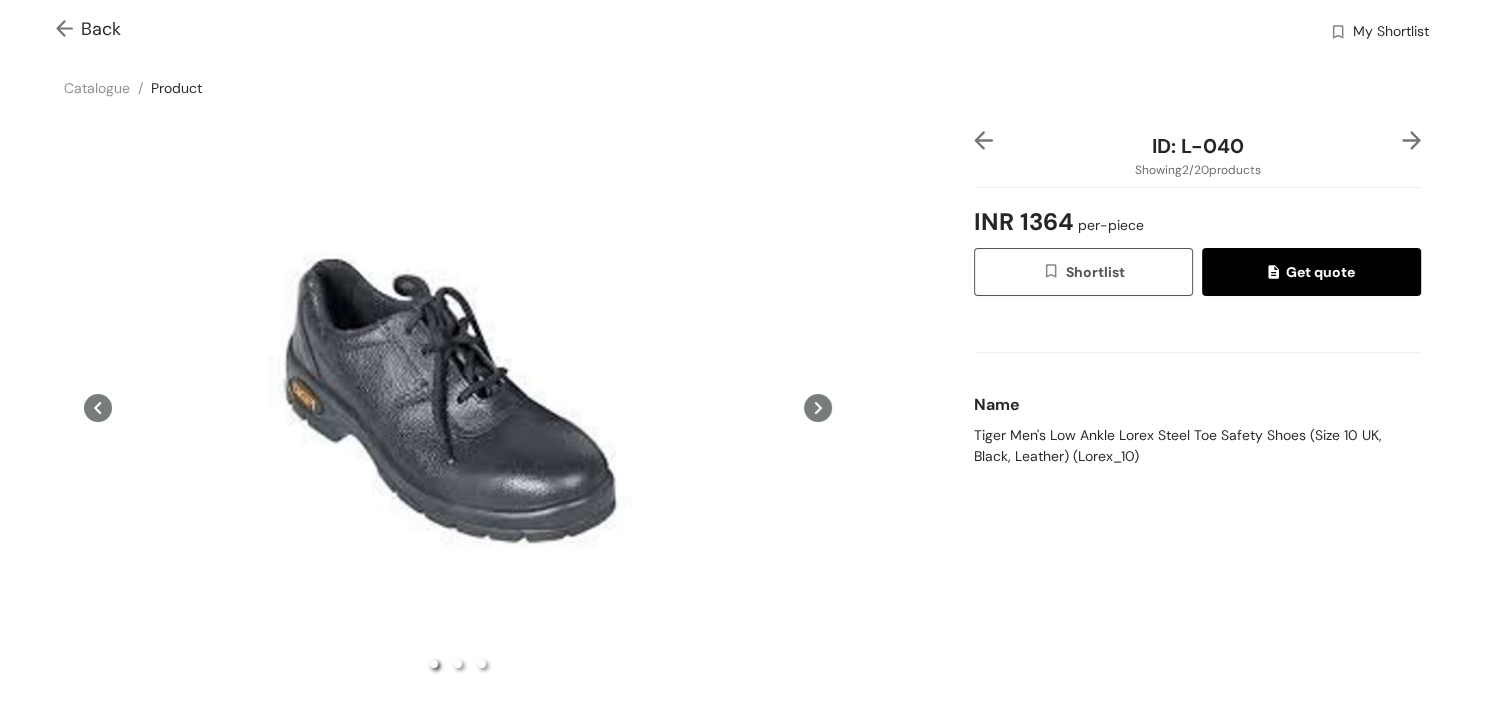 click at bounding box center [983, 140] 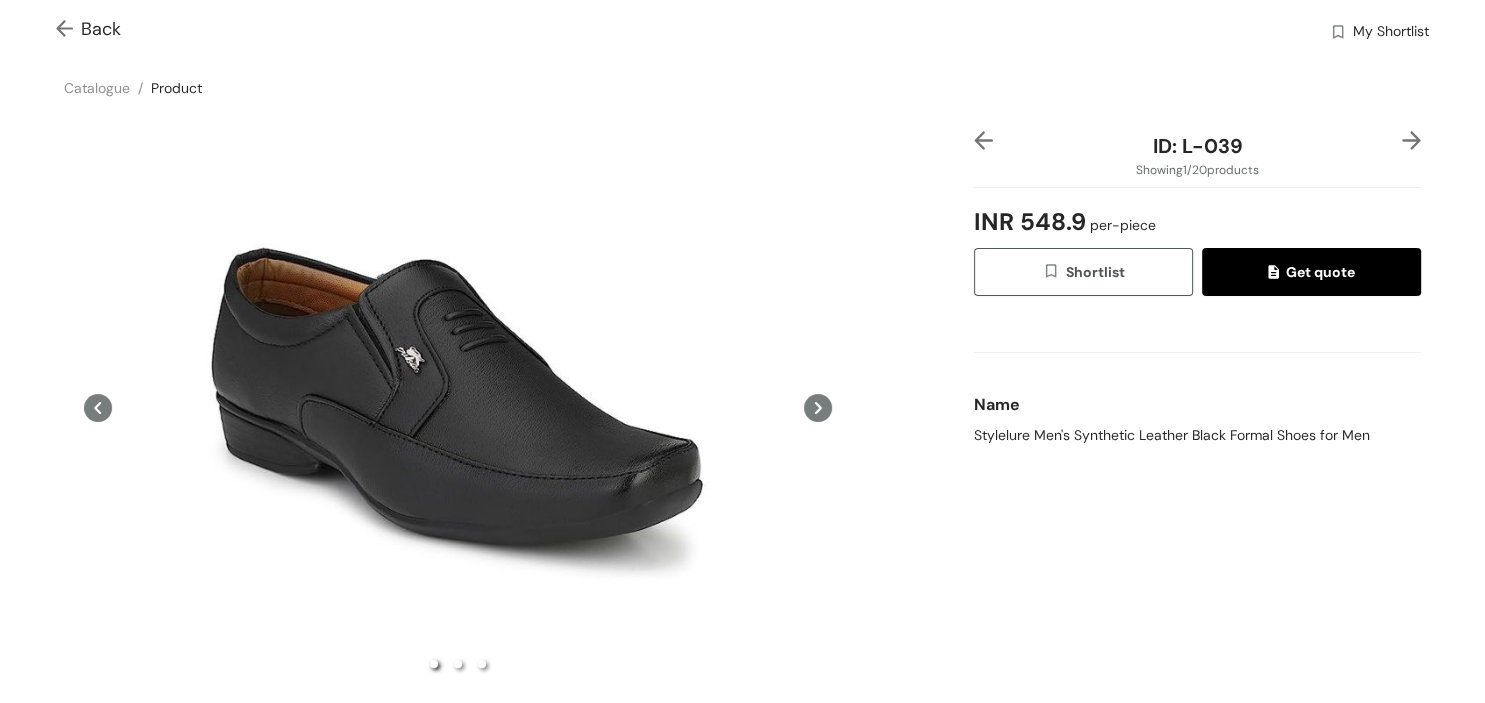 click at bounding box center [983, 140] 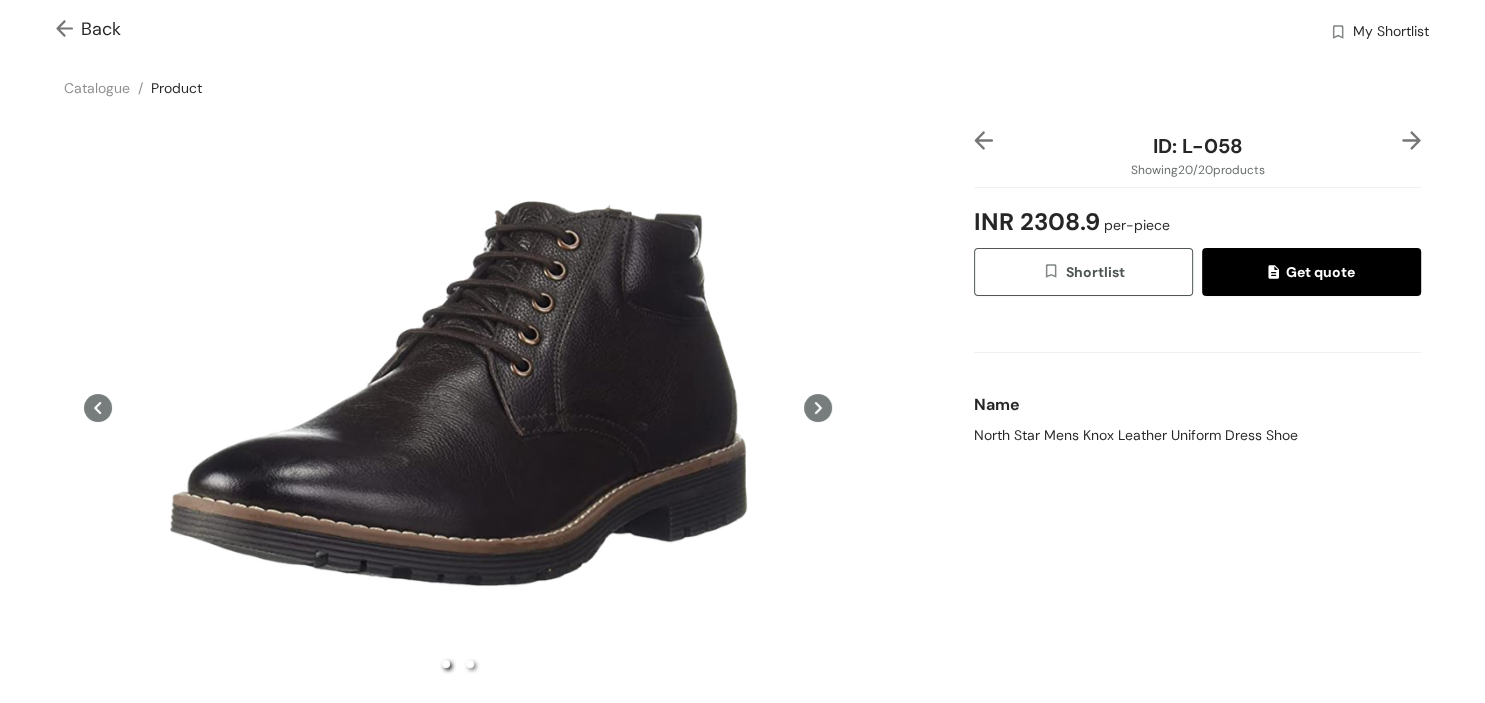 click at bounding box center (983, 140) 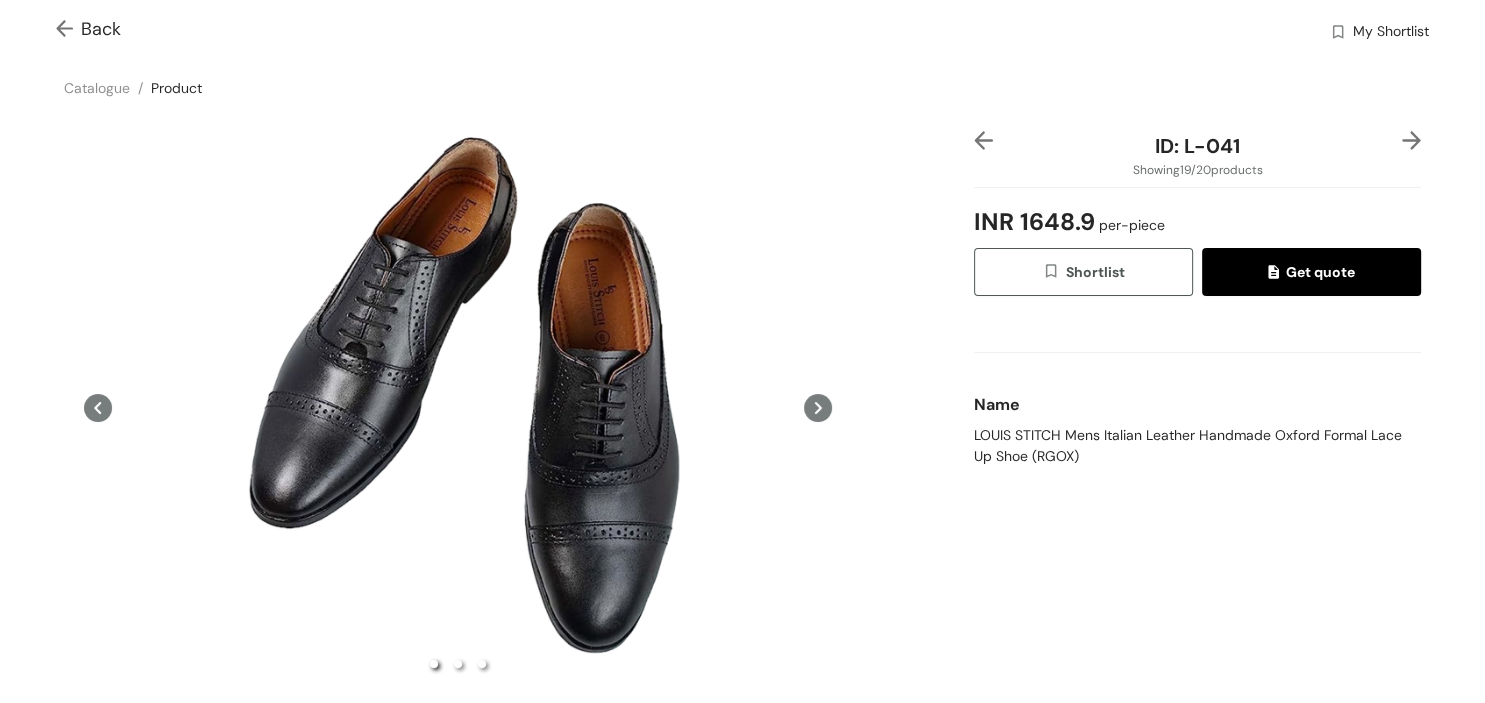 click at bounding box center [983, 140] 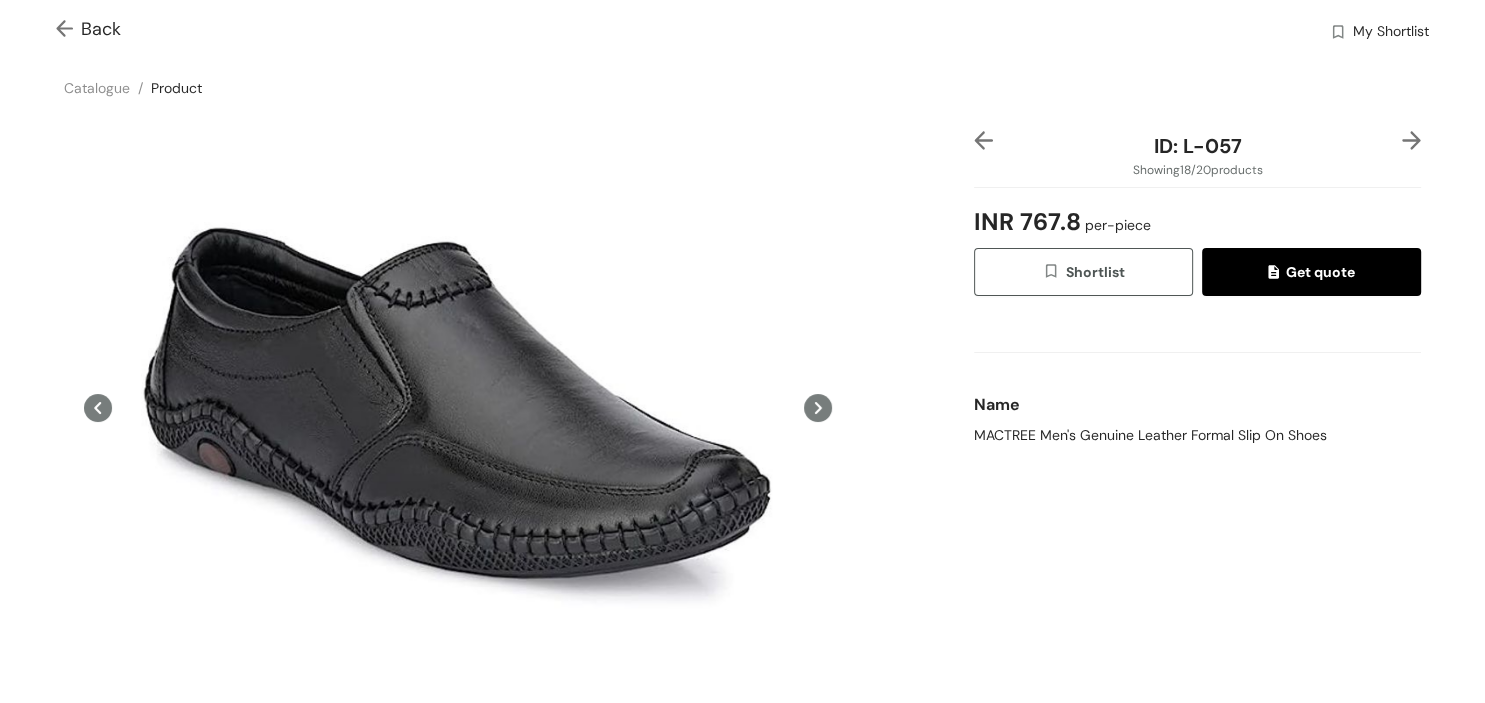 click at bounding box center [983, 140] 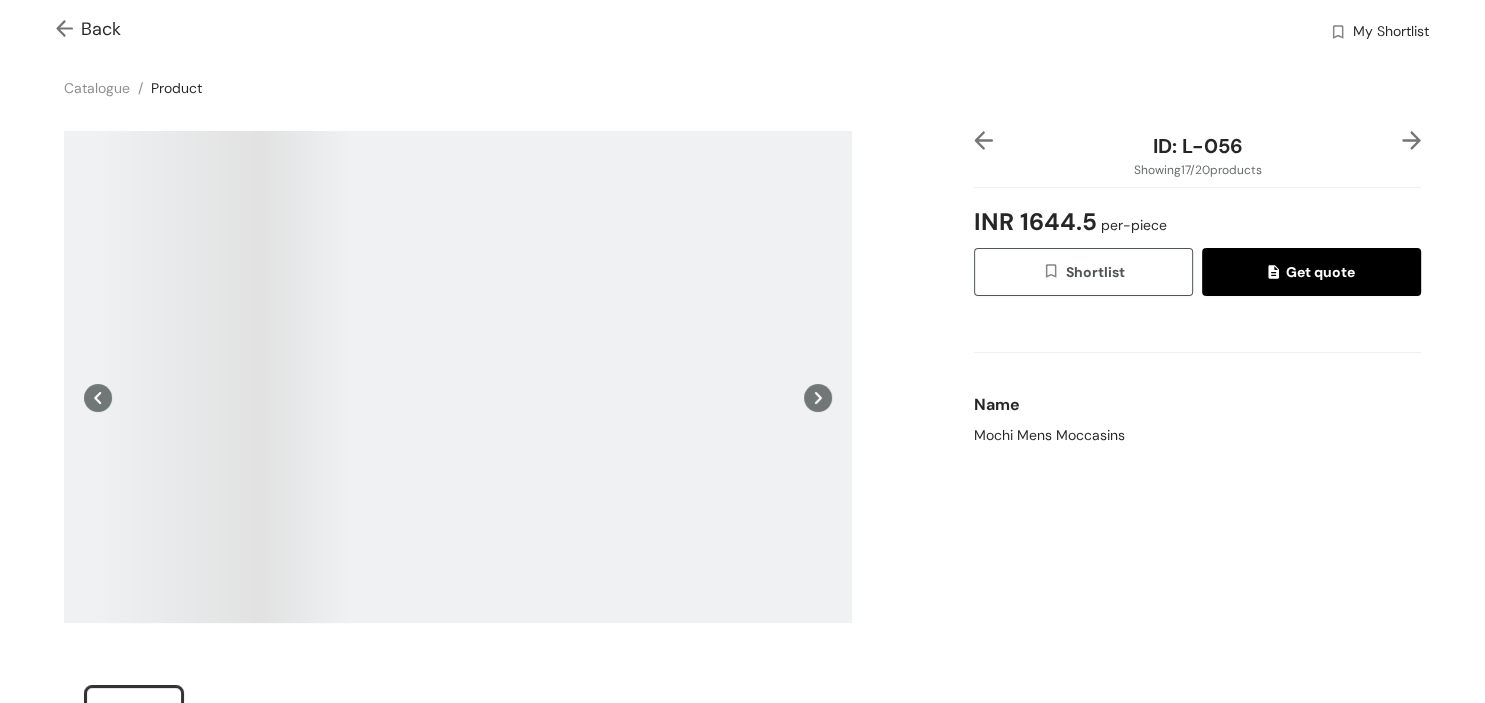click at bounding box center (983, 140) 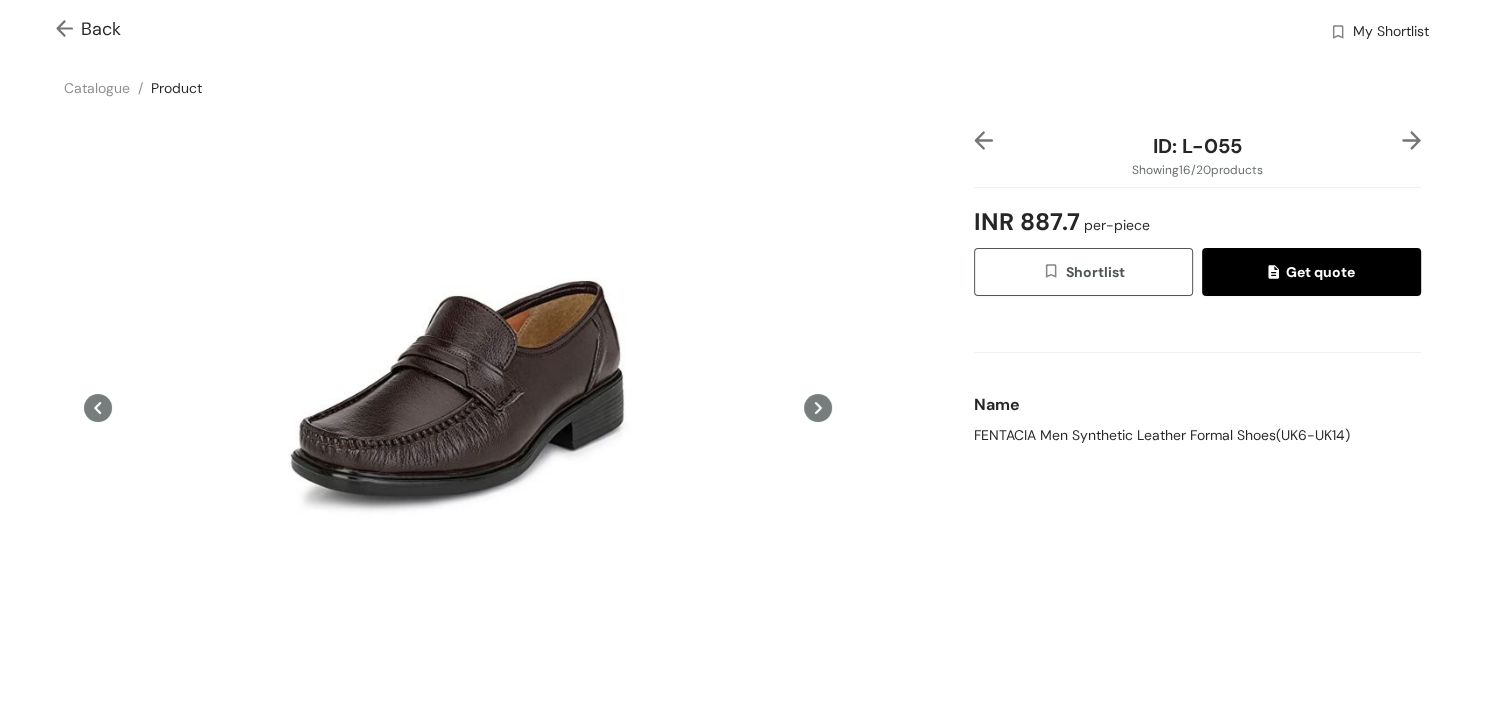 click at bounding box center (983, 140) 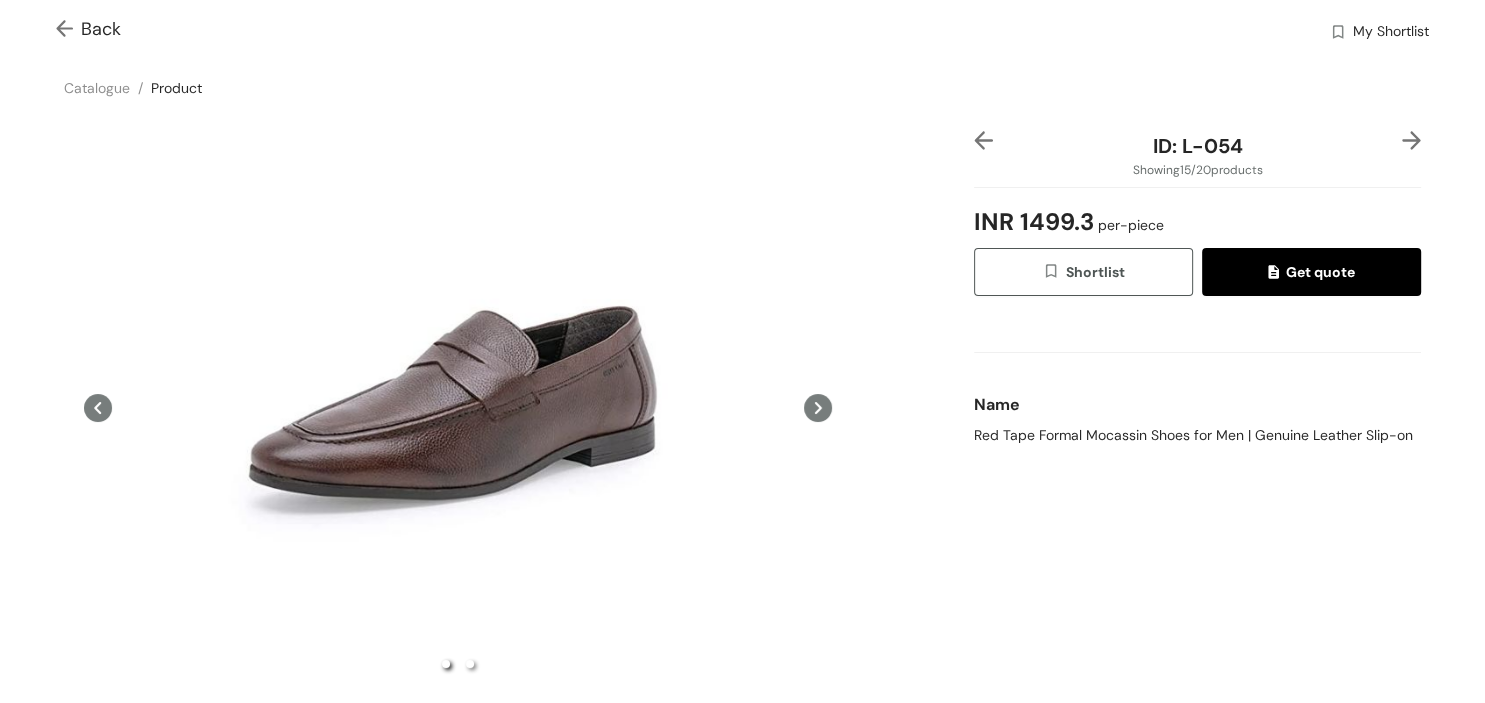 click at bounding box center [983, 140] 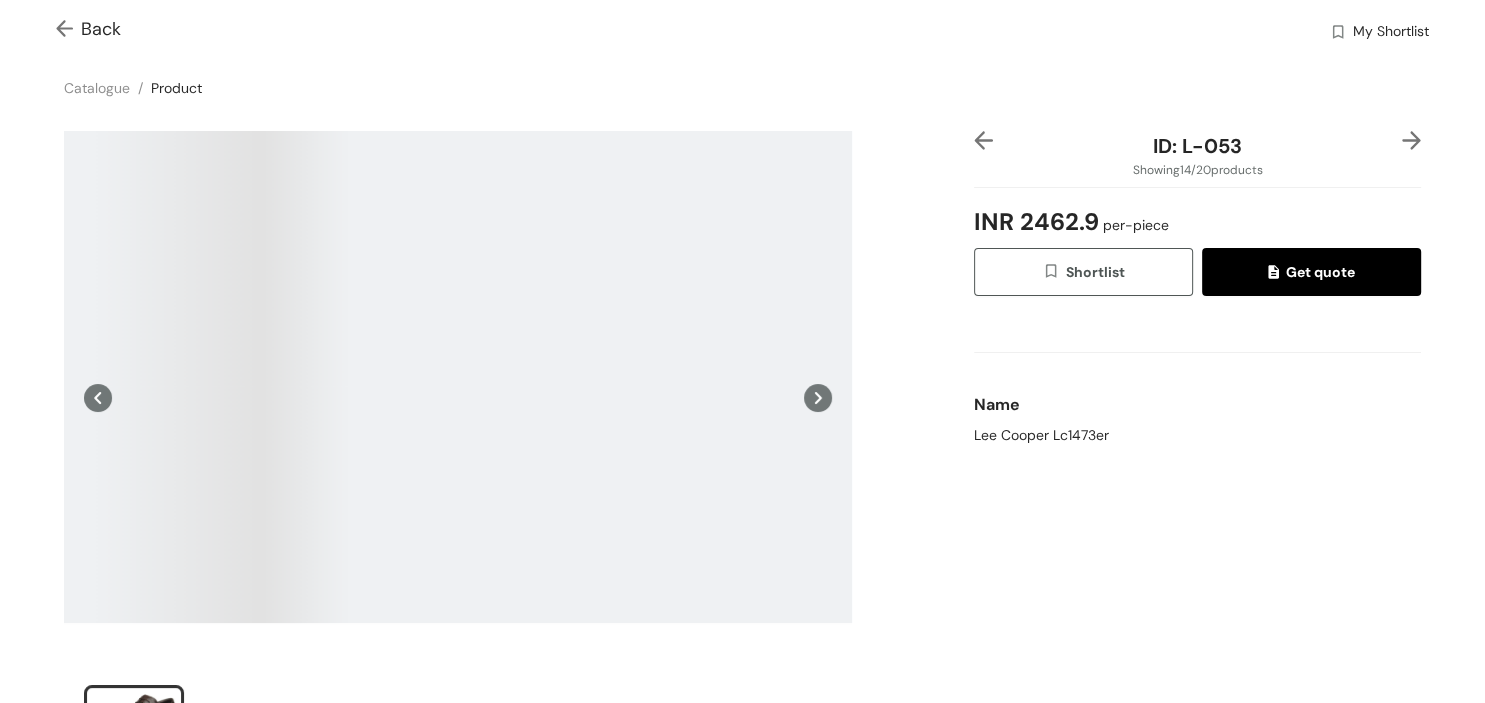 click at bounding box center [983, 140] 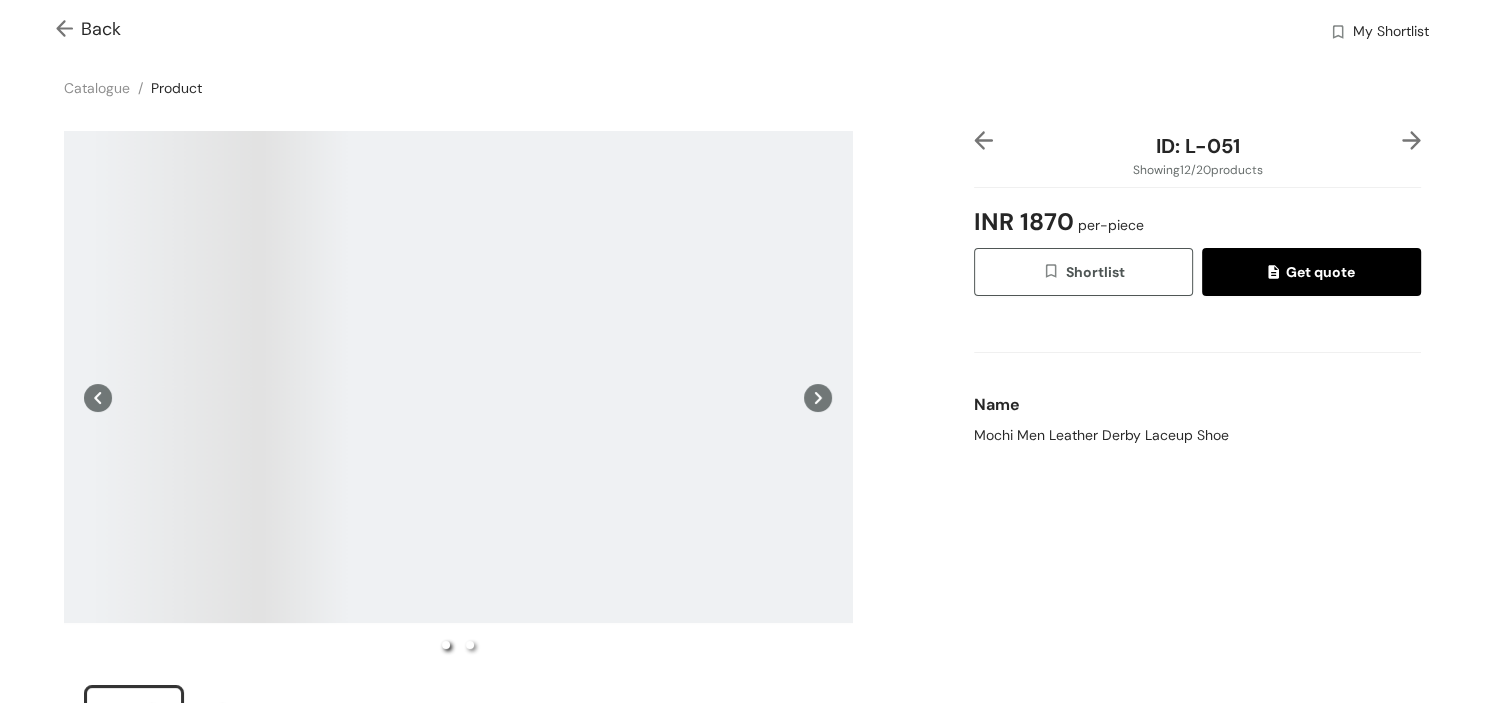 click at bounding box center [983, 140] 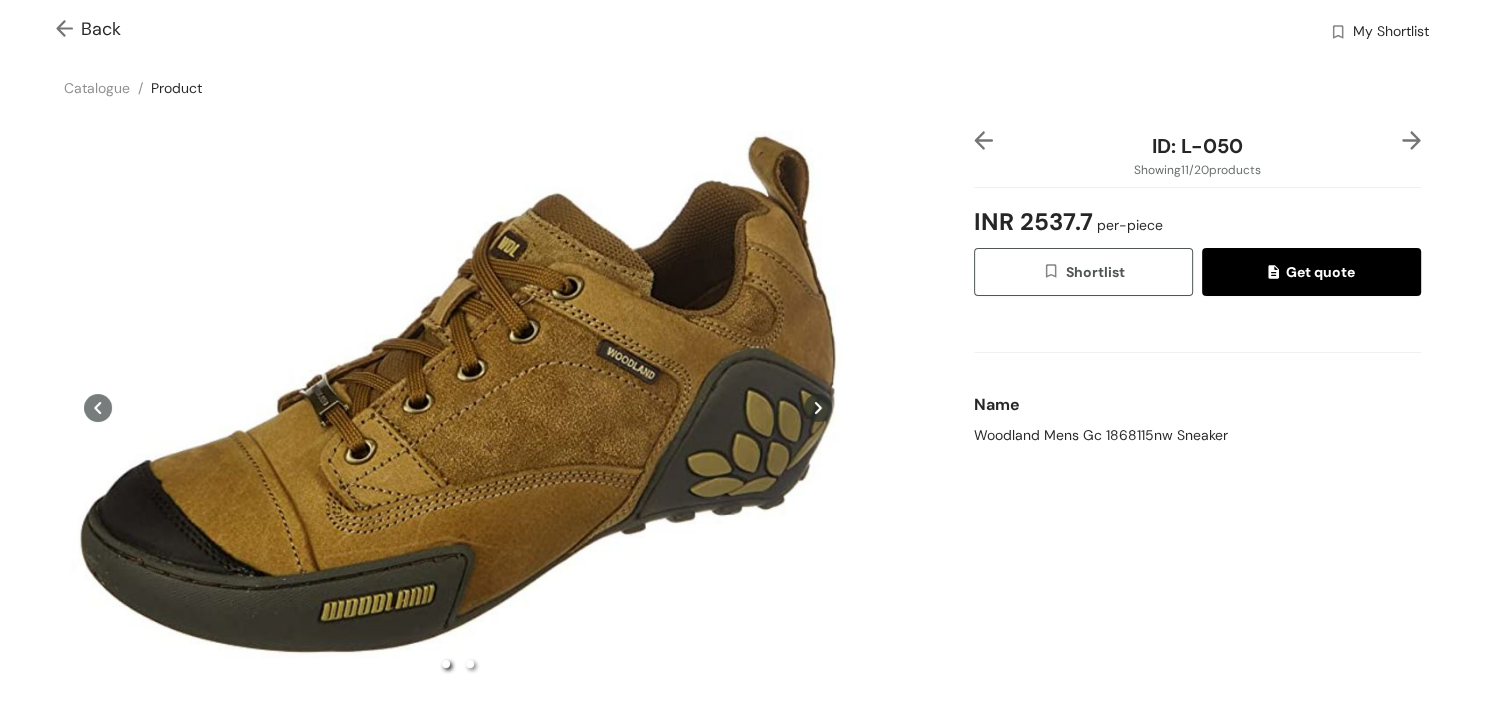 click on "Back" at bounding box center [88, 29] 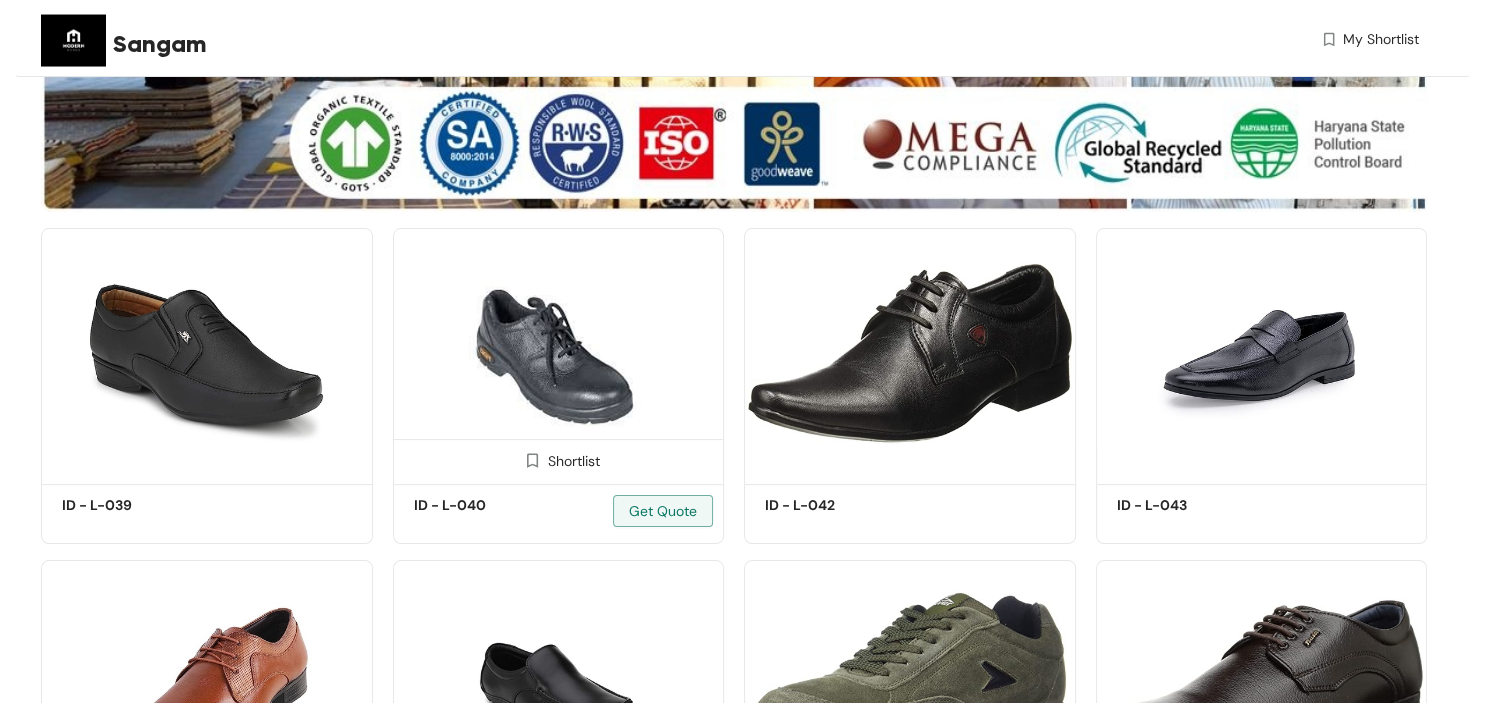scroll, scrollTop: 316, scrollLeft: 0, axis: vertical 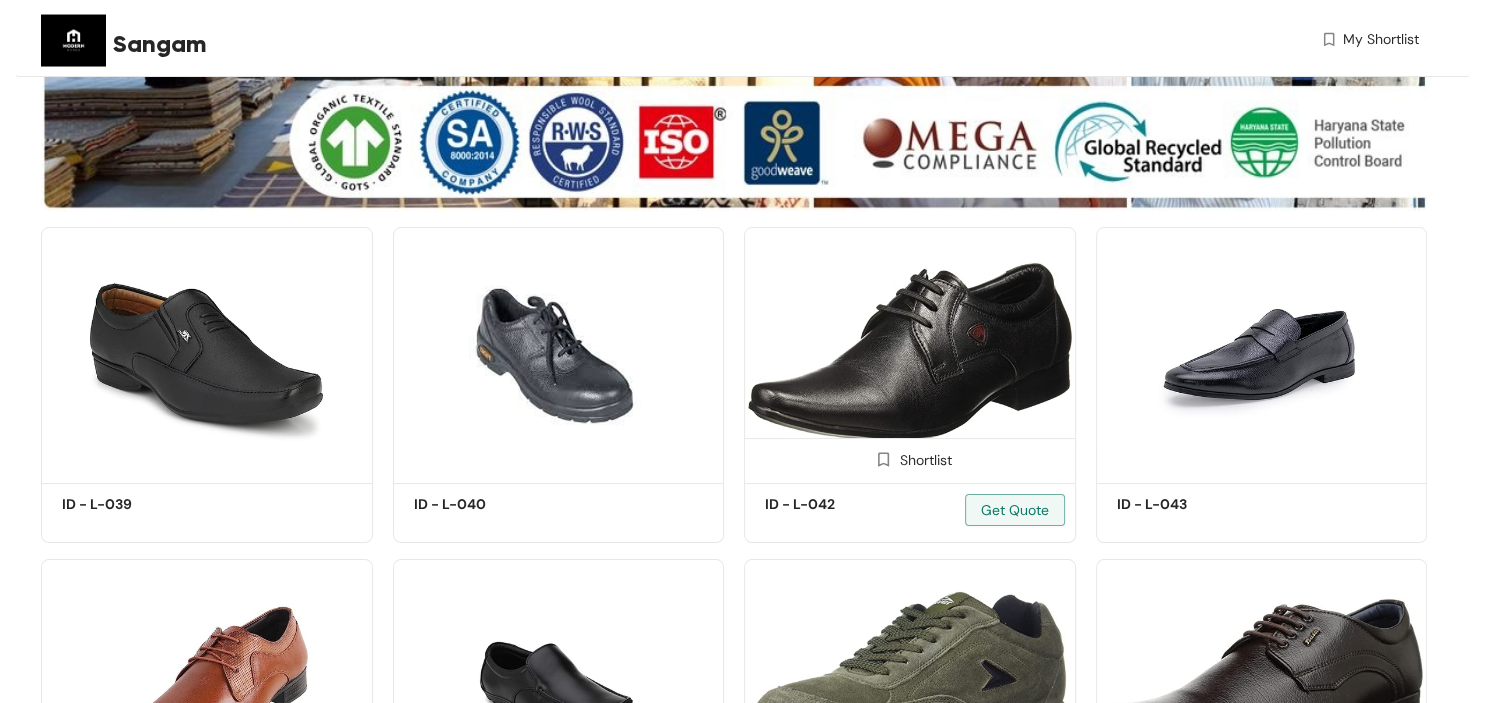click at bounding box center [910, 352] 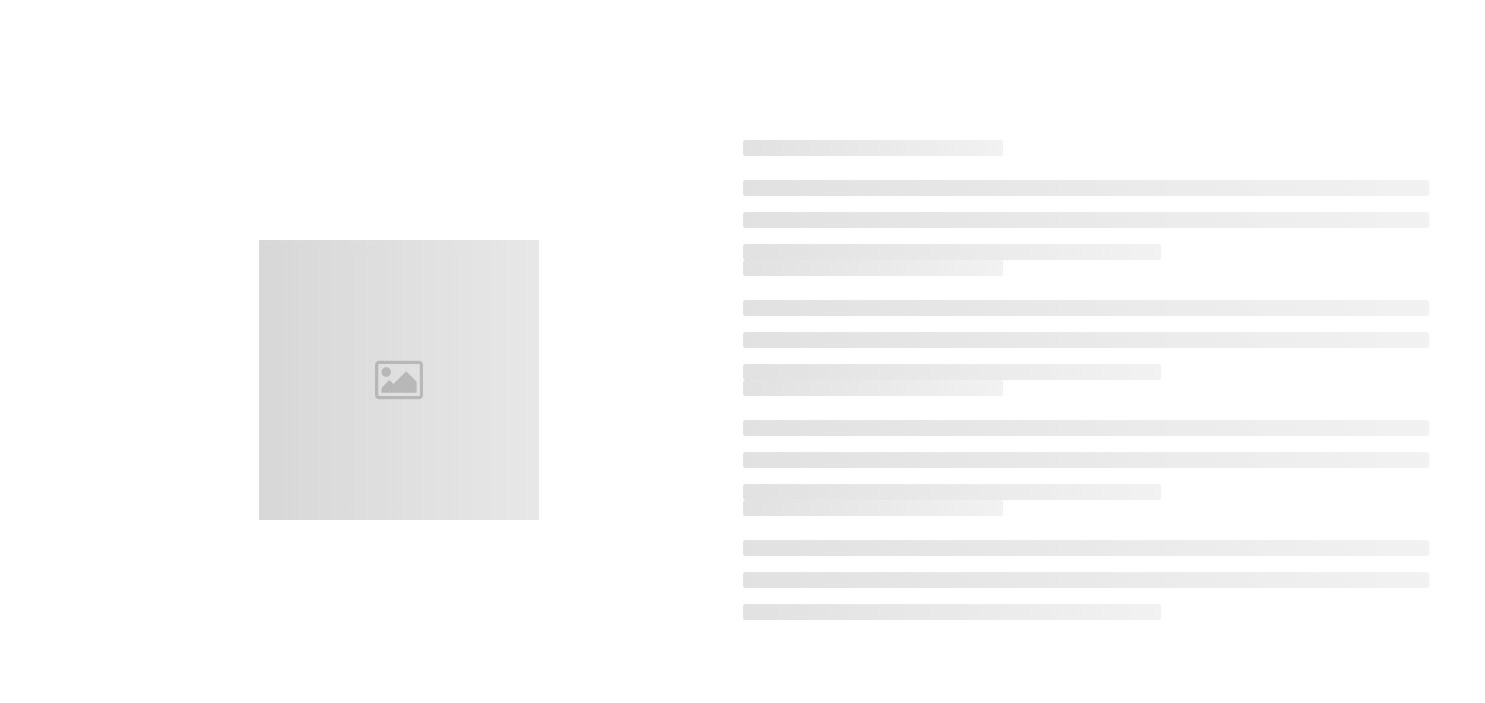 scroll, scrollTop: 0, scrollLeft: 0, axis: both 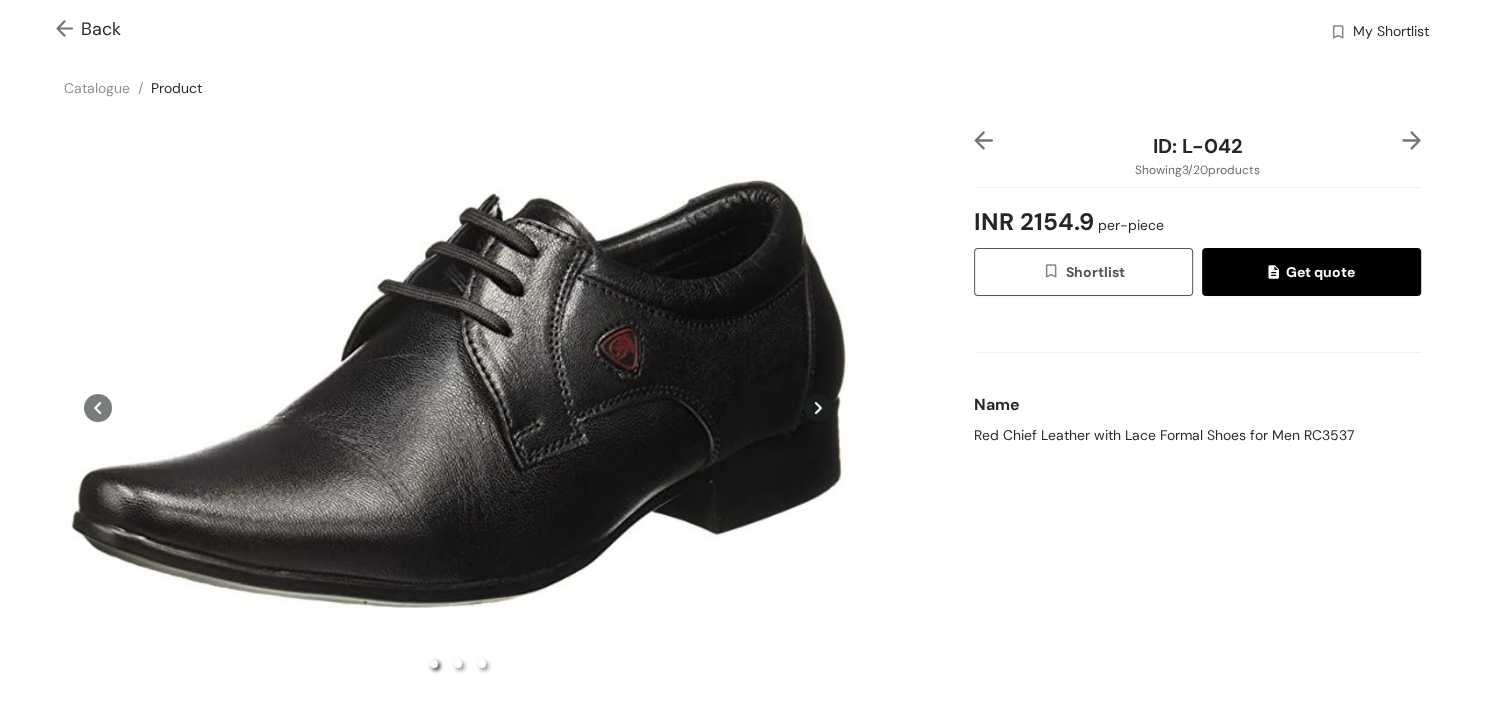 click on "Back" at bounding box center [88, 29] 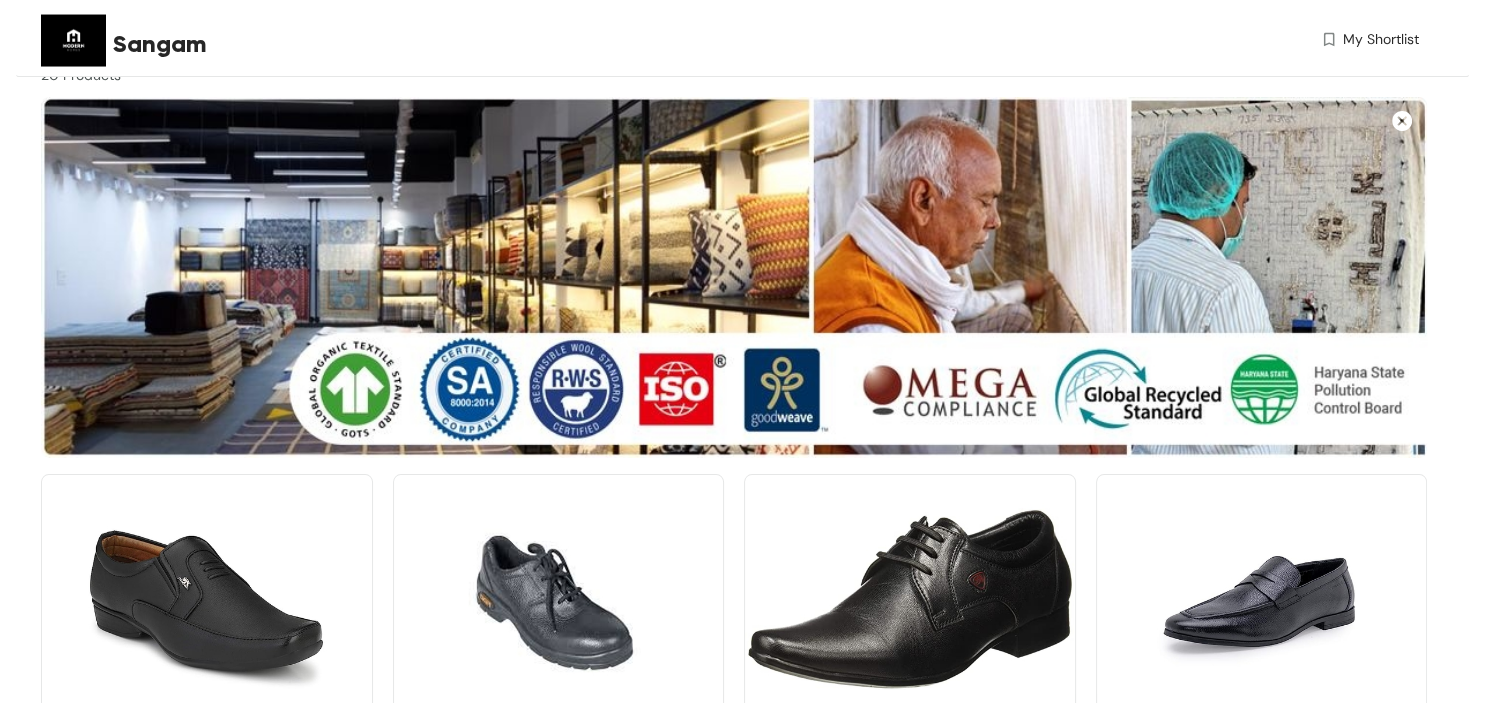 scroll, scrollTop: 0, scrollLeft: 0, axis: both 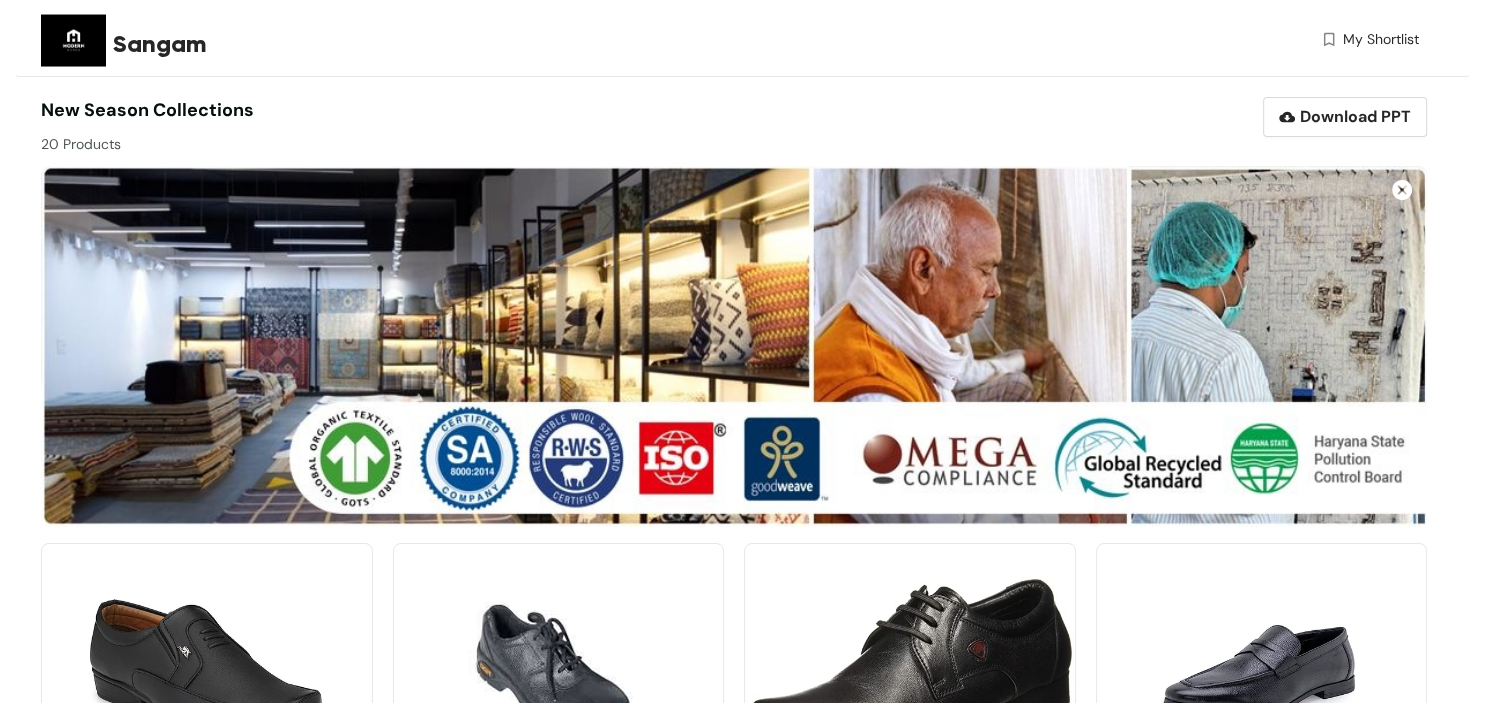 click on "Sangam" at bounding box center [160, 44] 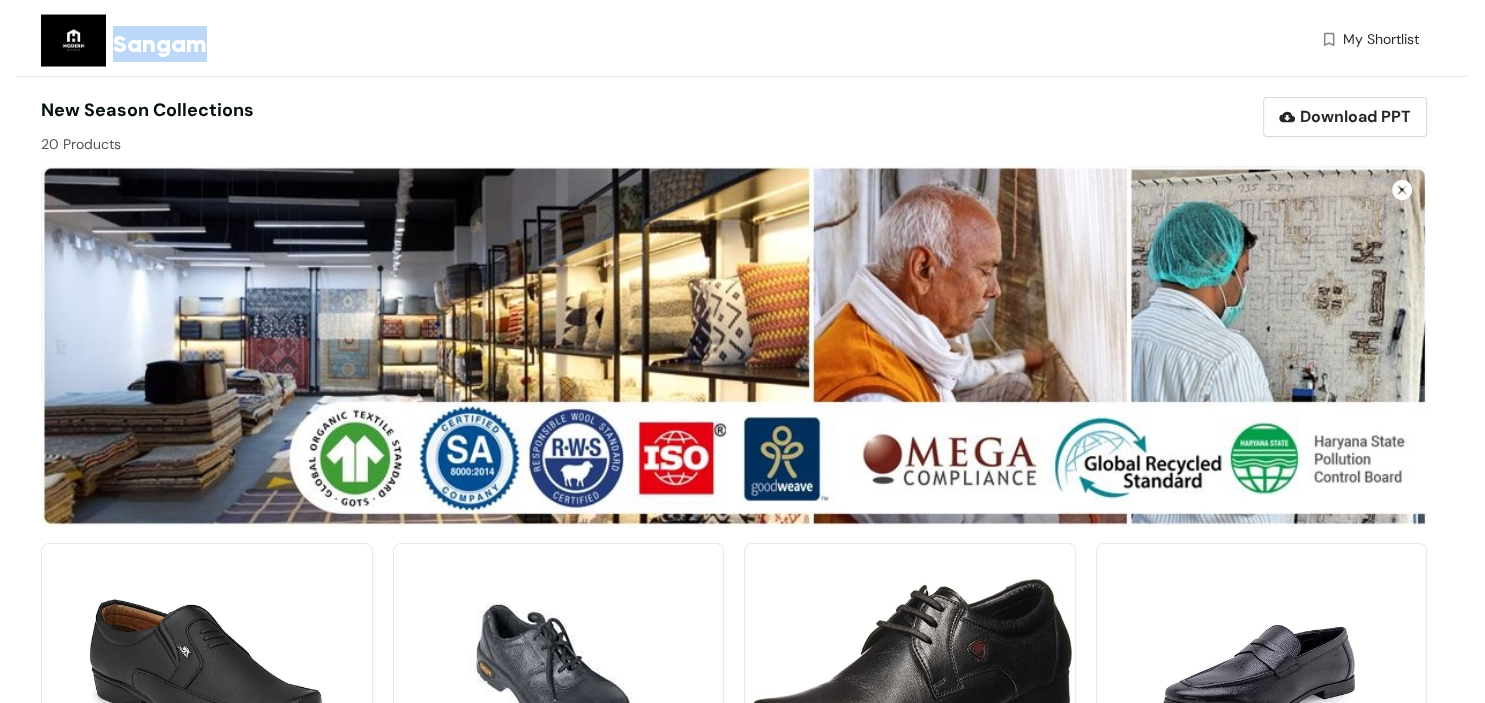 click on "Sangam" at bounding box center [160, 44] 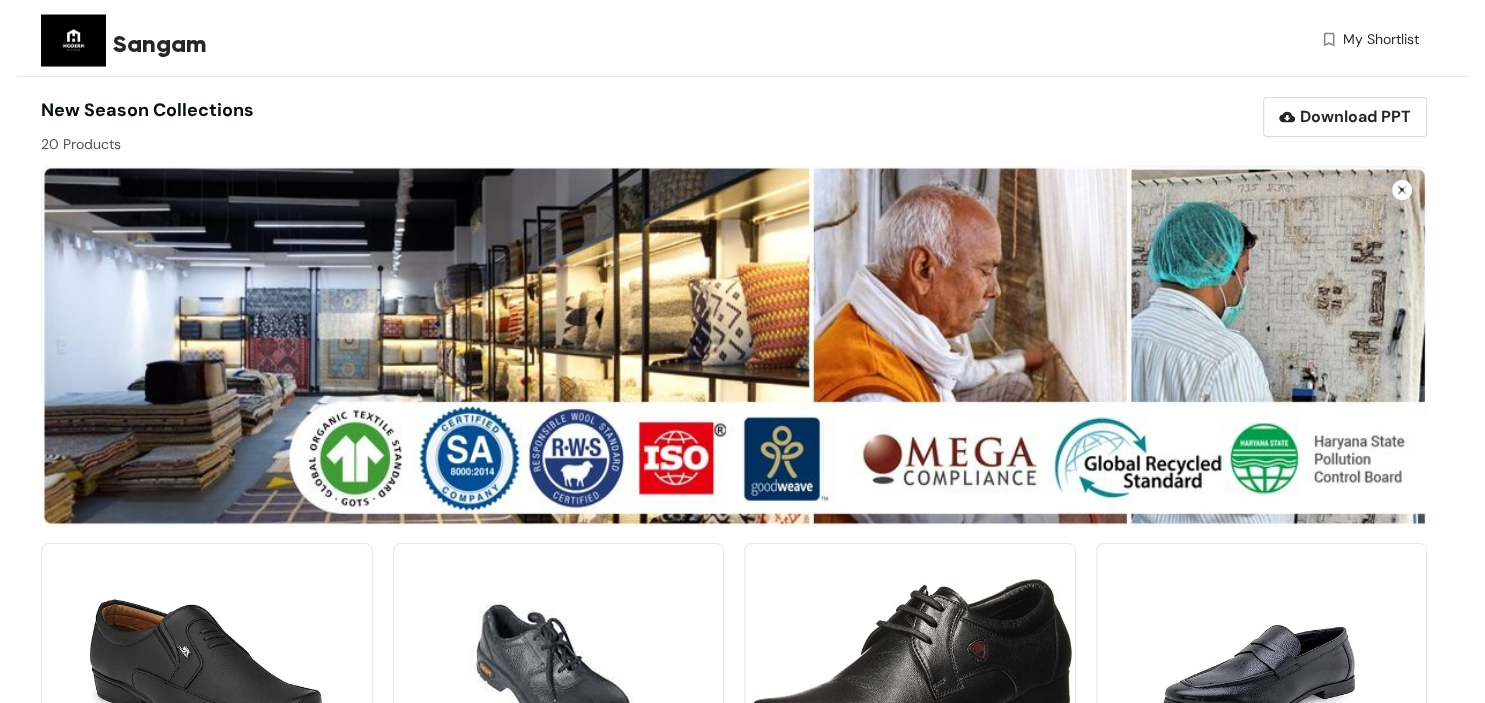 click on "20    Products" at bounding box center [387, 139] 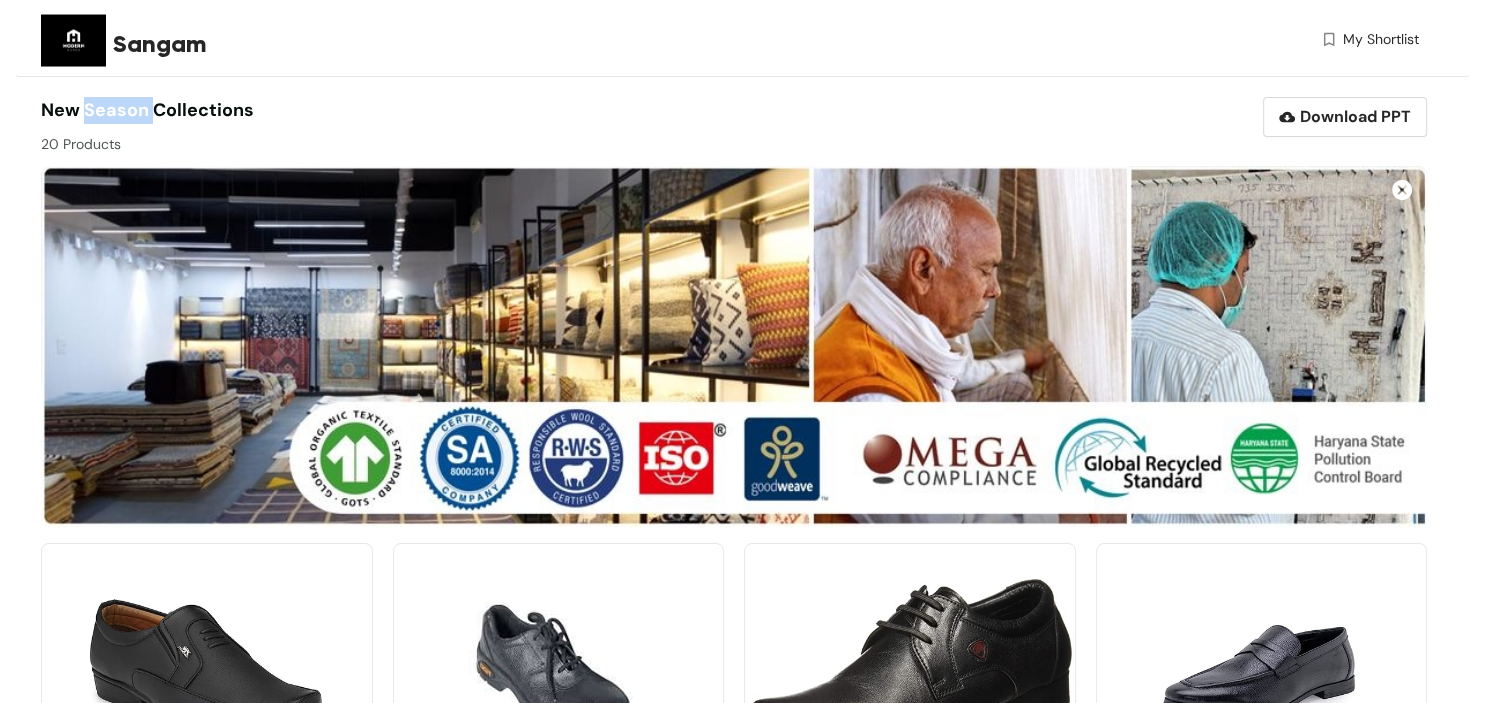 click on "New season collections" at bounding box center [147, 110] 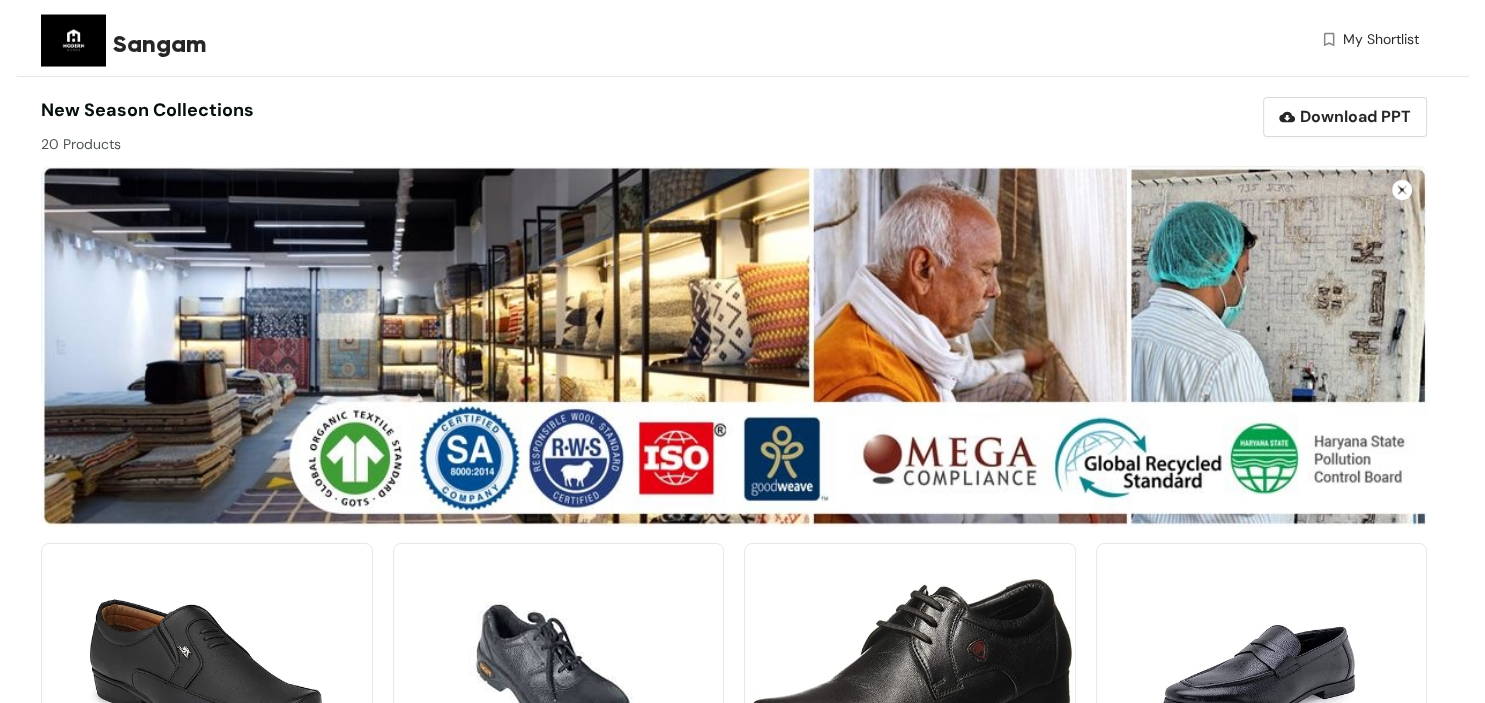 click on "New season collections" at bounding box center [147, 110] 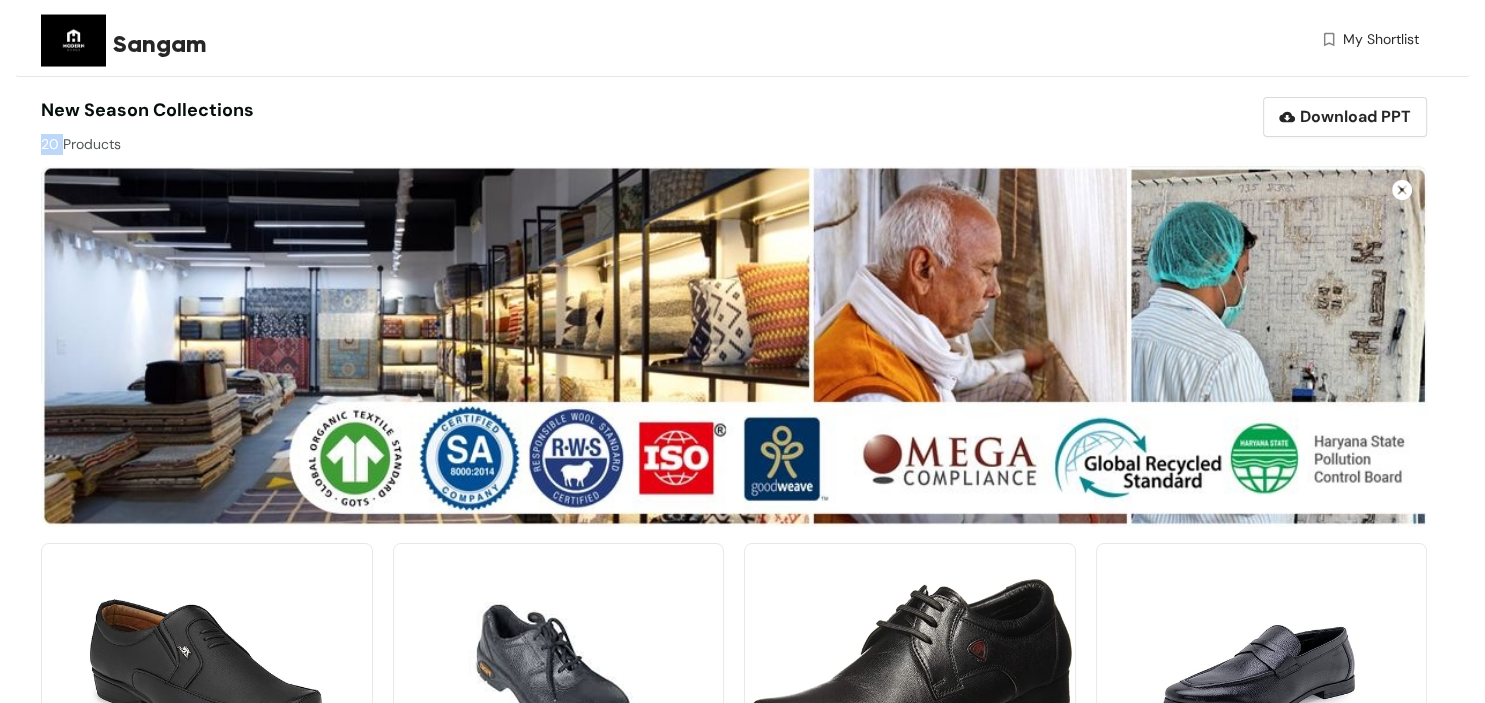 click on "20    Products" at bounding box center (387, 139) 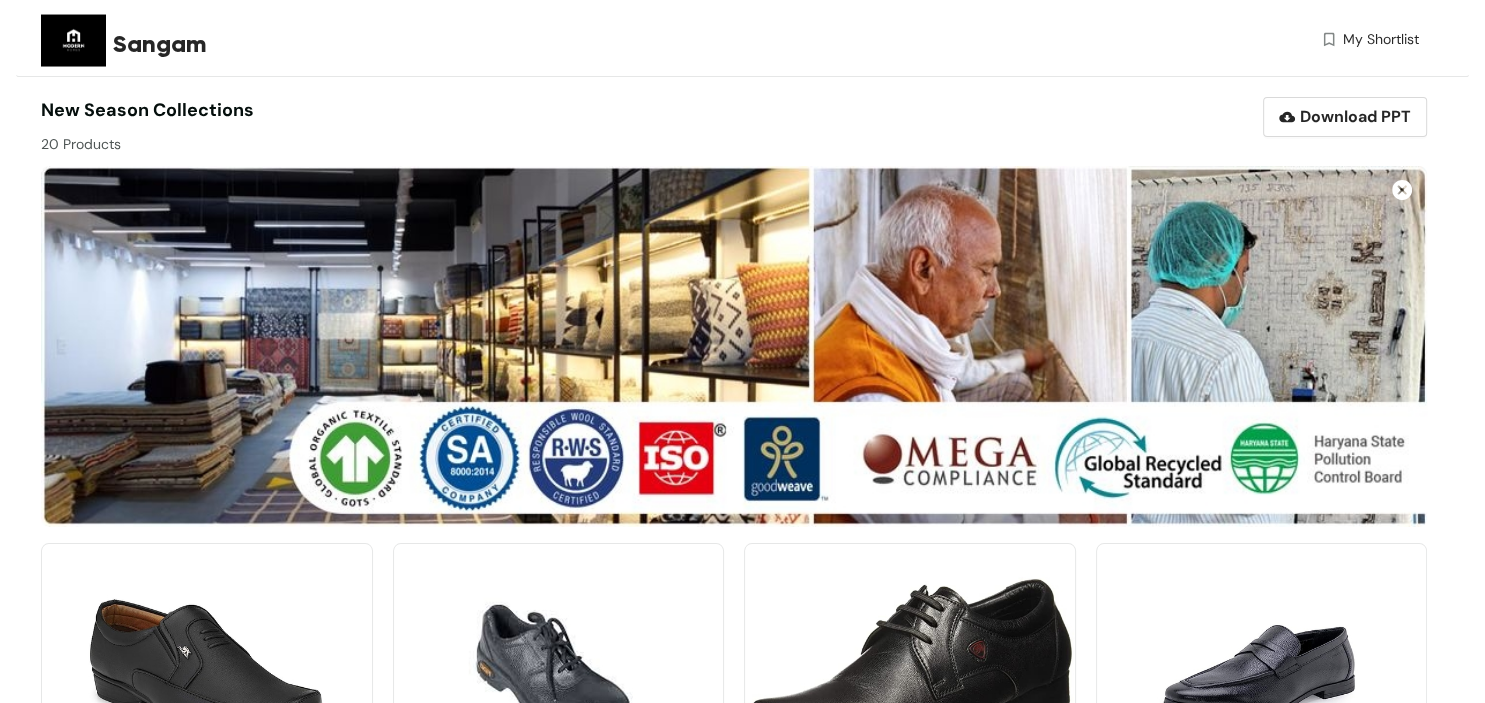 click on "Sangam" at bounding box center (160, 44) 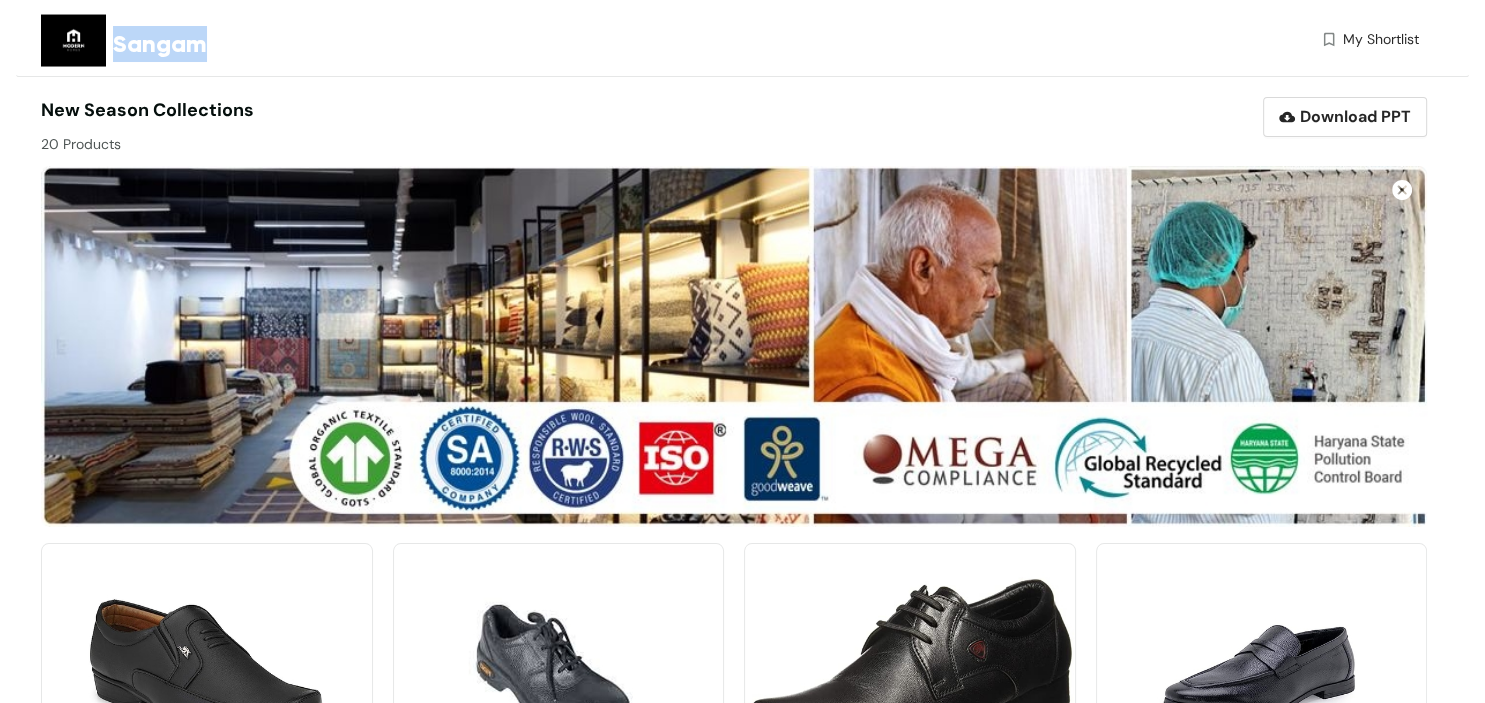 click on "Sangam" at bounding box center (160, 44) 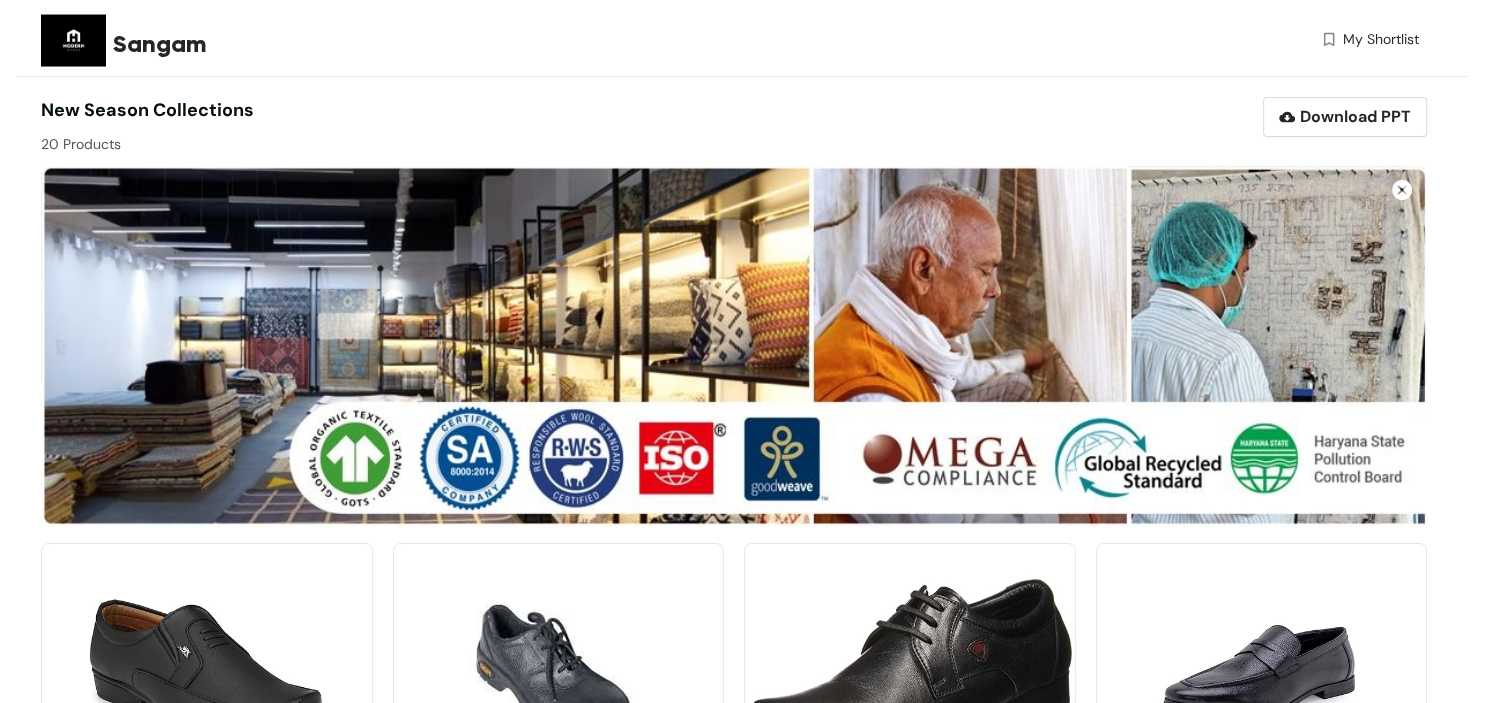 click on "New season collections" at bounding box center (147, 110) 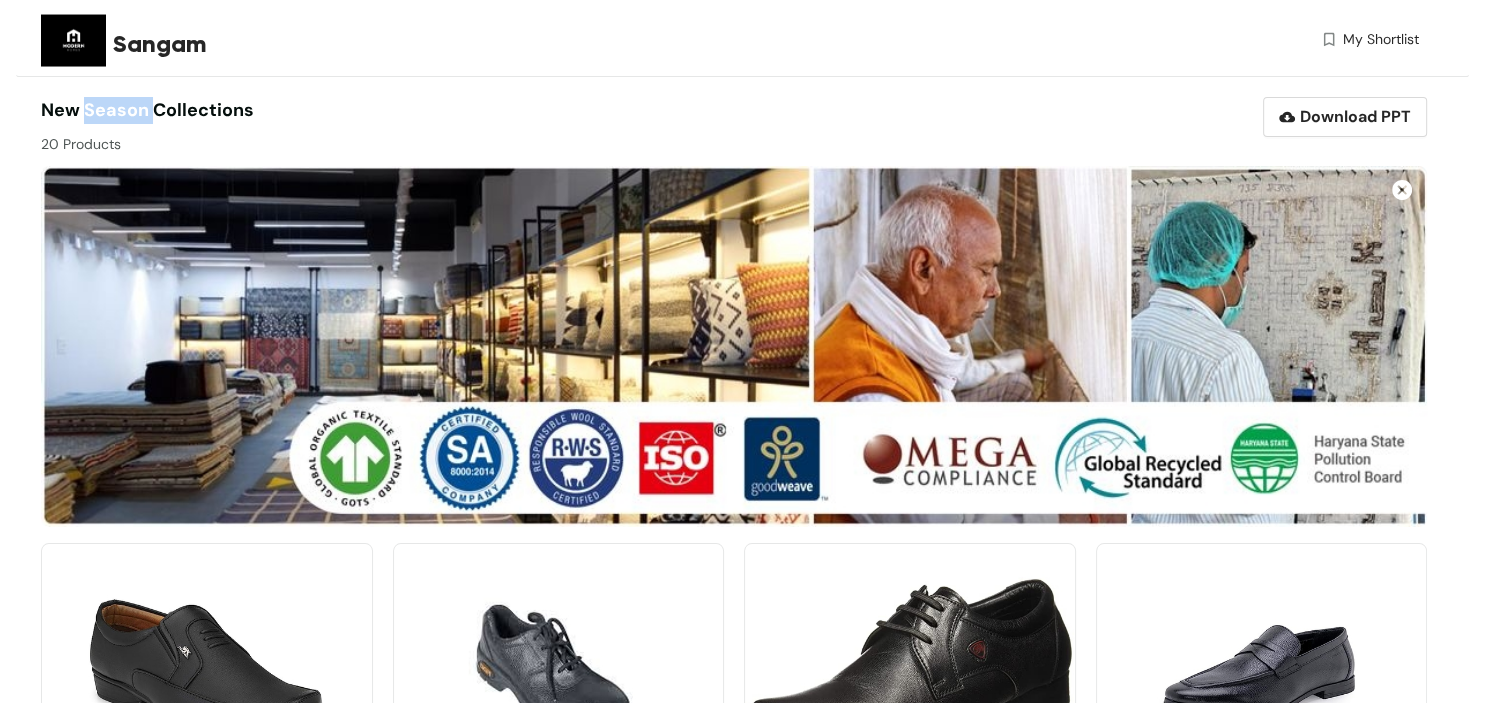 click on "New season collections" at bounding box center [147, 110] 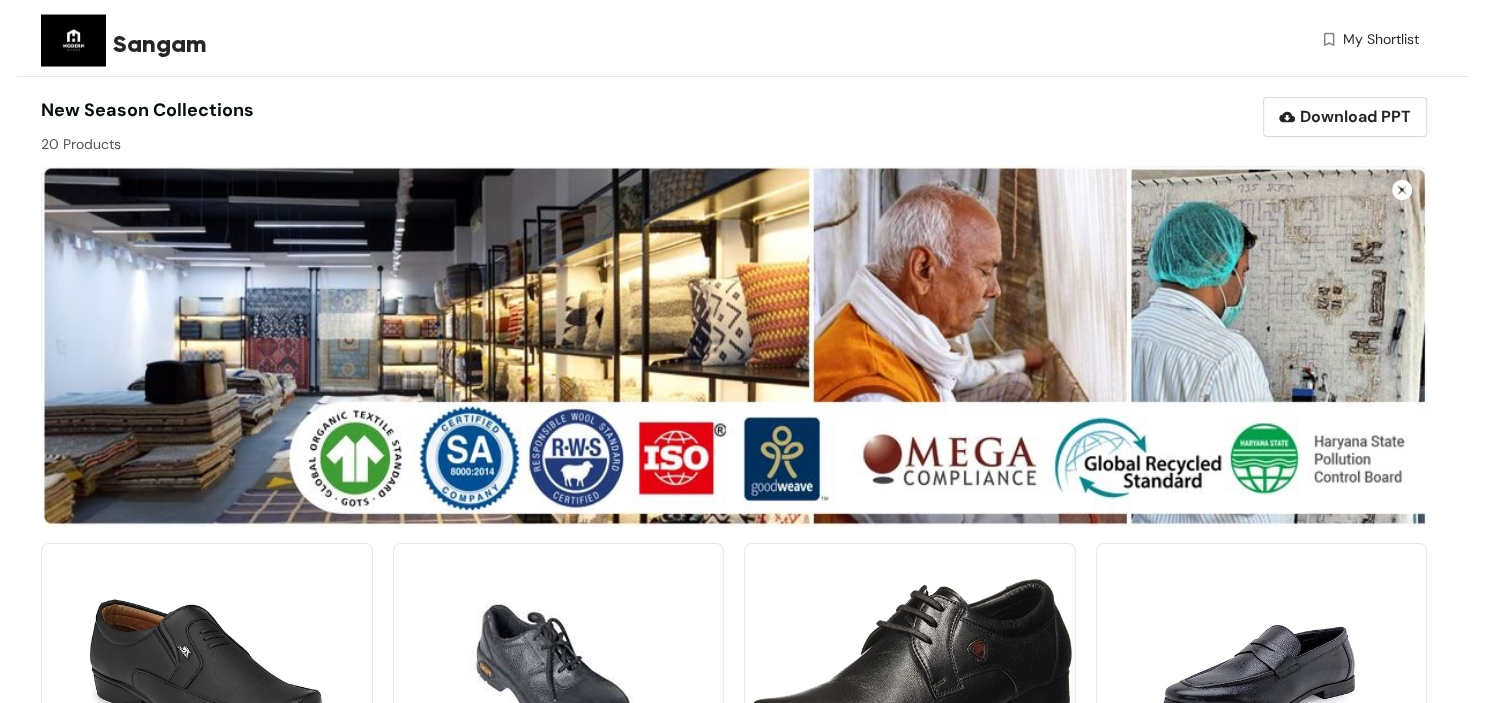 click on "New season collections" at bounding box center (147, 110) 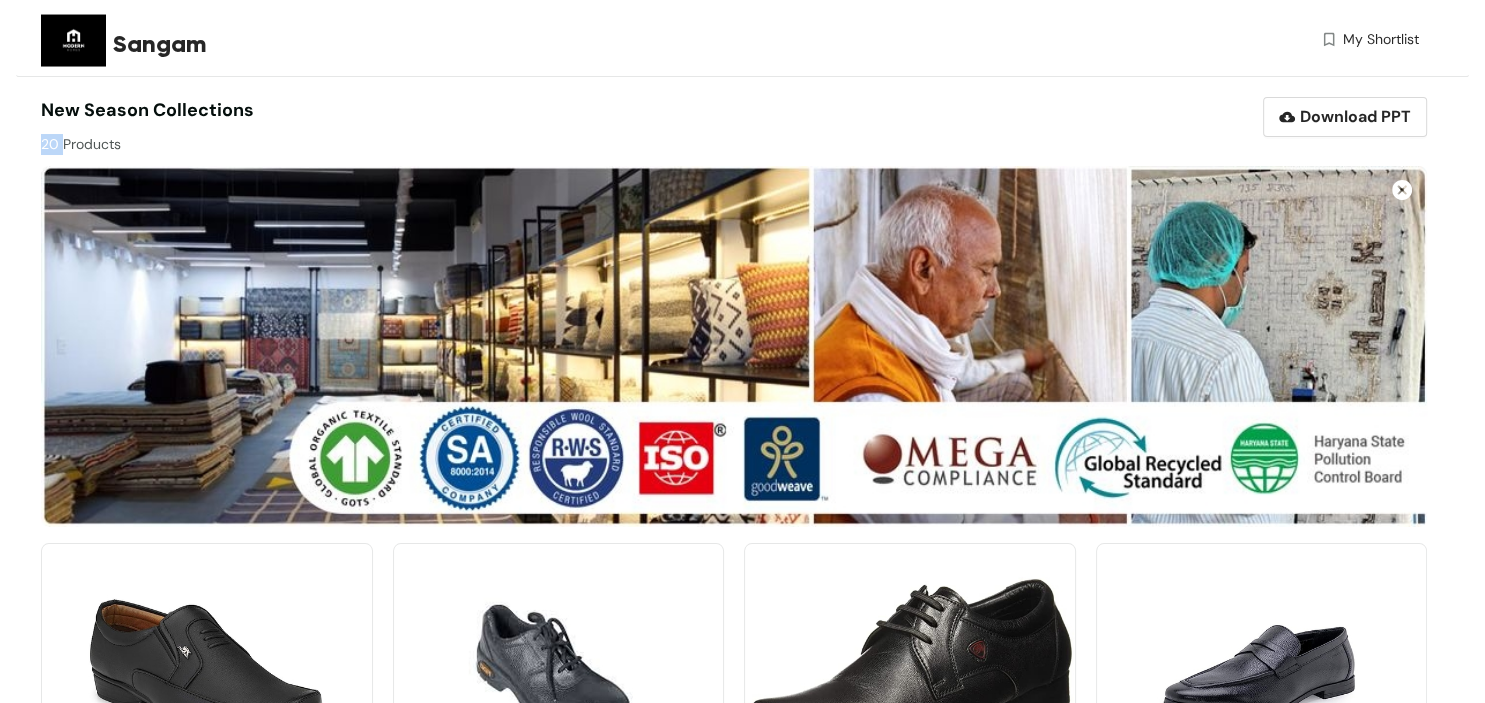 click on "20    Products" at bounding box center [387, 139] 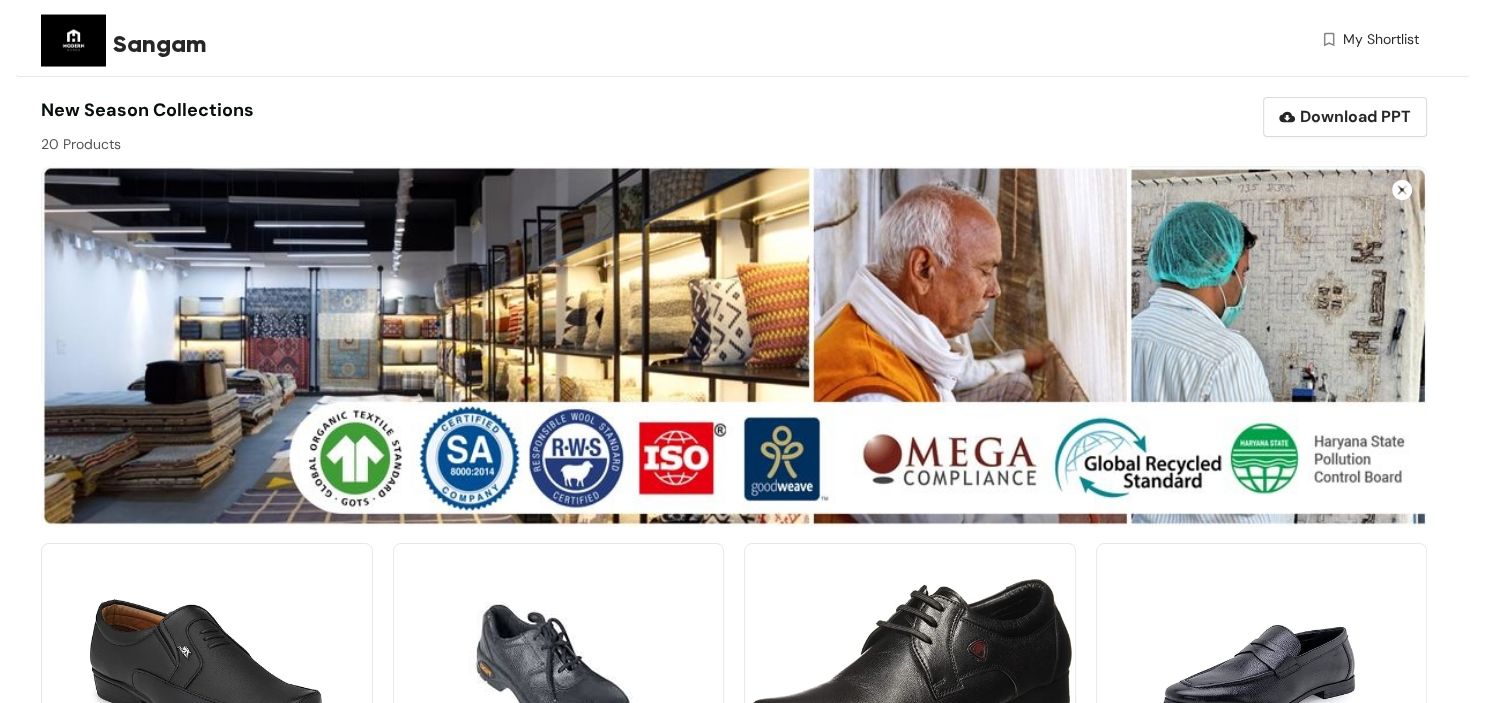 click on "New season collections" at bounding box center [147, 110] 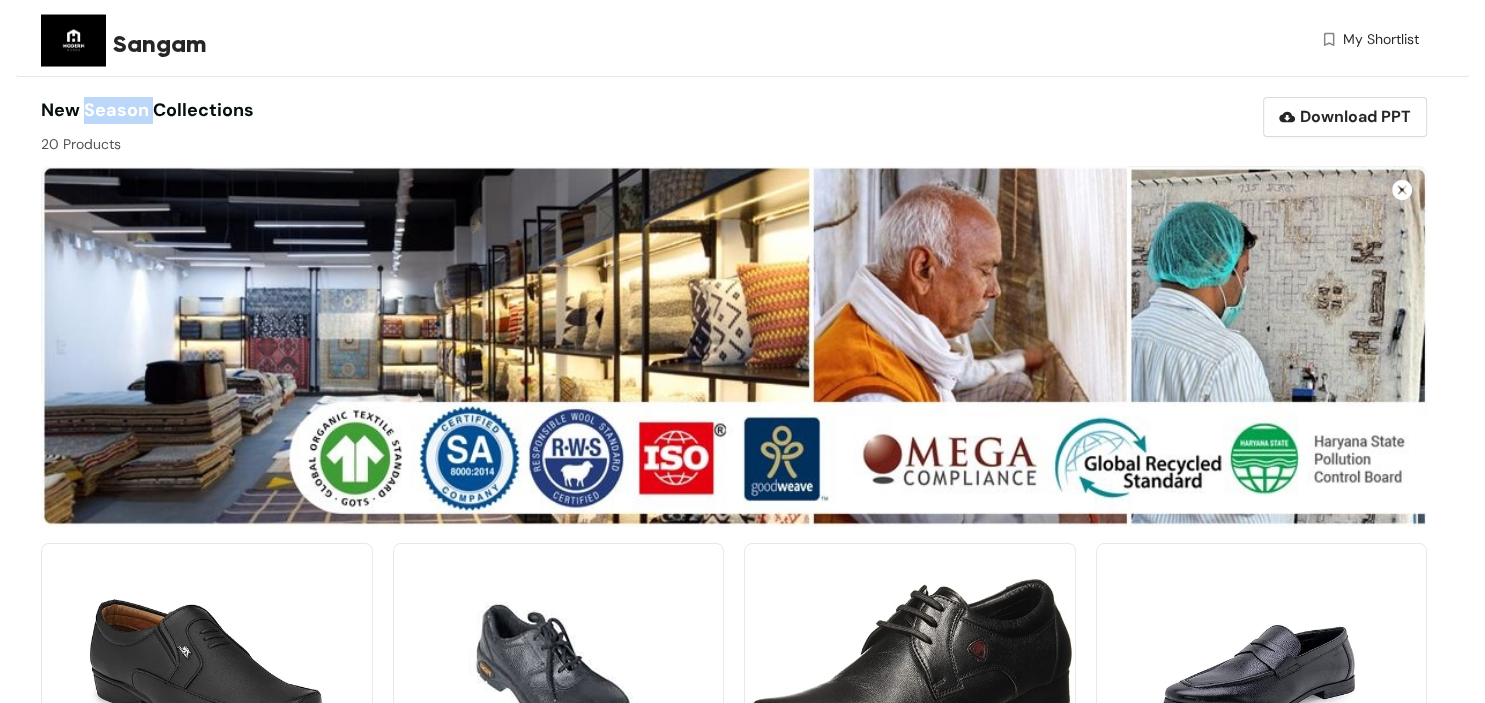 click on "New season collections" at bounding box center (147, 110) 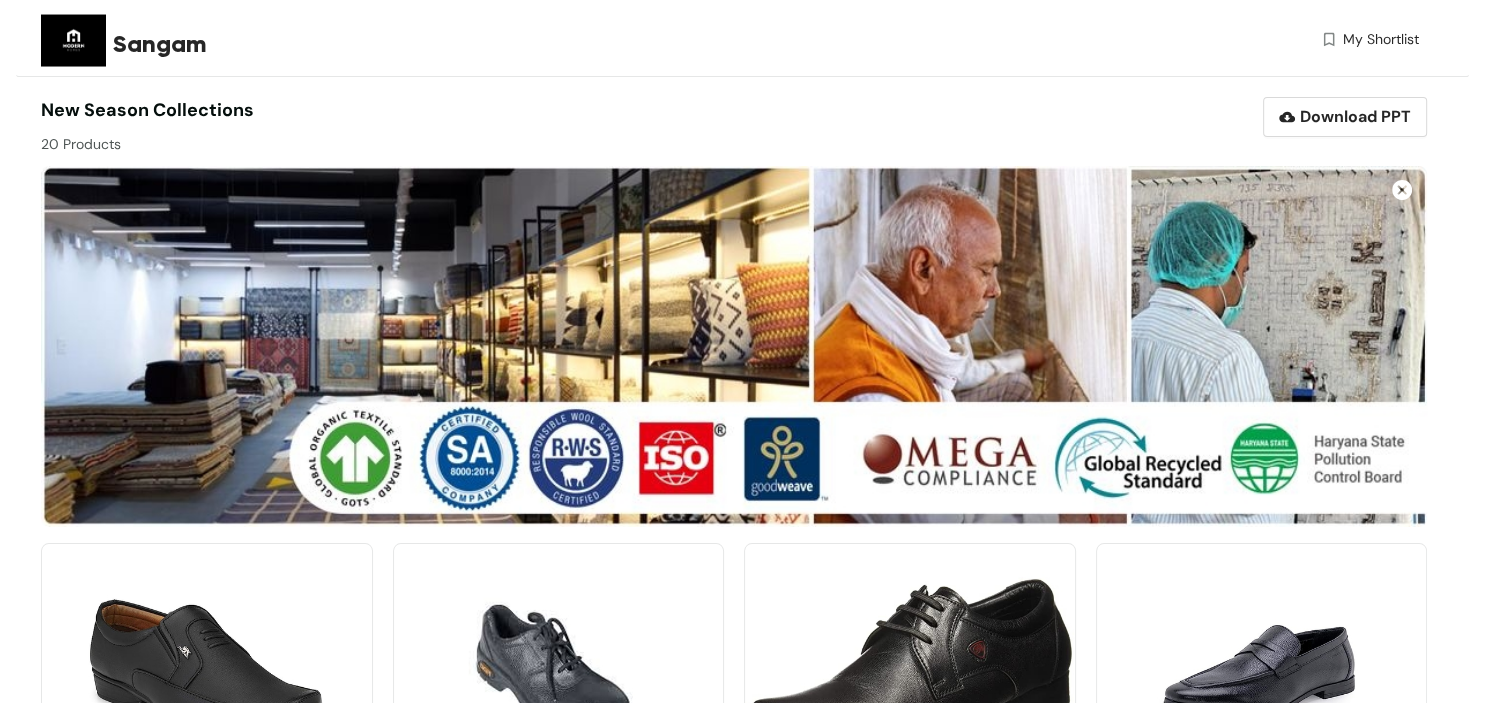 click on "New season collections" at bounding box center (147, 110) 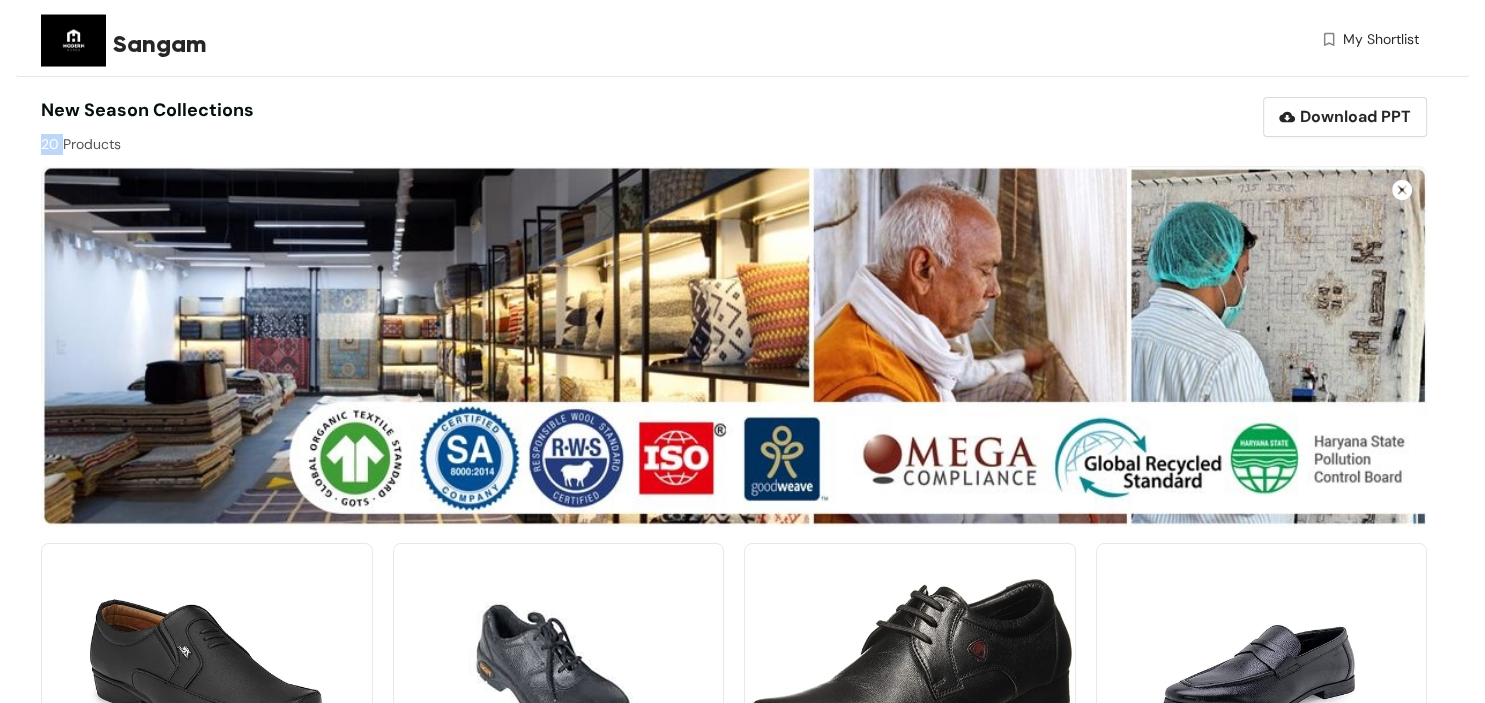 click on "20    Products" at bounding box center (387, 139) 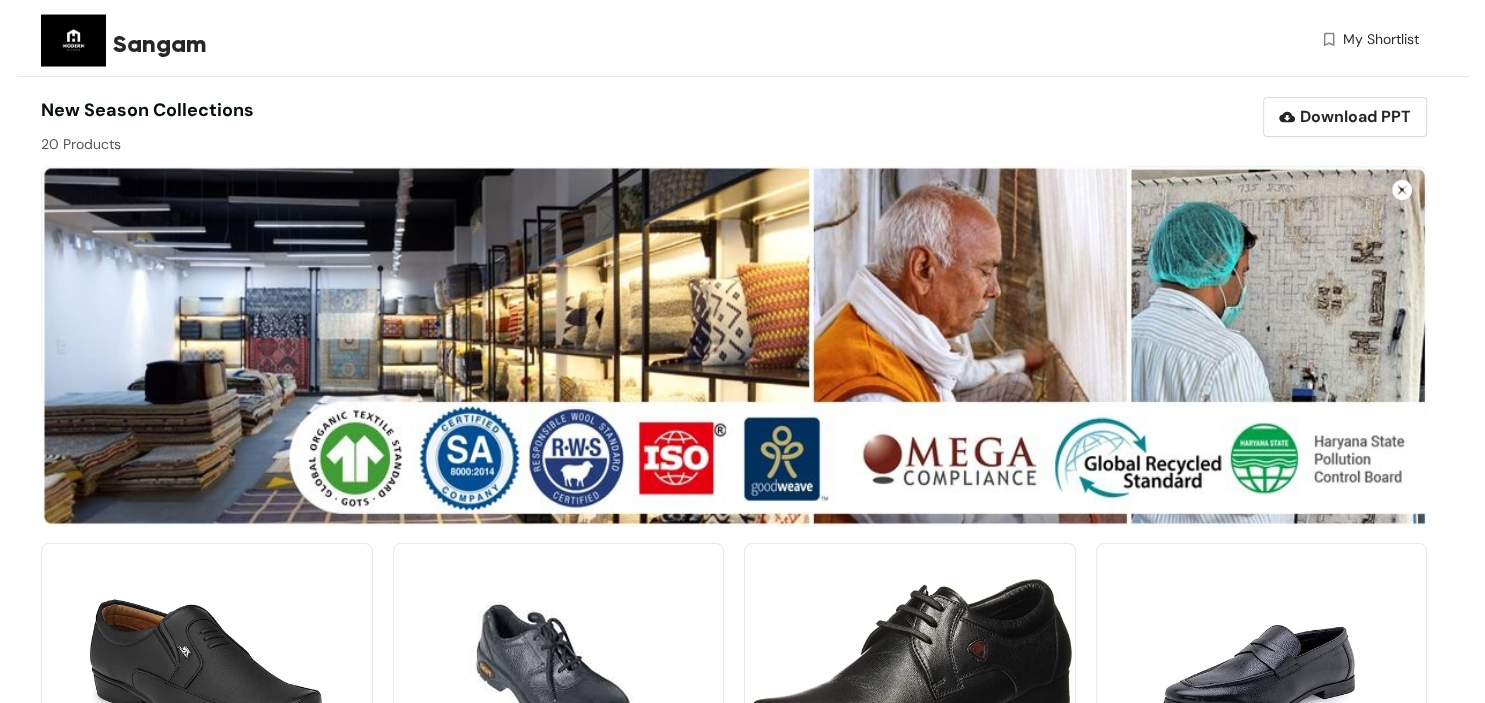 click on "New season collections" at bounding box center (147, 110) 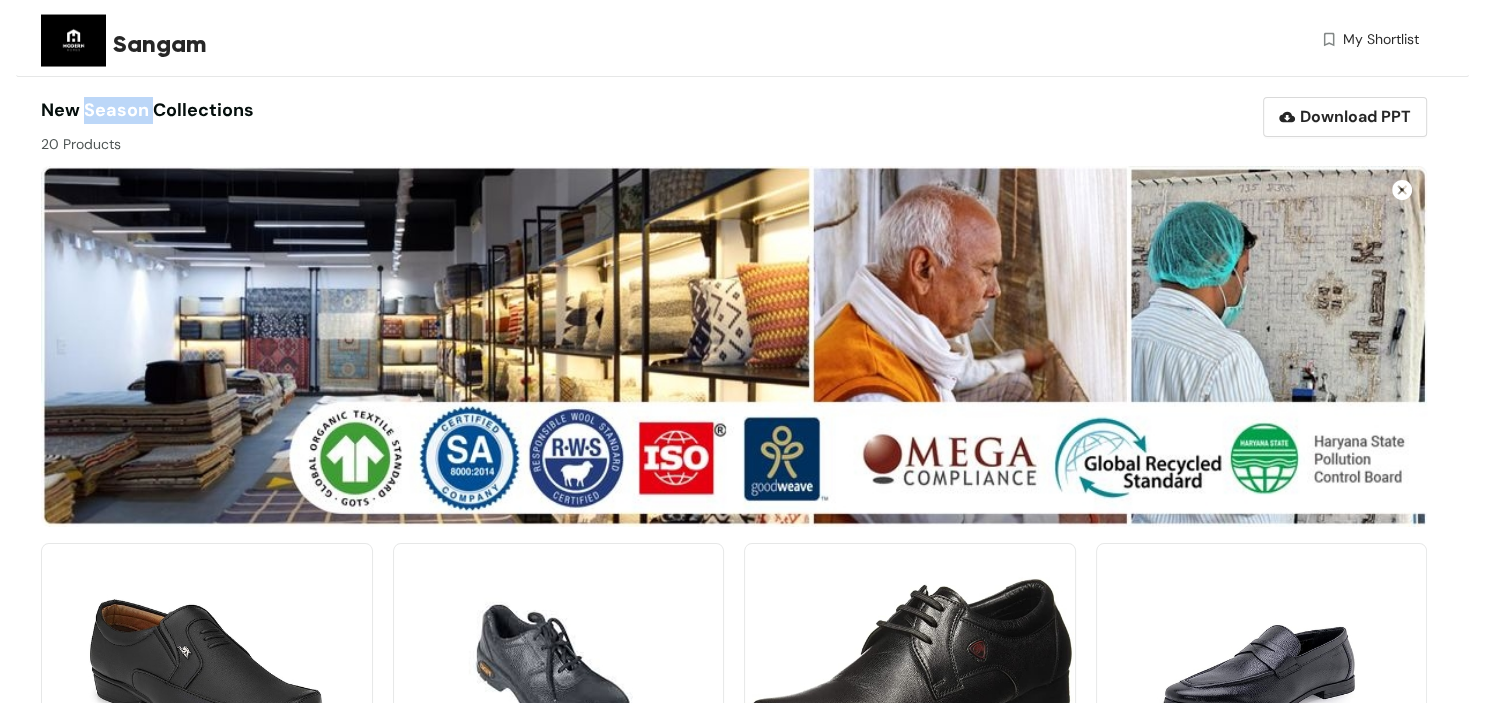 click on "New season collections" at bounding box center (147, 110) 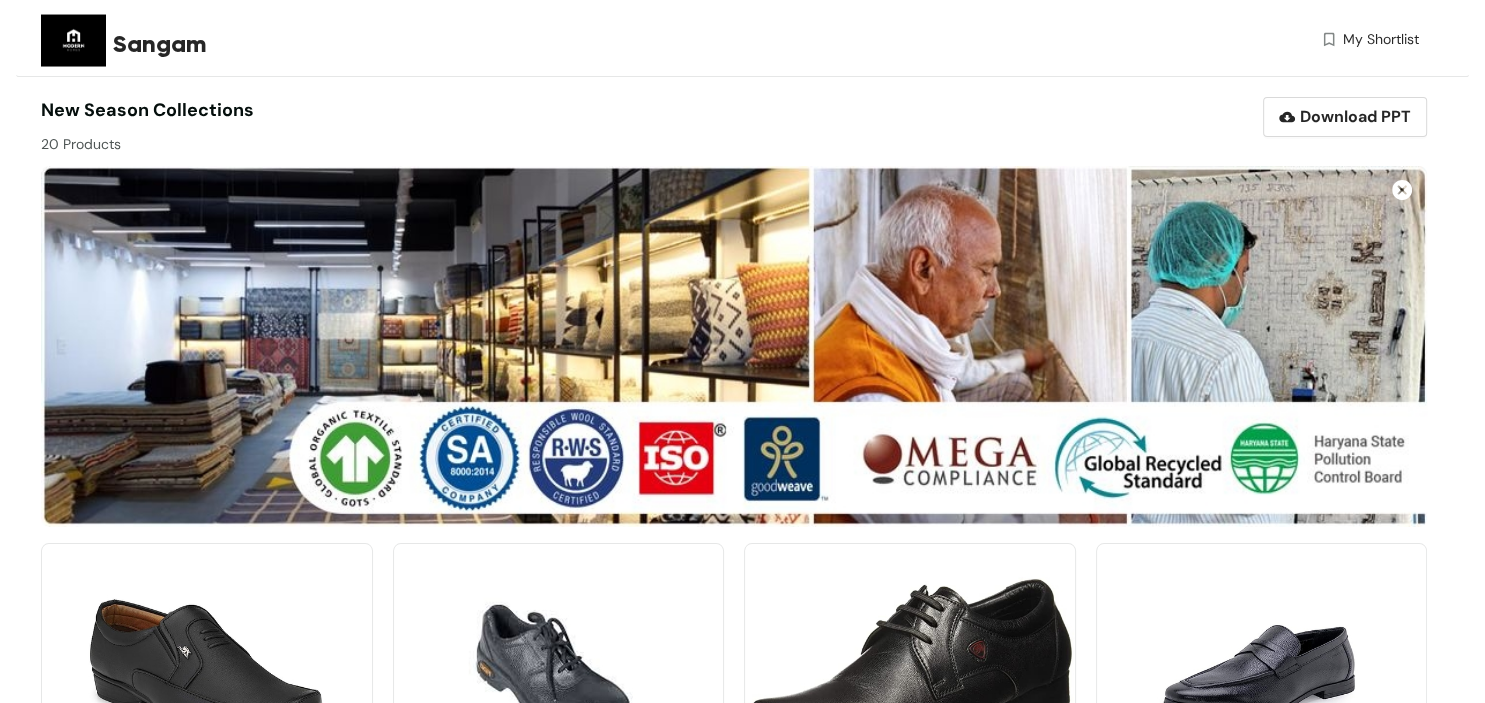 click on "New season collections" at bounding box center (147, 110) 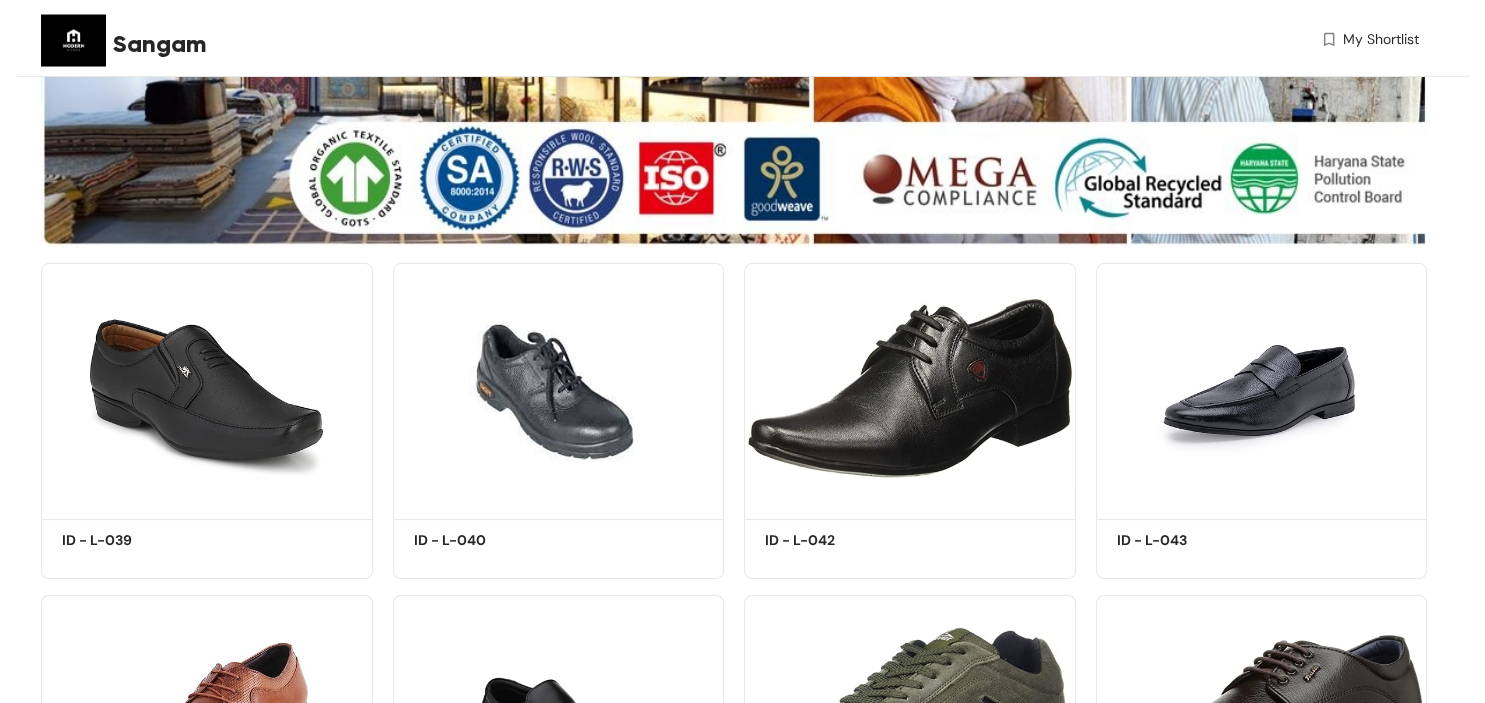 scroll, scrollTop: 0, scrollLeft: 0, axis: both 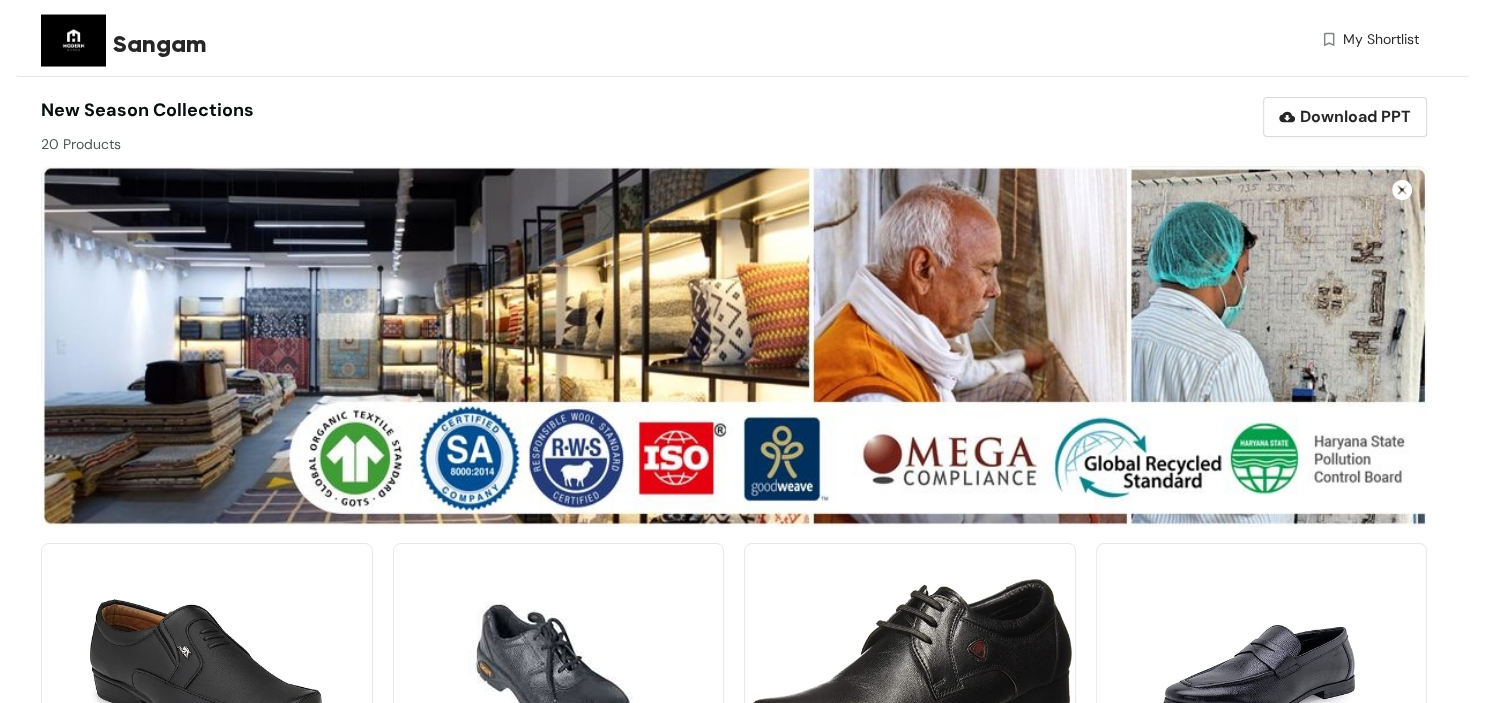 click on "Sangam" at bounding box center [160, 44] 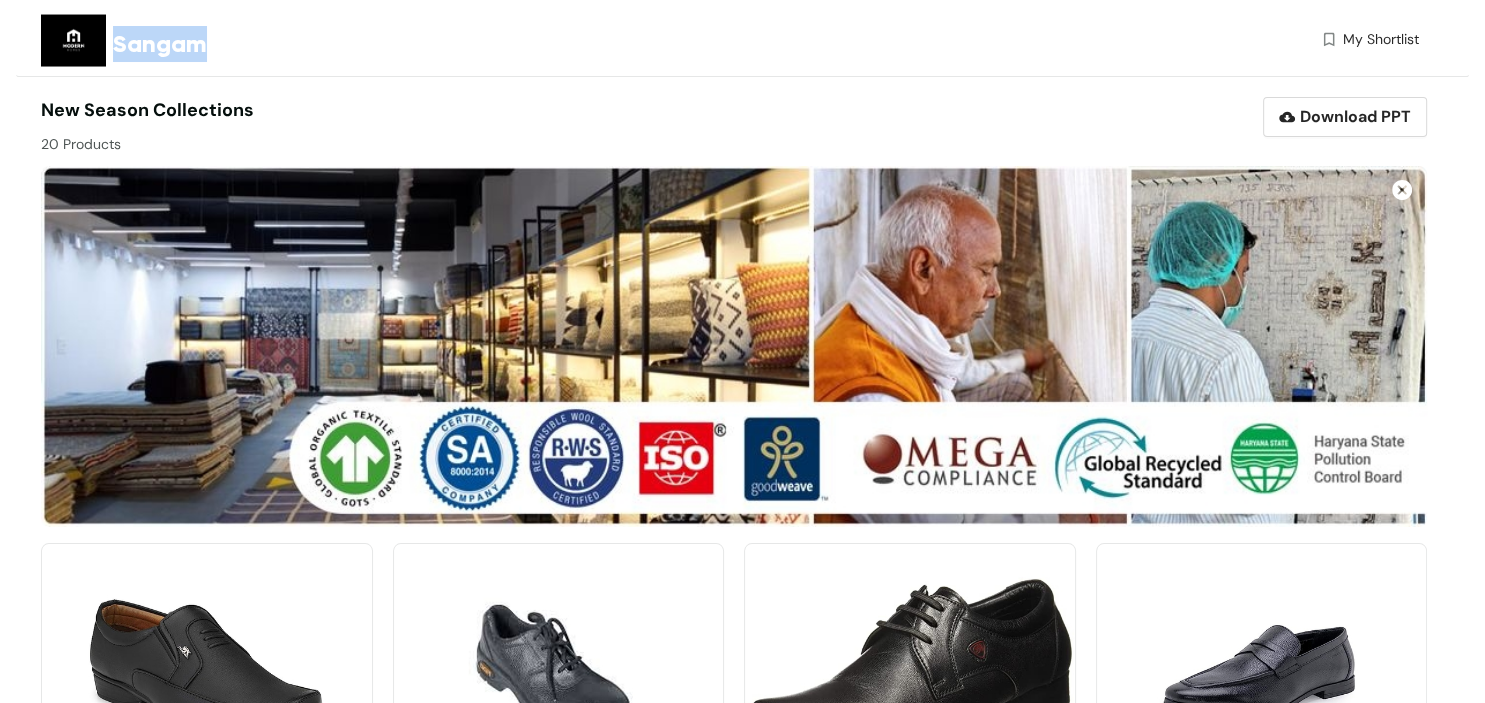 click on "Sangam" at bounding box center [160, 44] 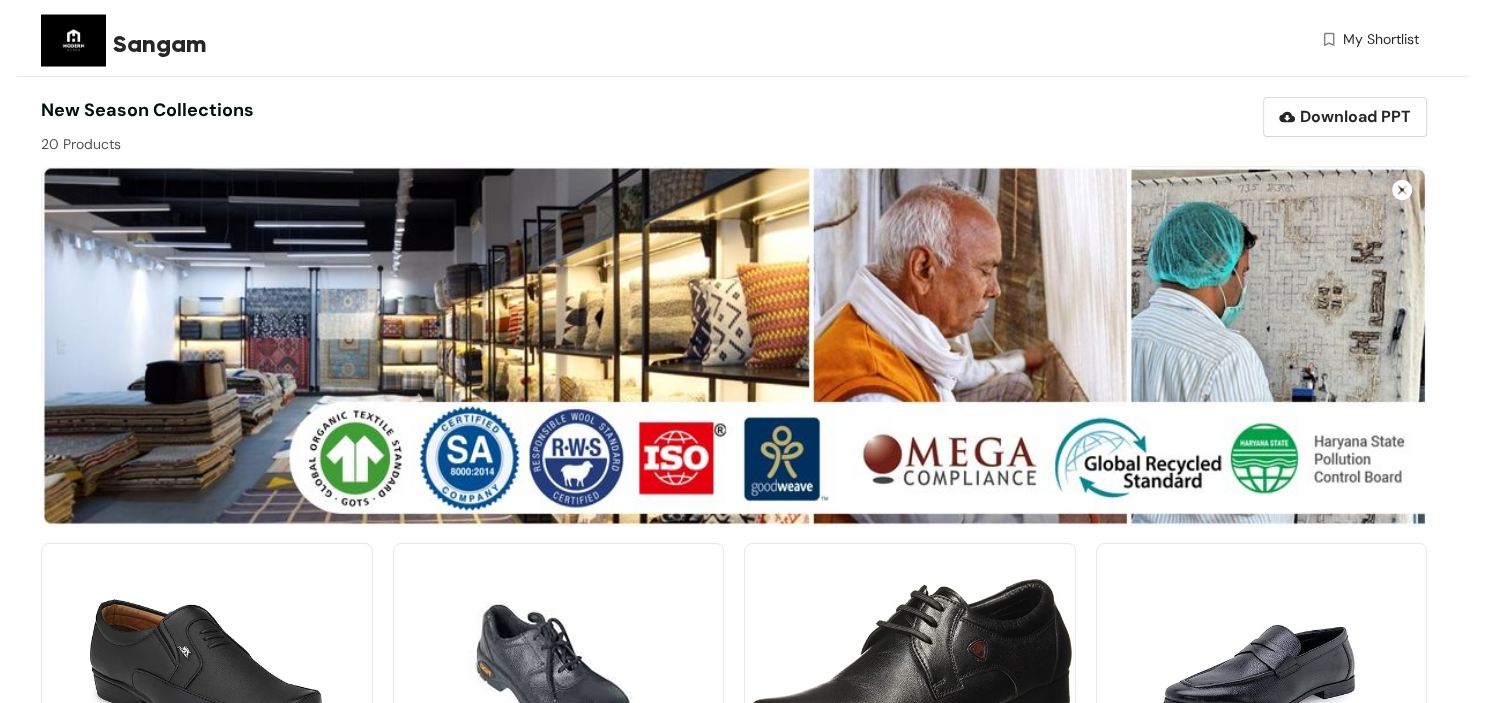 click on "Sangam" at bounding box center (160, 44) 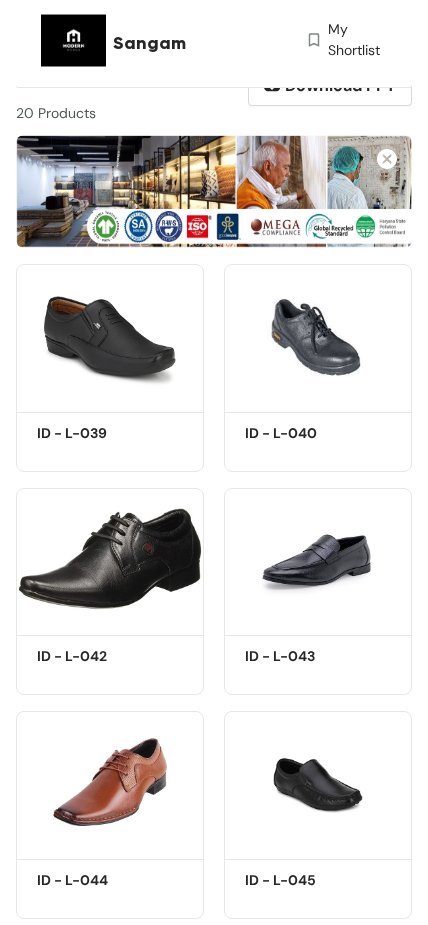 scroll, scrollTop: 0, scrollLeft: 0, axis: both 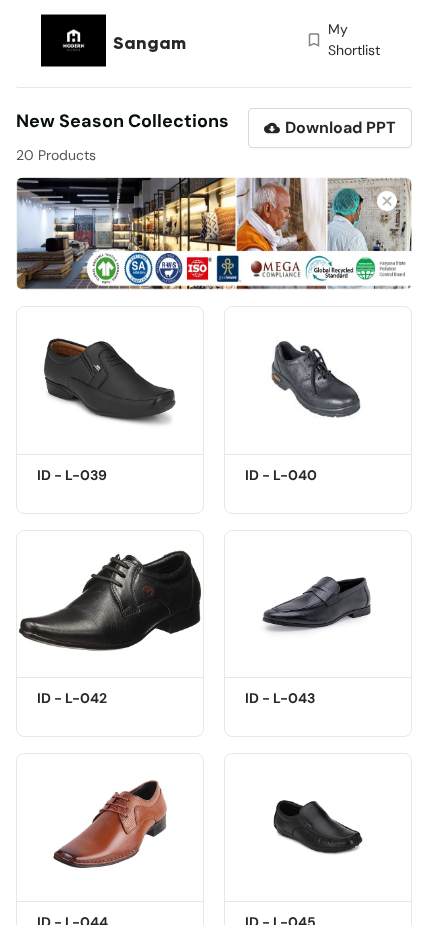 click at bounding box center [214, 233] 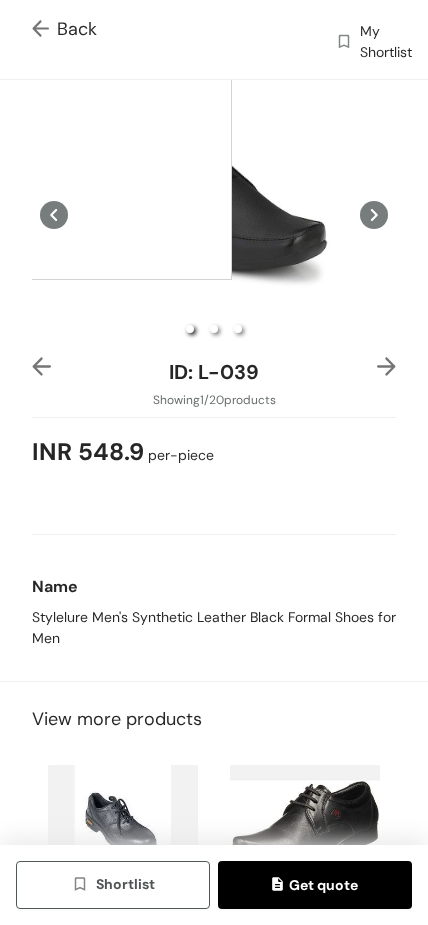 click 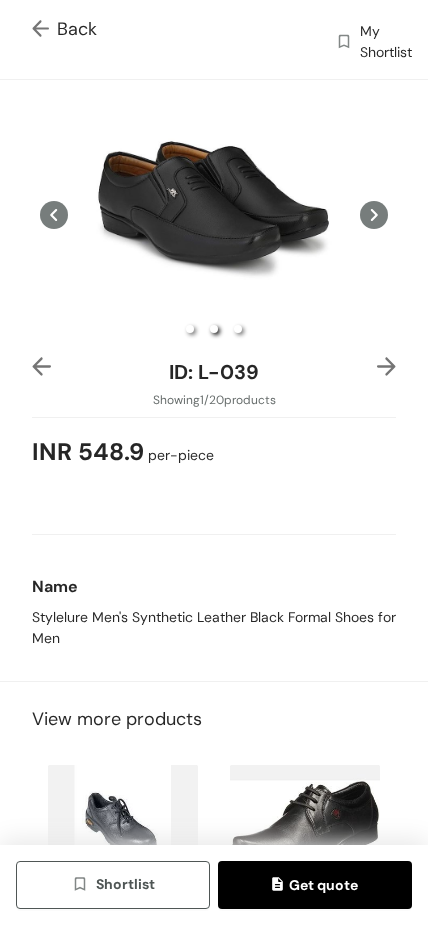 click on "Back" at bounding box center (64, 29) 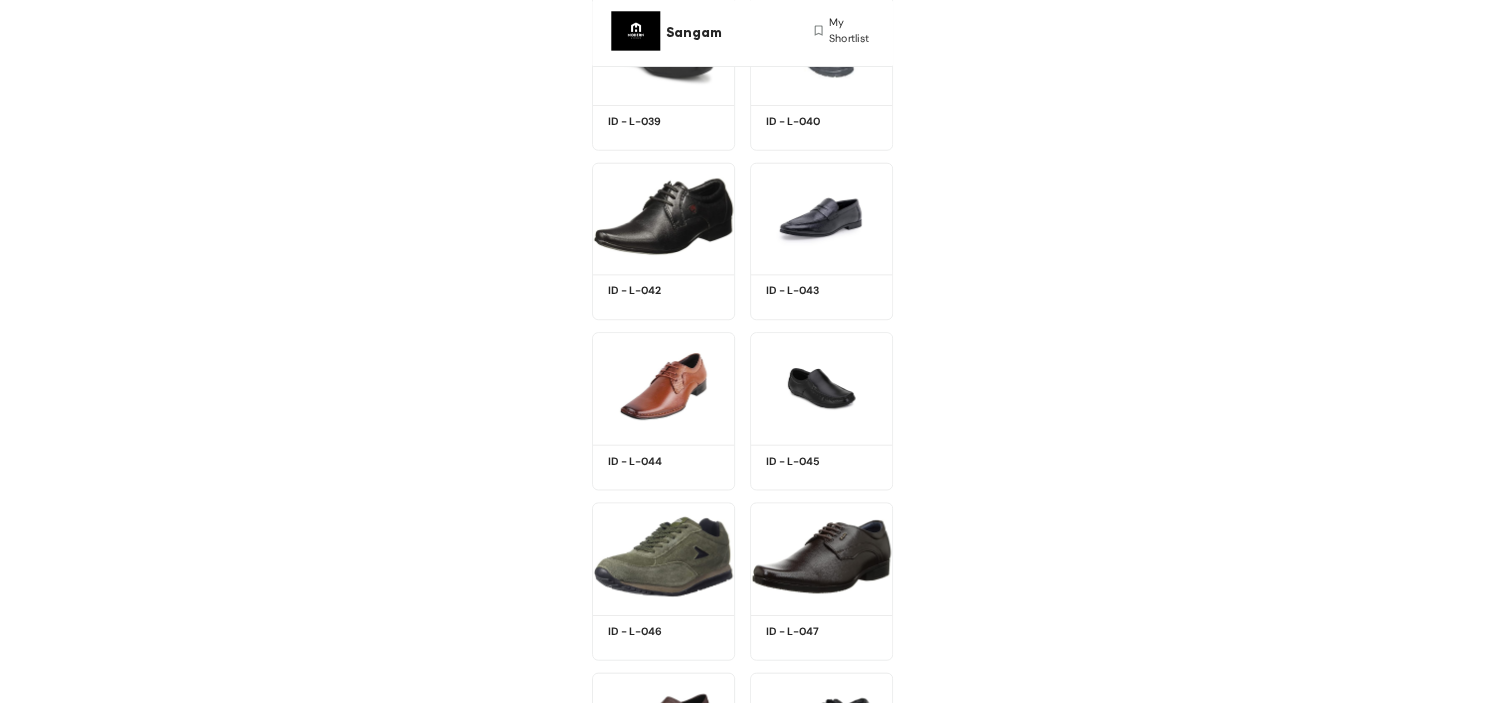 scroll, scrollTop: 0, scrollLeft: 0, axis: both 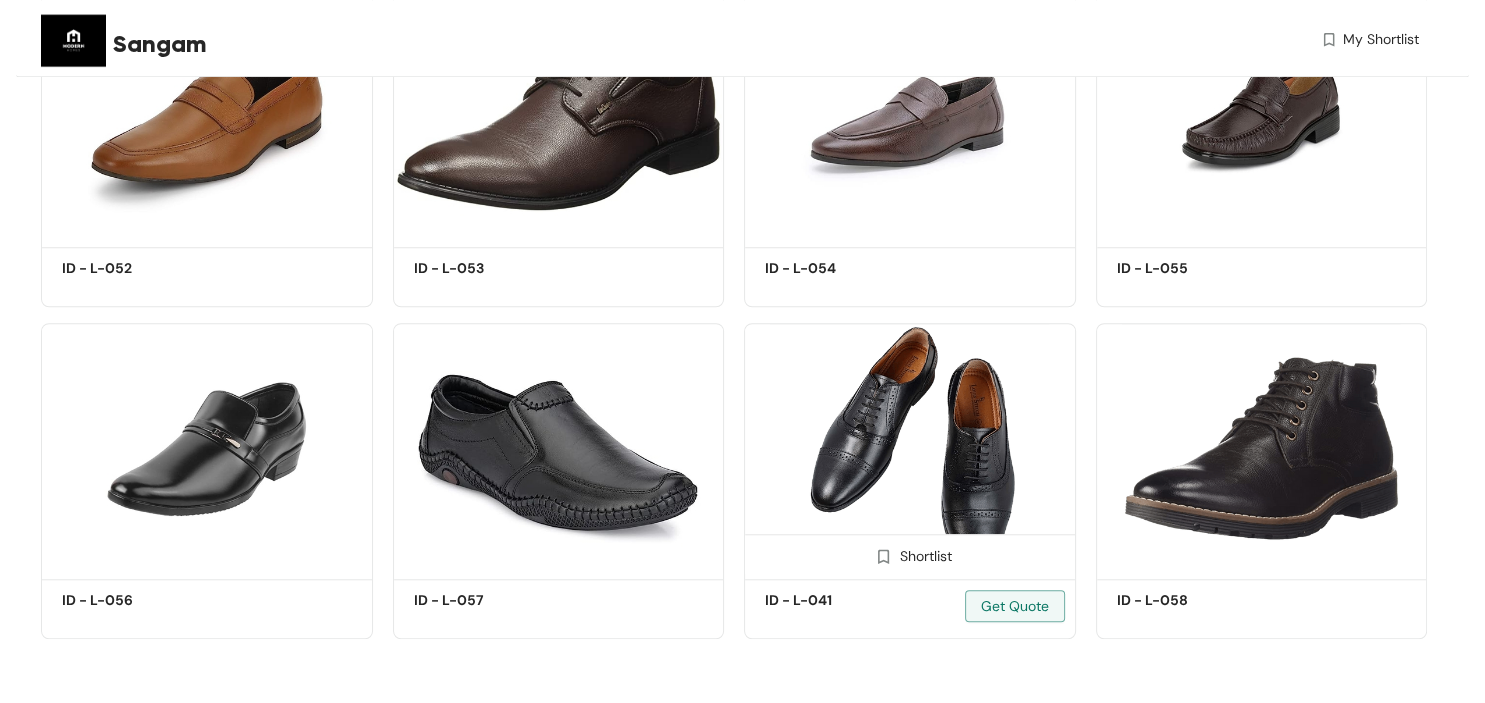 click at bounding box center [910, 448] 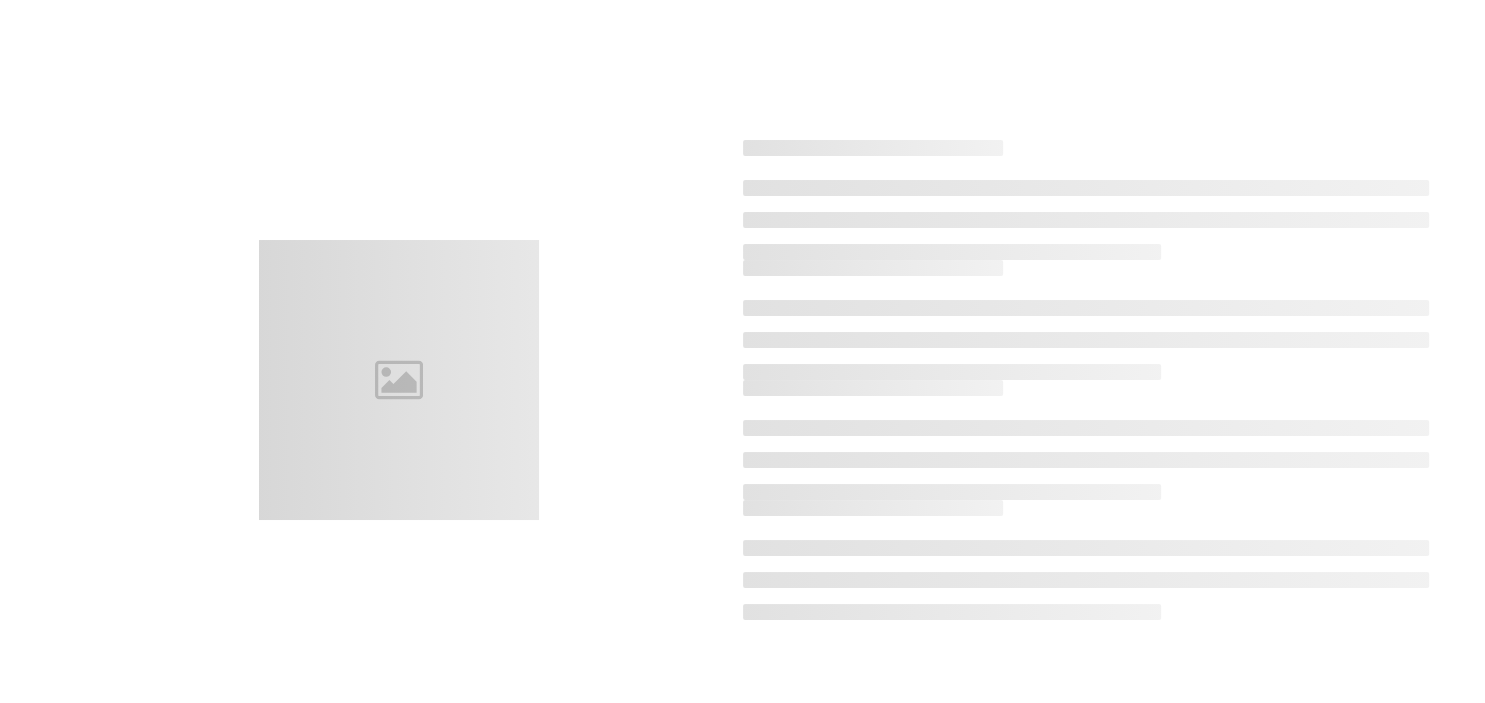 scroll, scrollTop: 0, scrollLeft: 0, axis: both 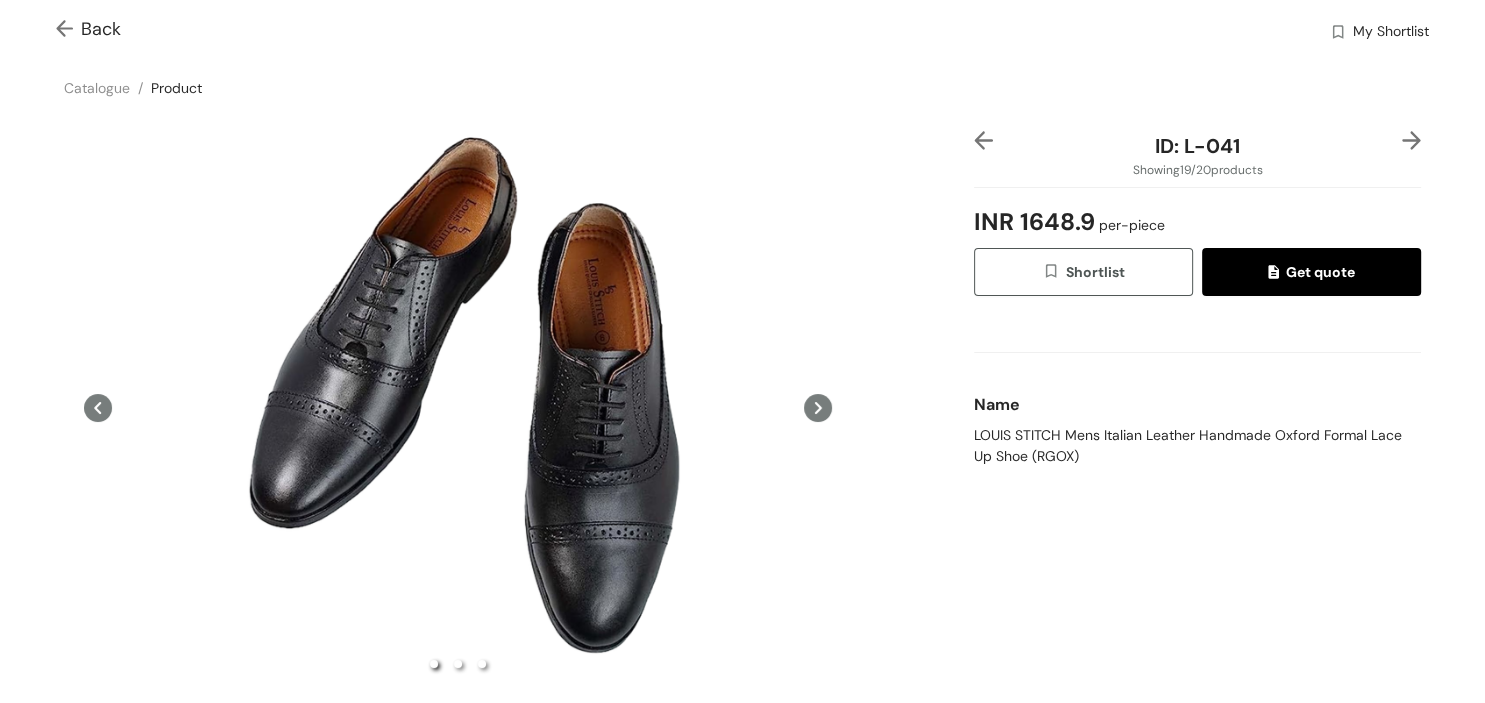click 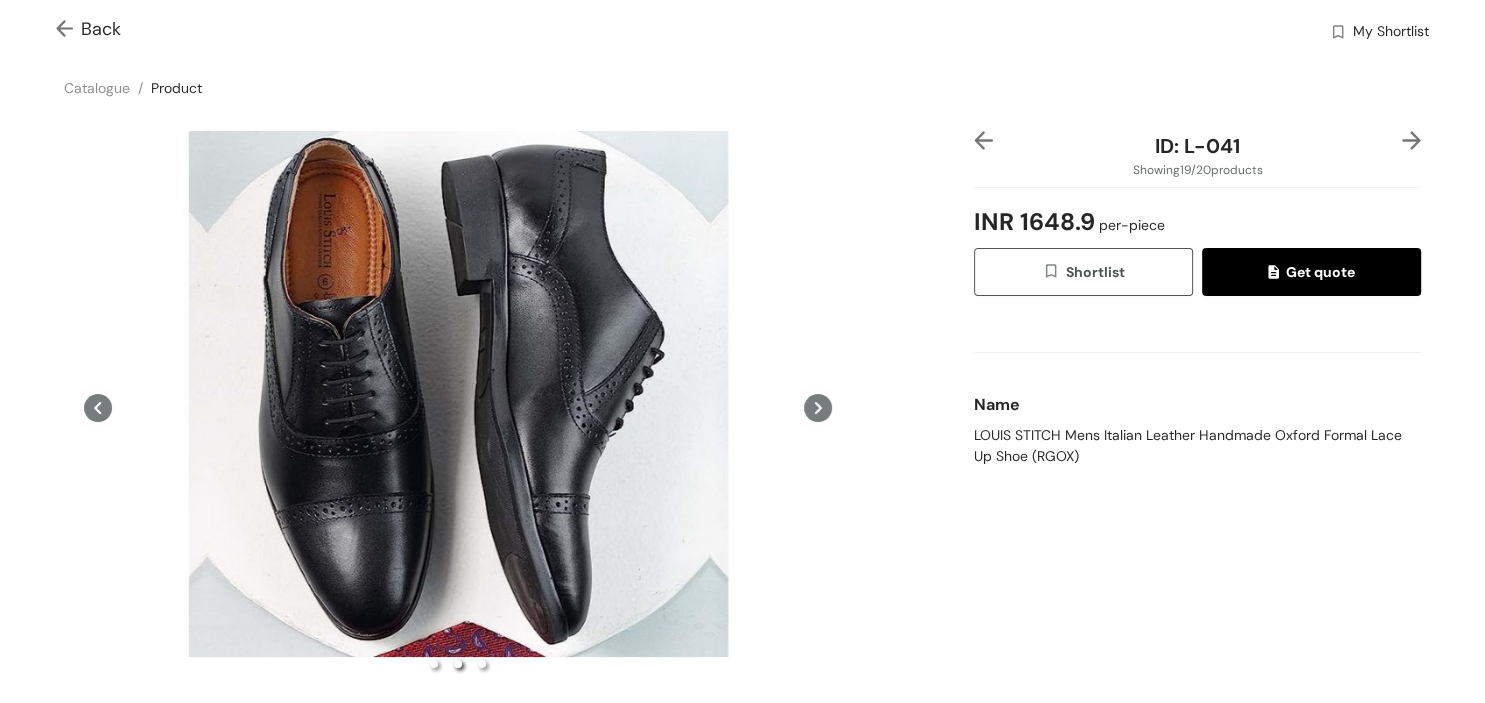 click on "Name" at bounding box center (1197, 405) 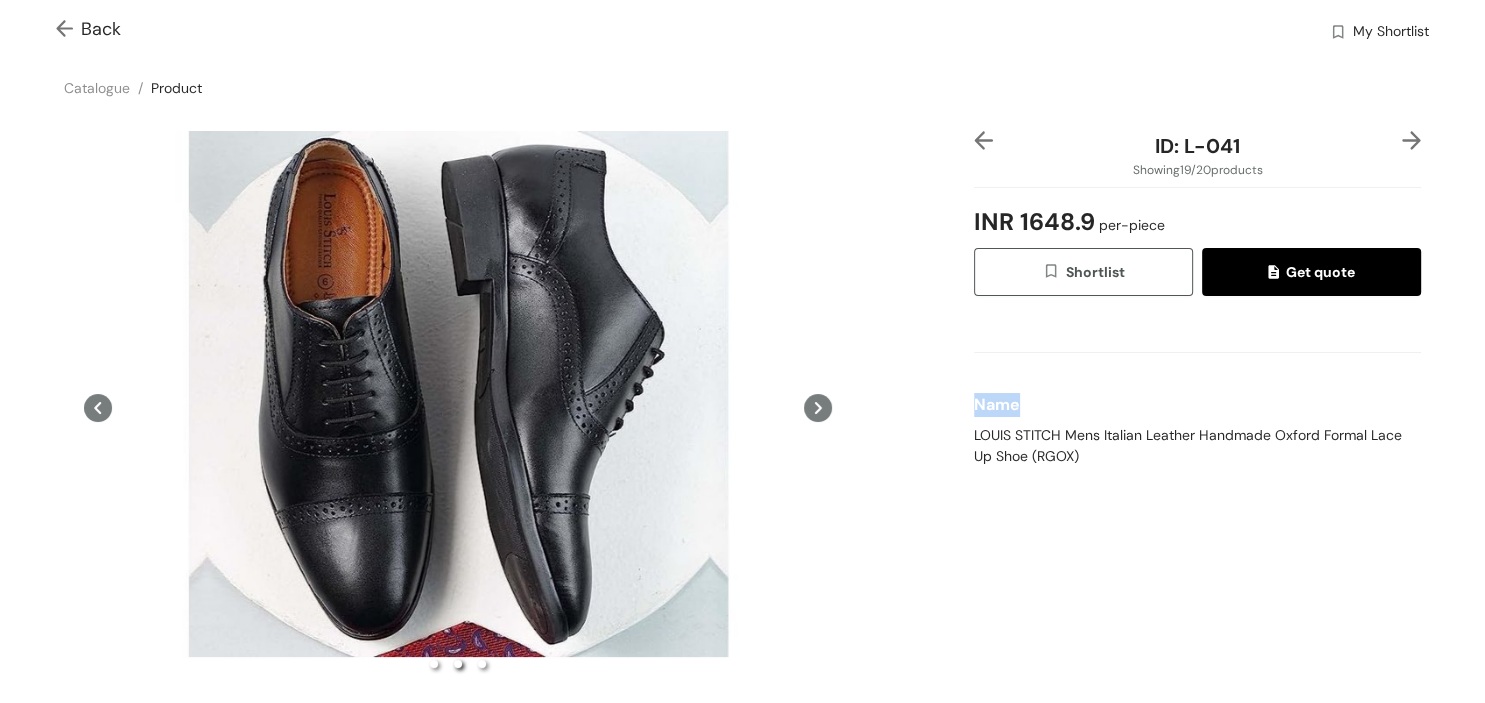 click on "Name" at bounding box center (1197, 405) 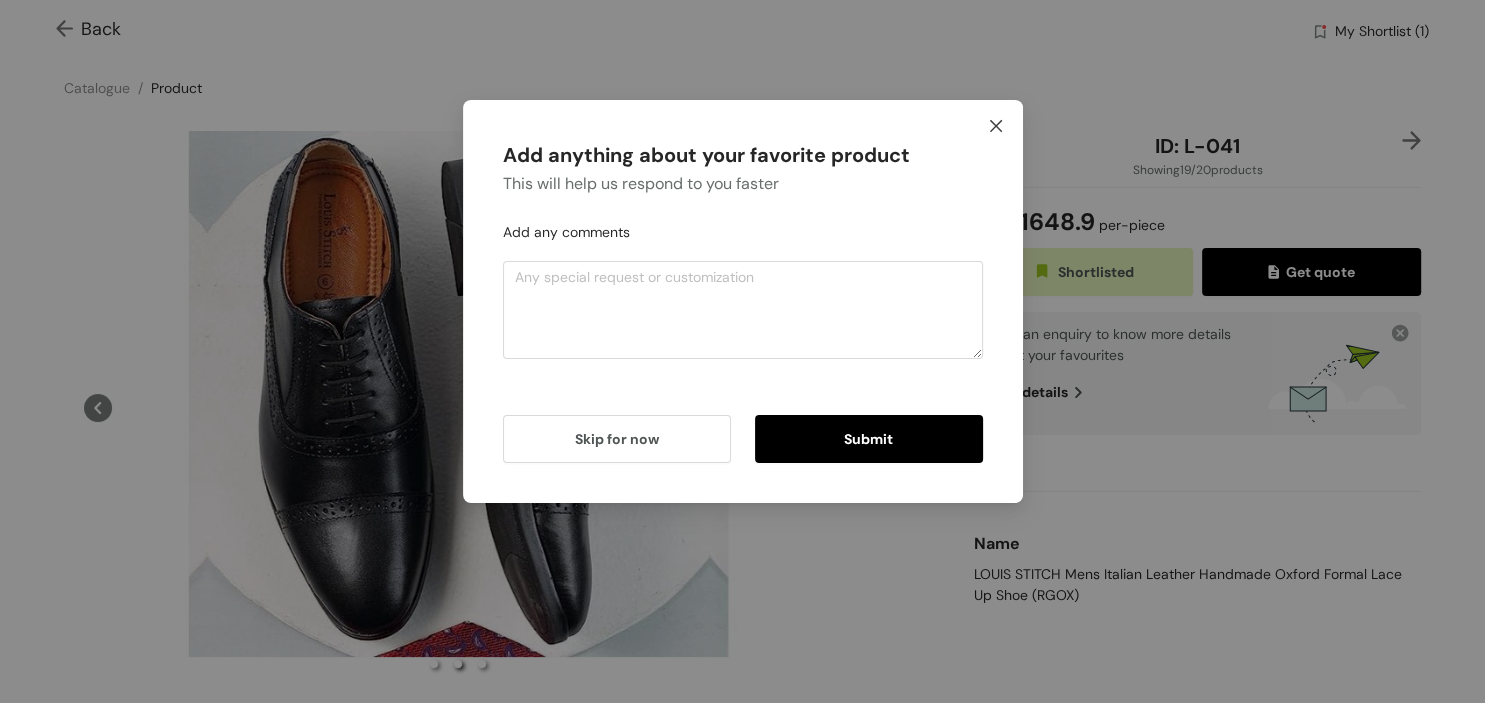 click 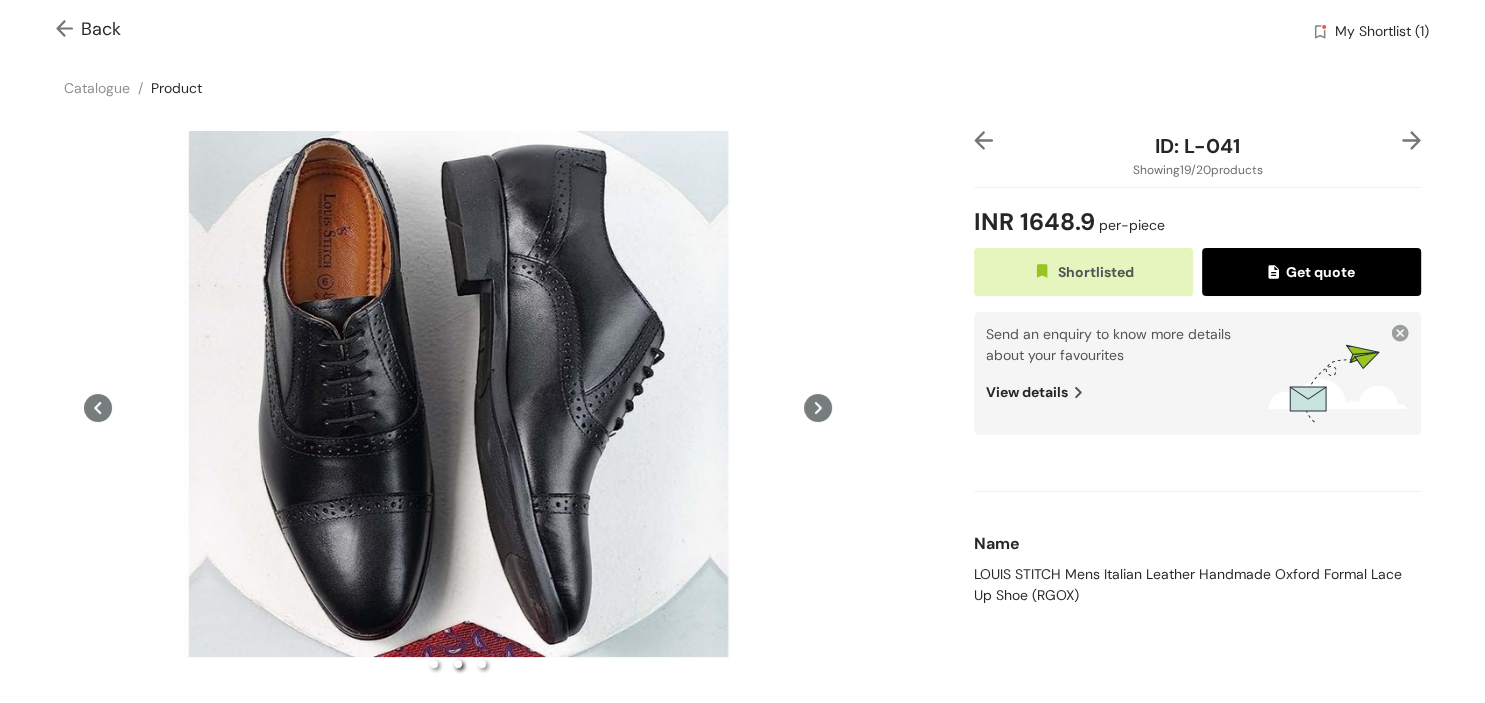 click on "INR   1648.9   per-piece" at bounding box center (1069, 222) 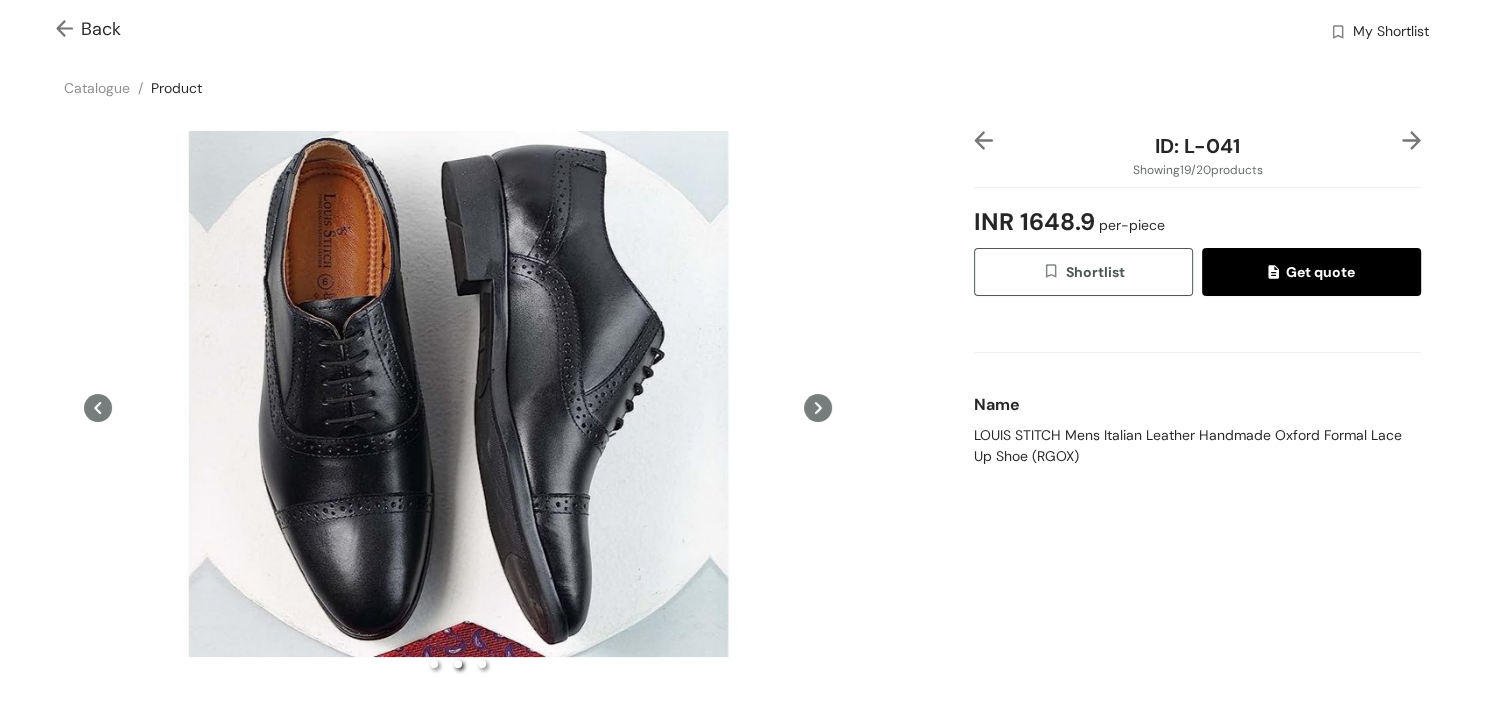 click on "ID: L-041   Showing  19  /  20  products INR   1648.9   per-piece Shortlist Get quote Name LOUIS STITCH Mens Italian Leather Handmade Oxford Formal Lace Up Shoe (RGOX)" at bounding box center (1197, 465) 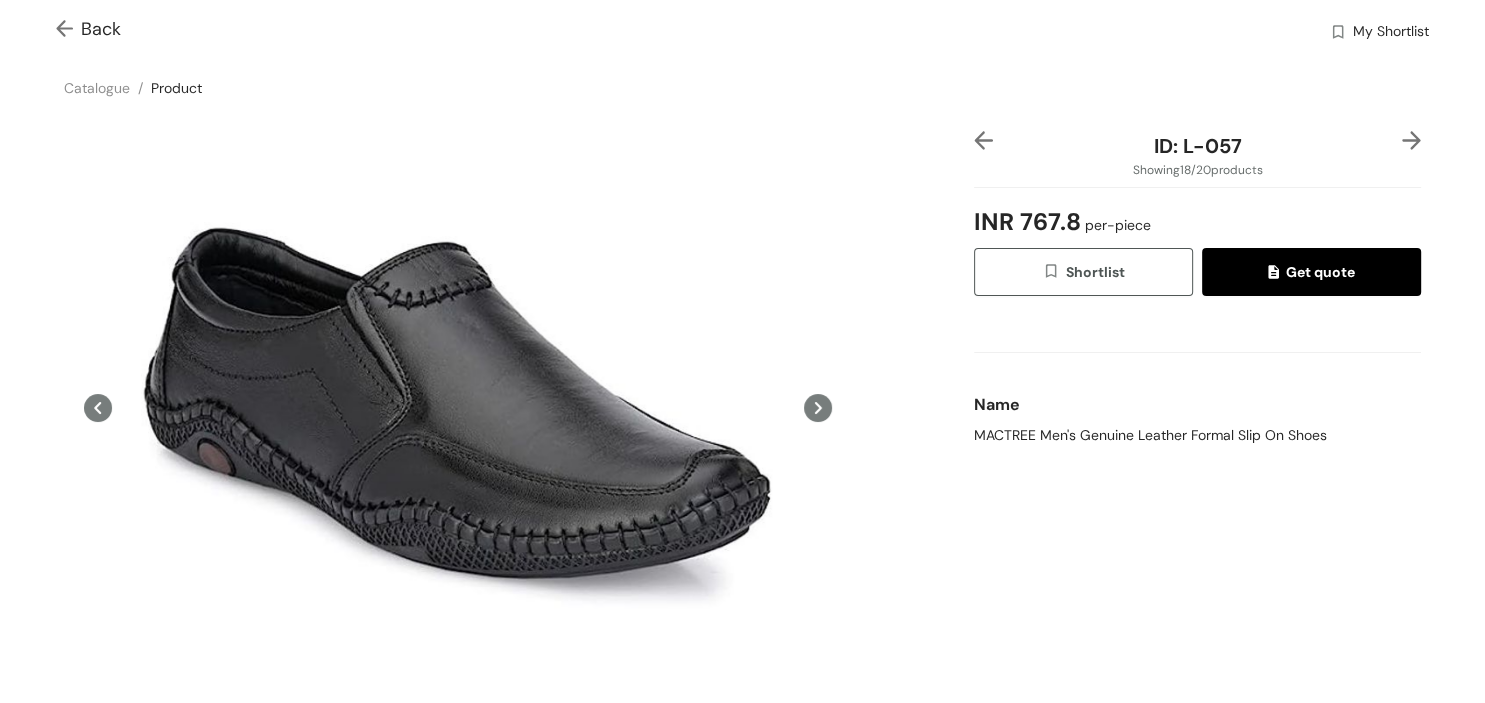 click at bounding box center (983, 140) 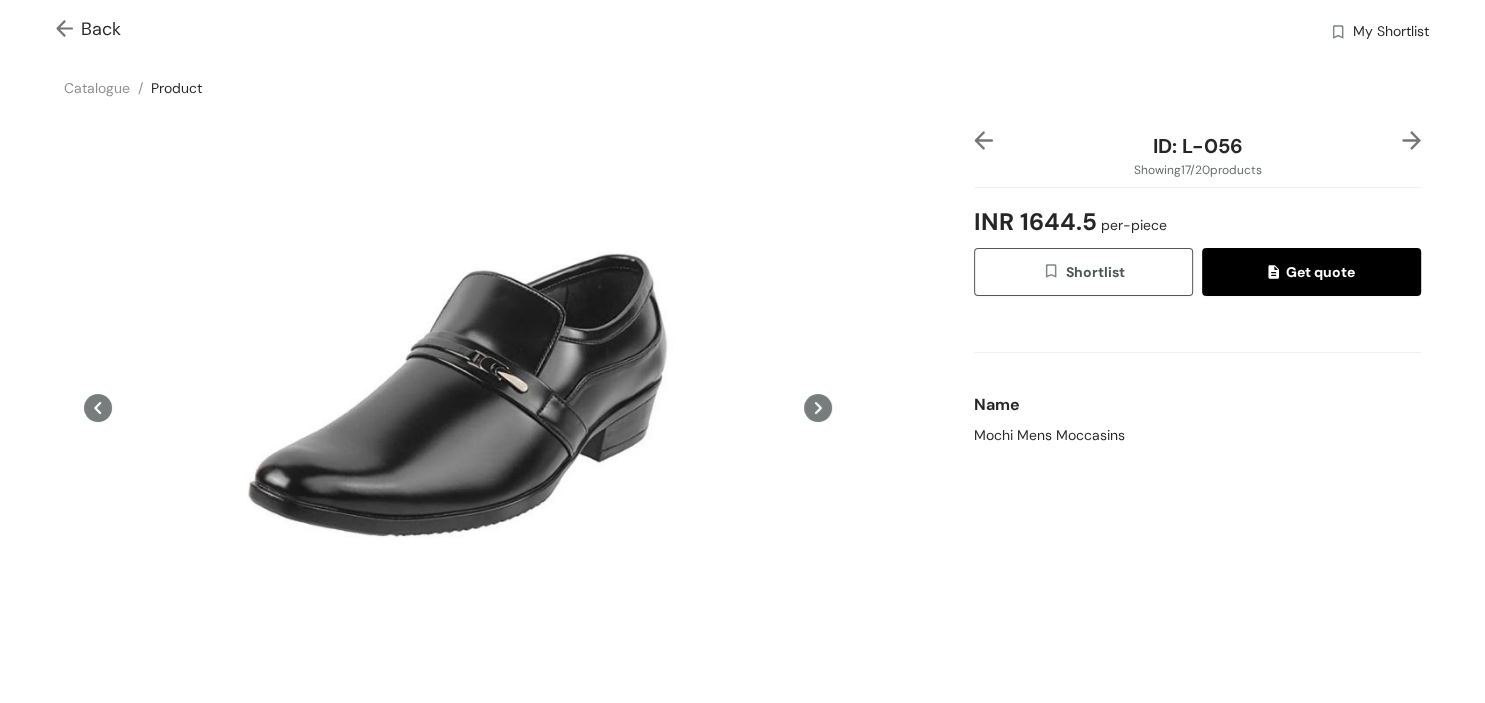 click at bounding box center (983, 140) 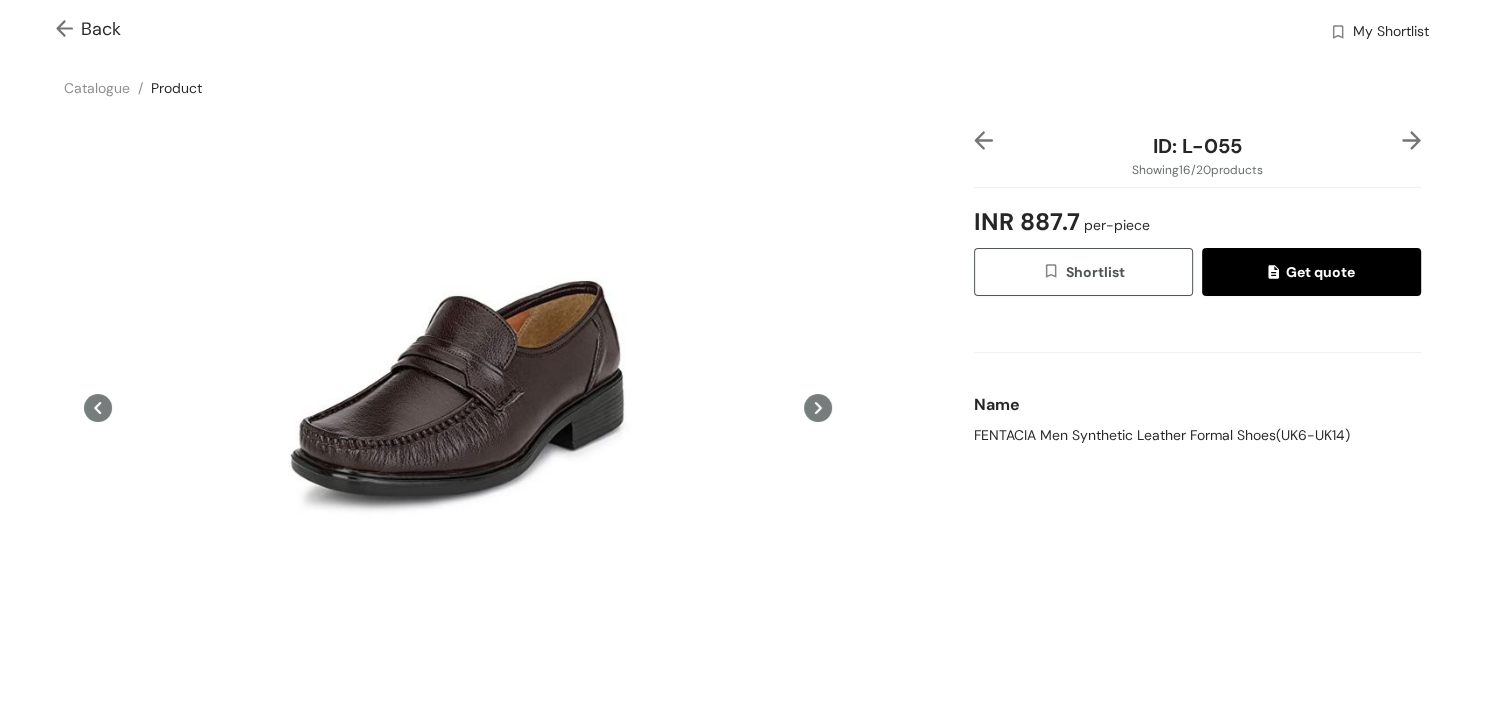 click 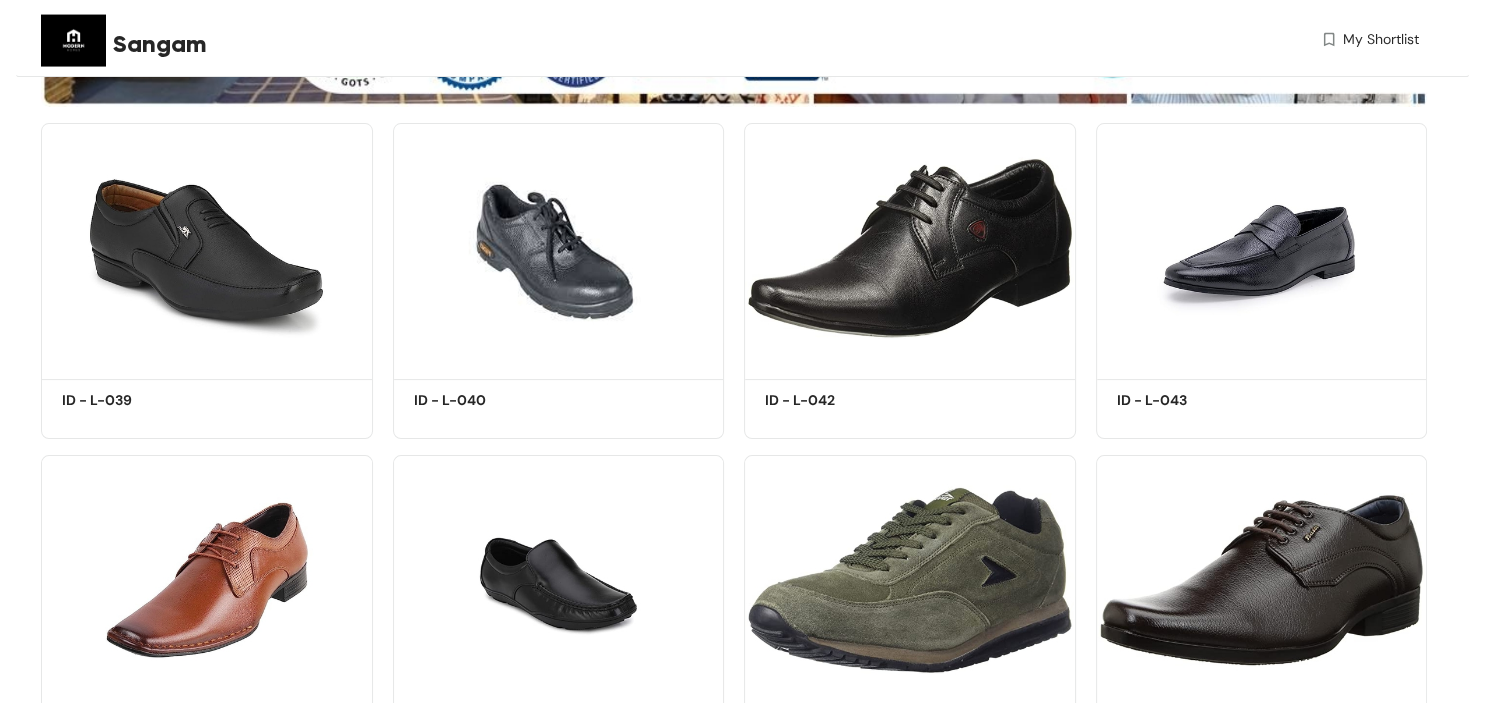scroll, scrollTop: 422, scrollLeft: 0, axis: vertical 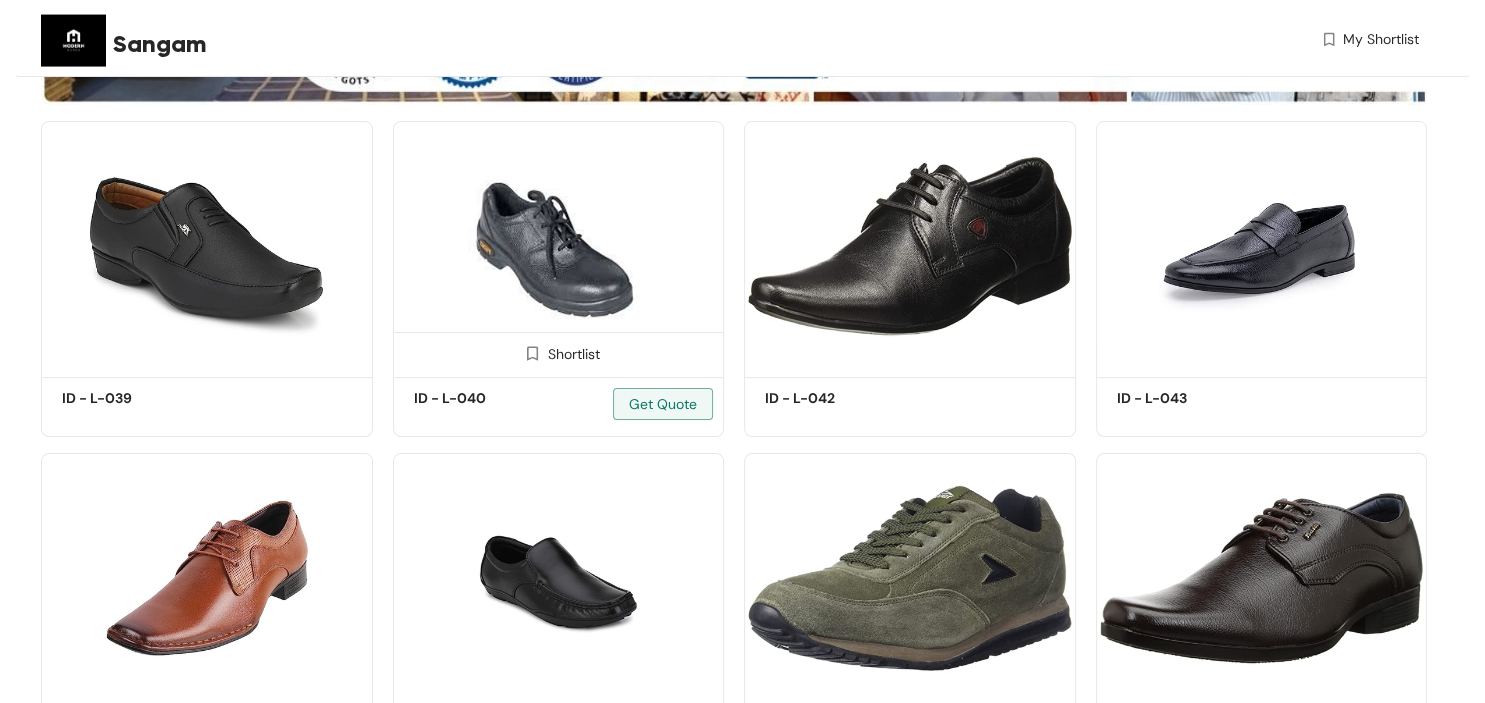 click at bounding box center [559, 246] 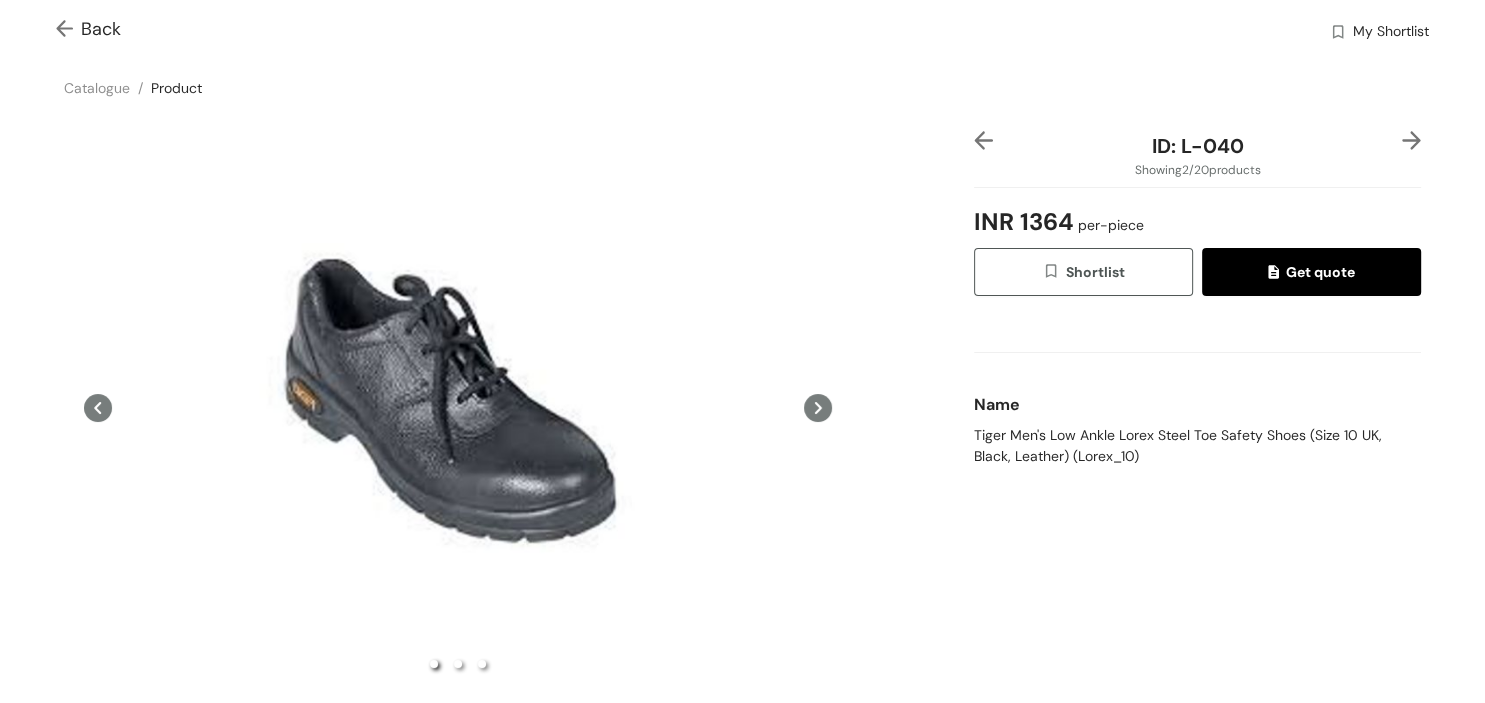 click 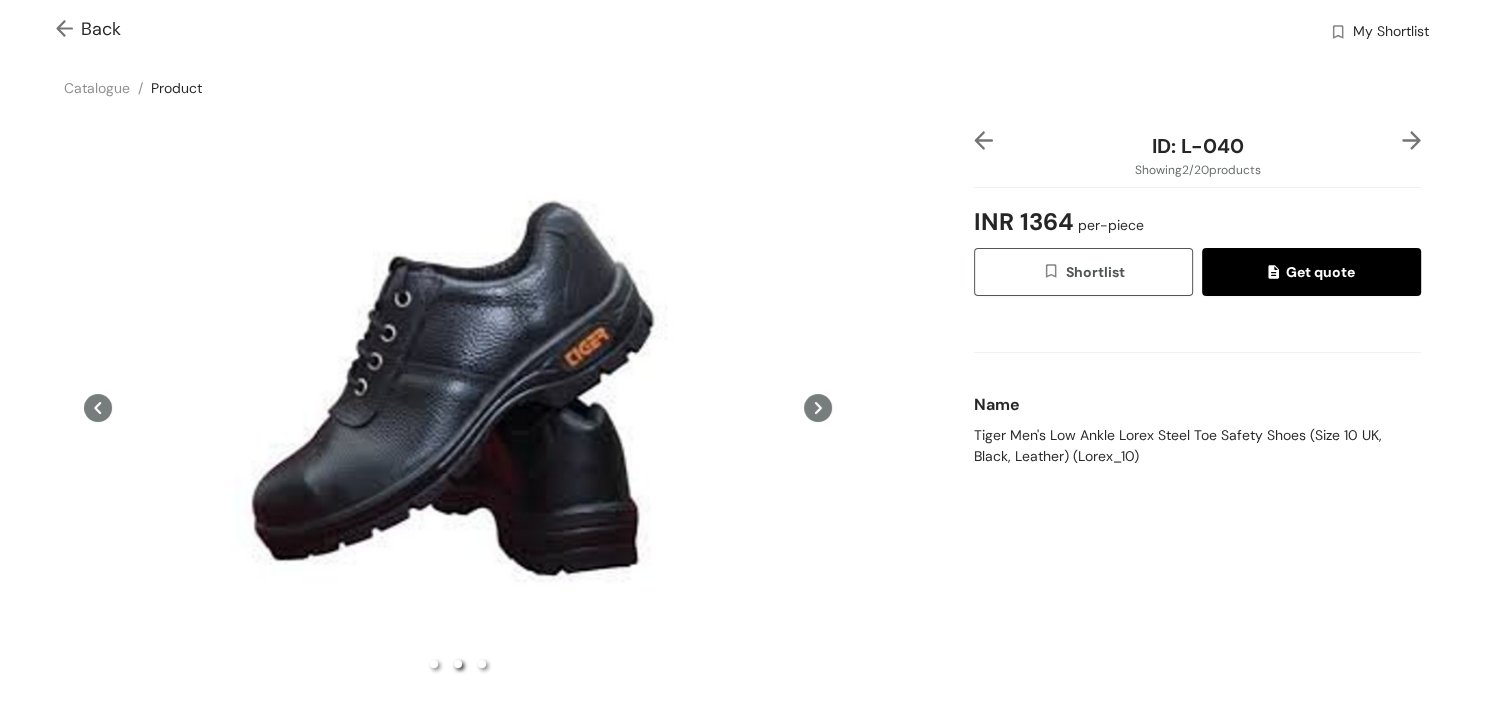 click 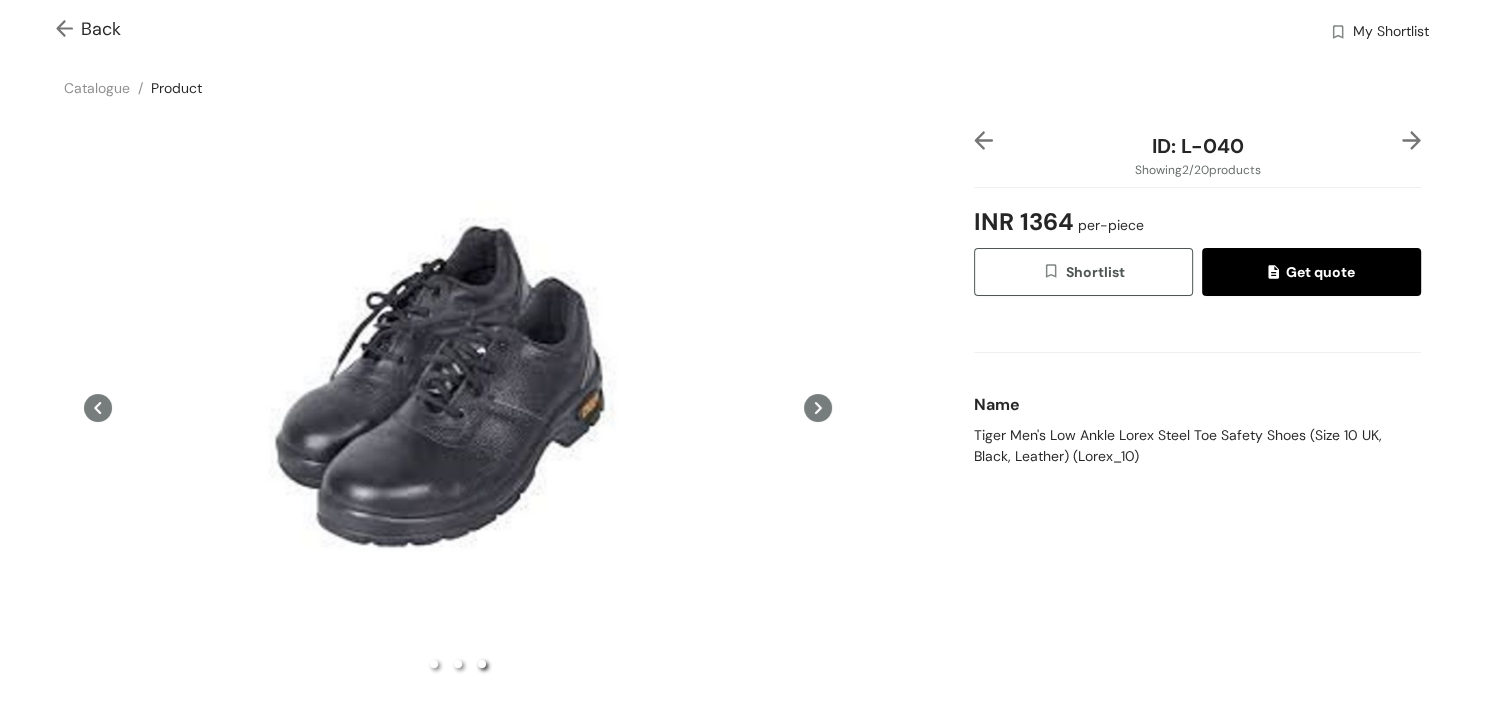 click 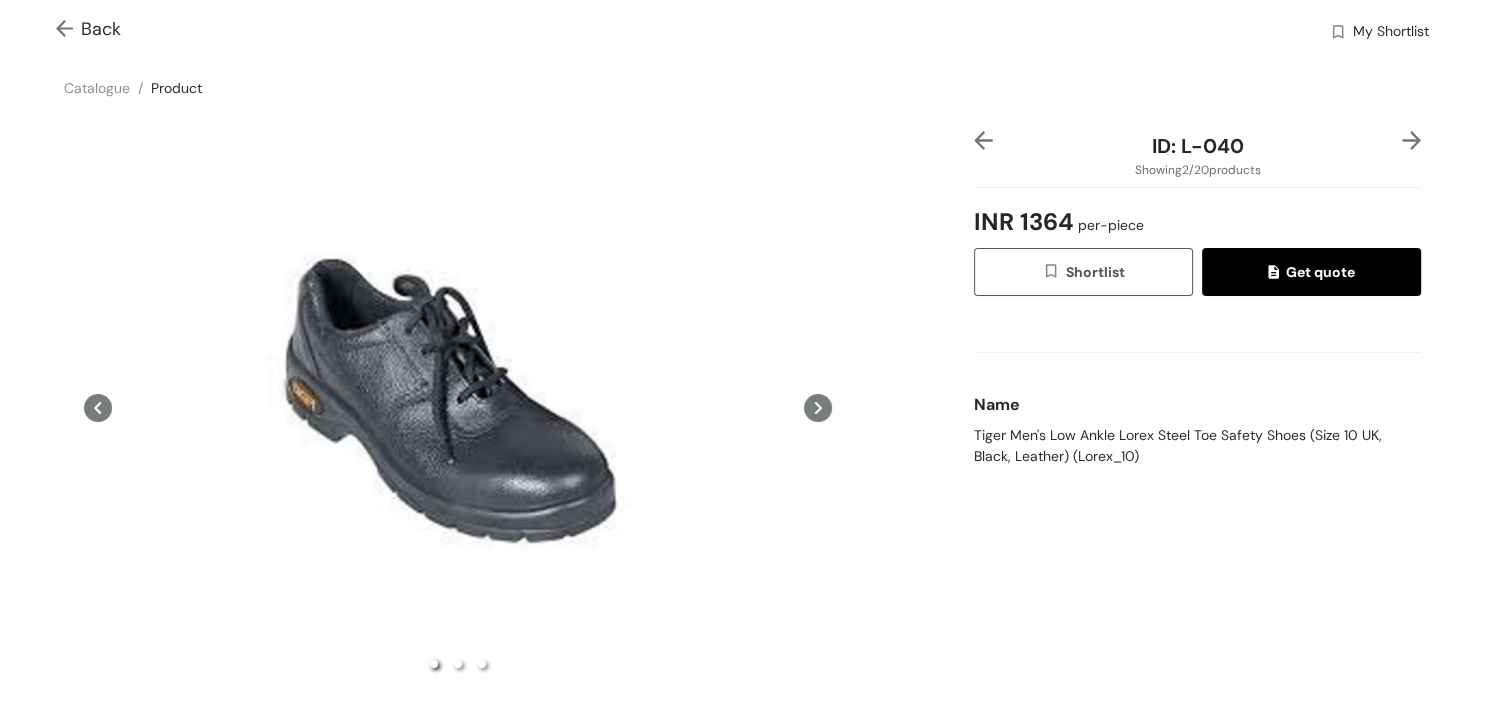 click at bounding box center [68, 30] 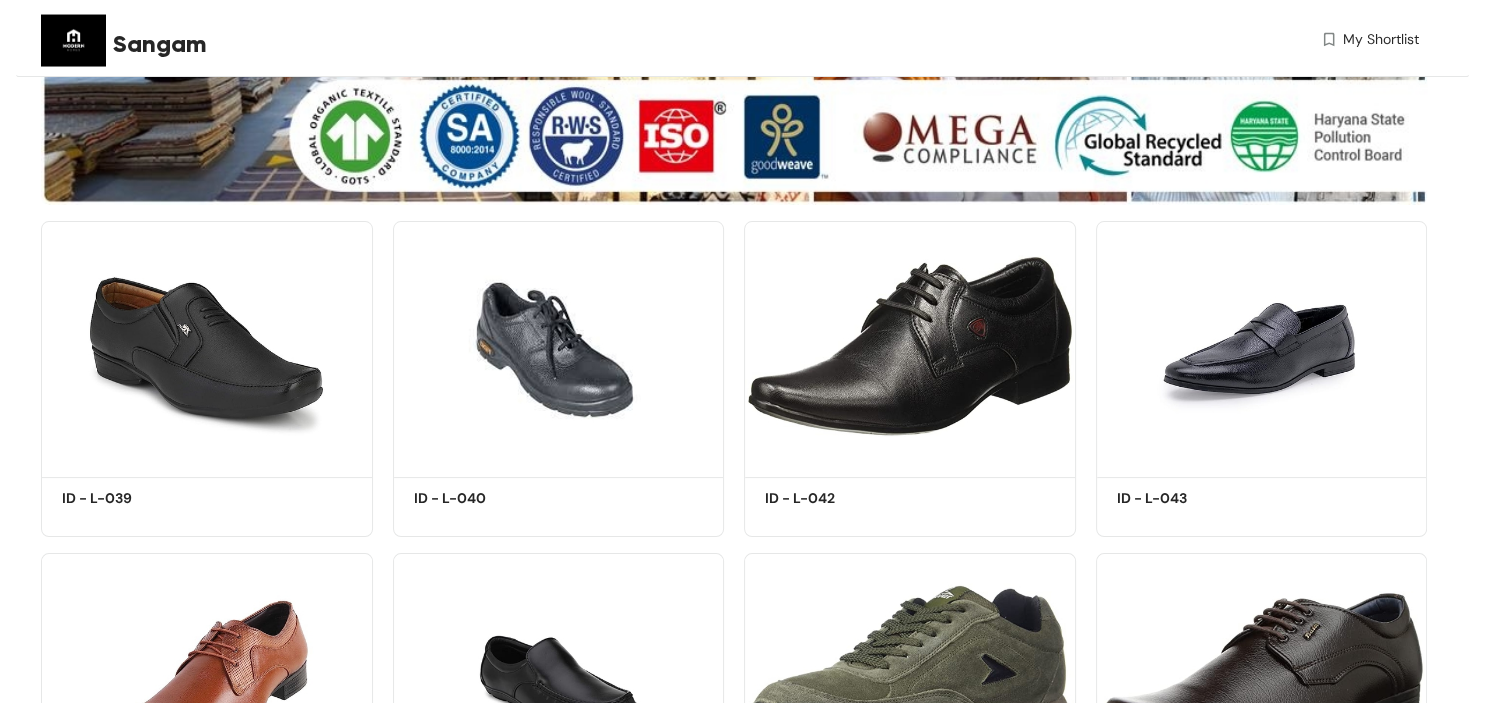 scroll, scrollTop: 211, scrollLeft: 0, axis: vertical 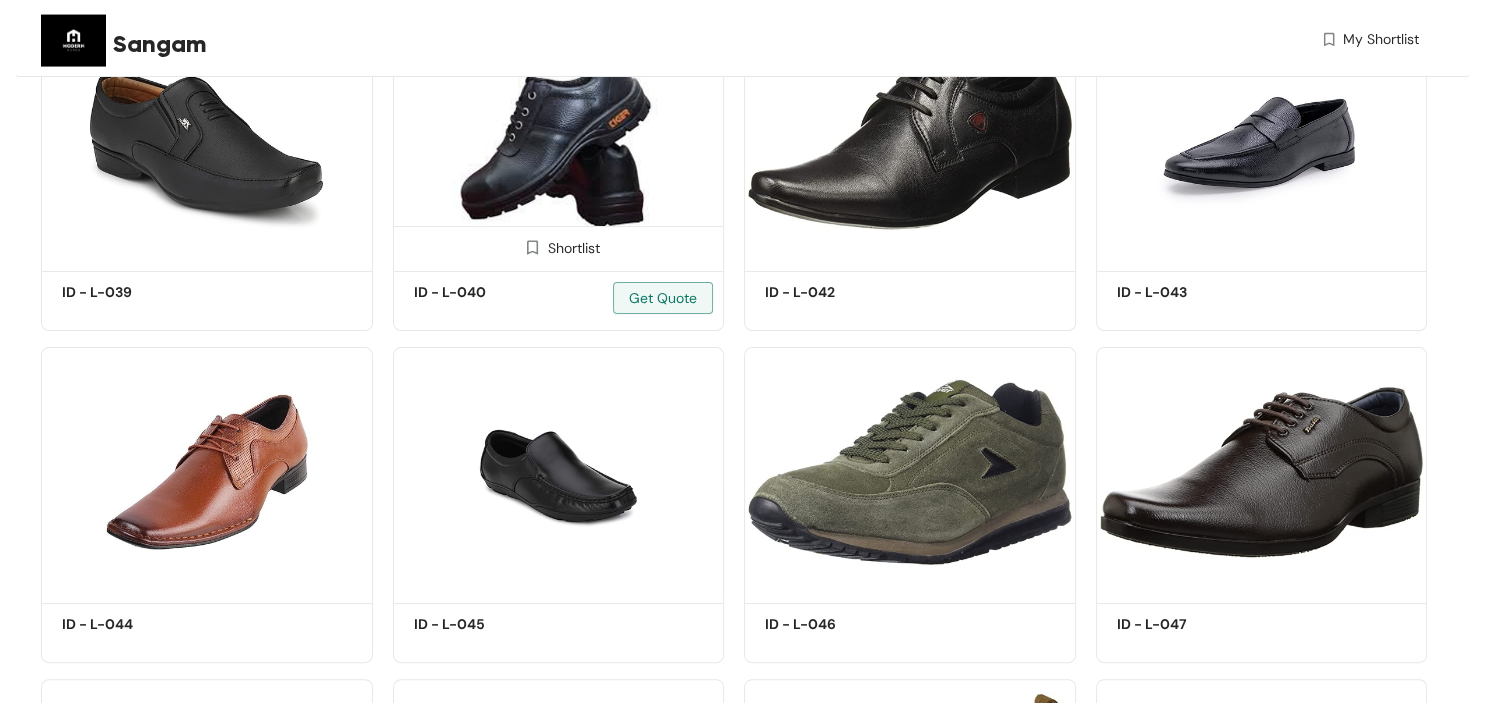 click at bounding box center [559, 140] 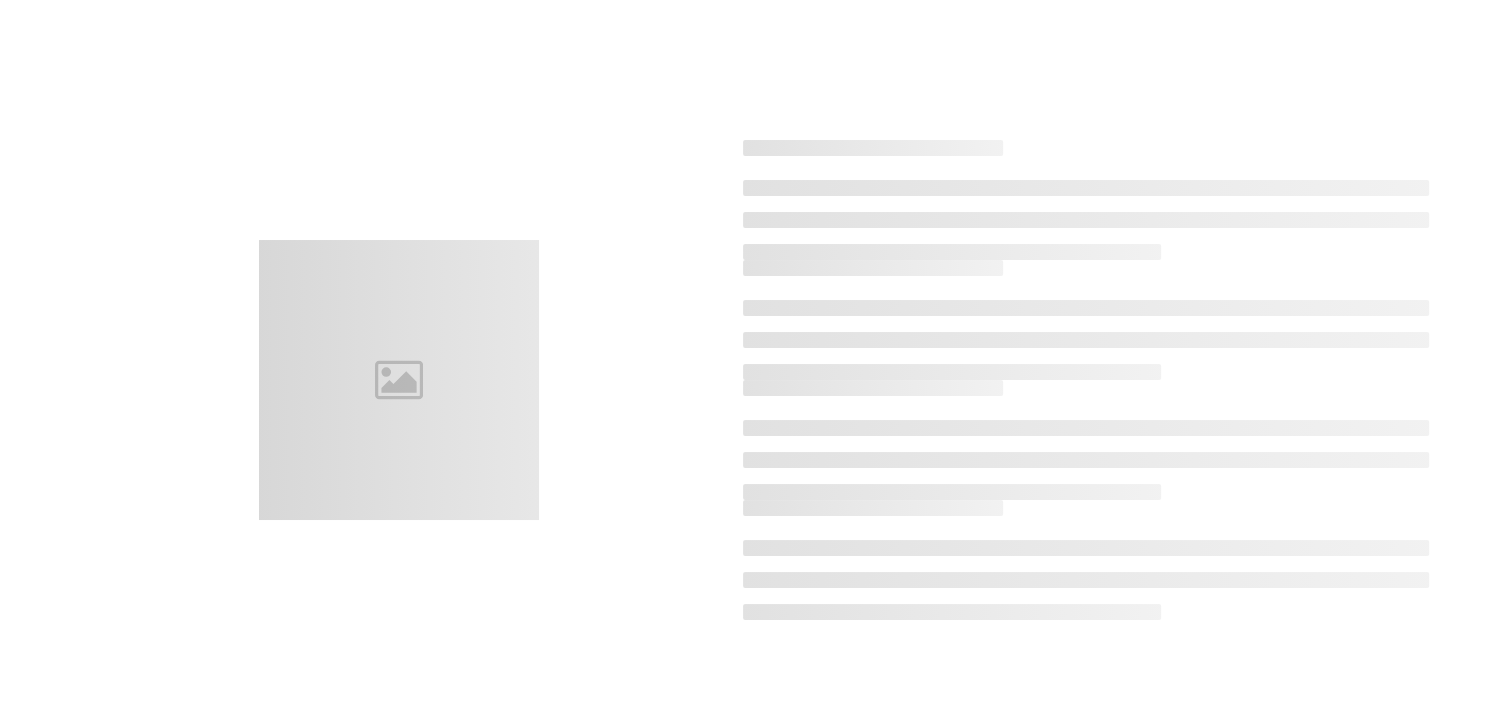 scroll, scrollTop: 0, scrollLeft: 0, axis: both 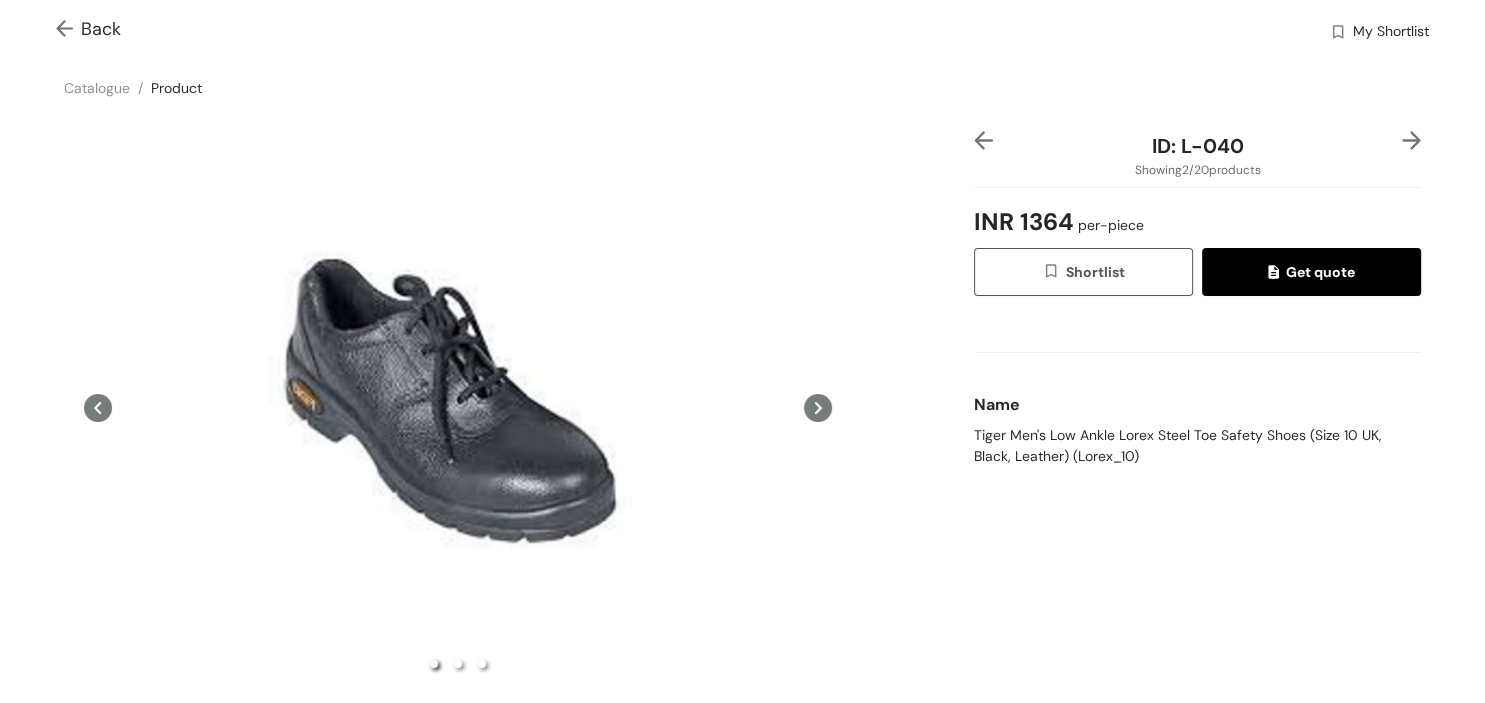 click 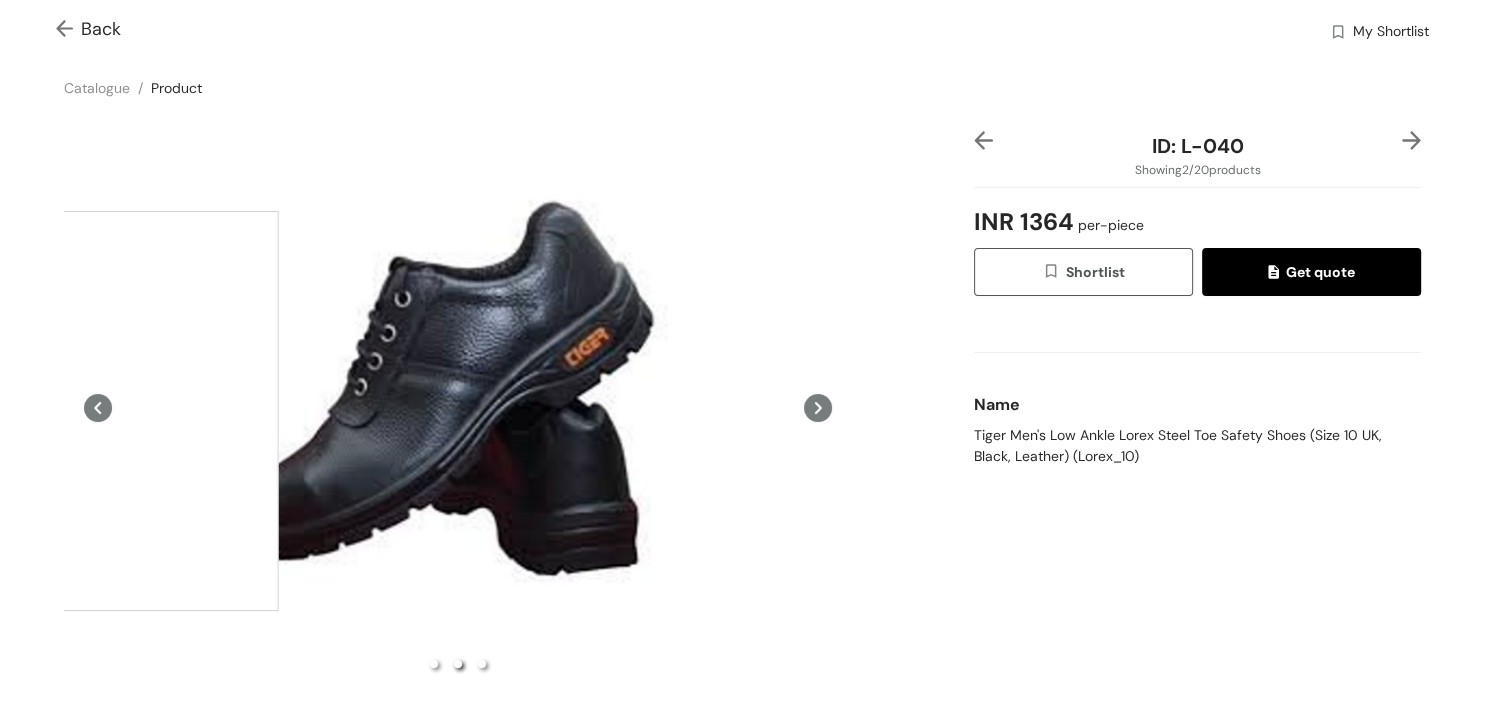 click at bounding box center (78, 411) 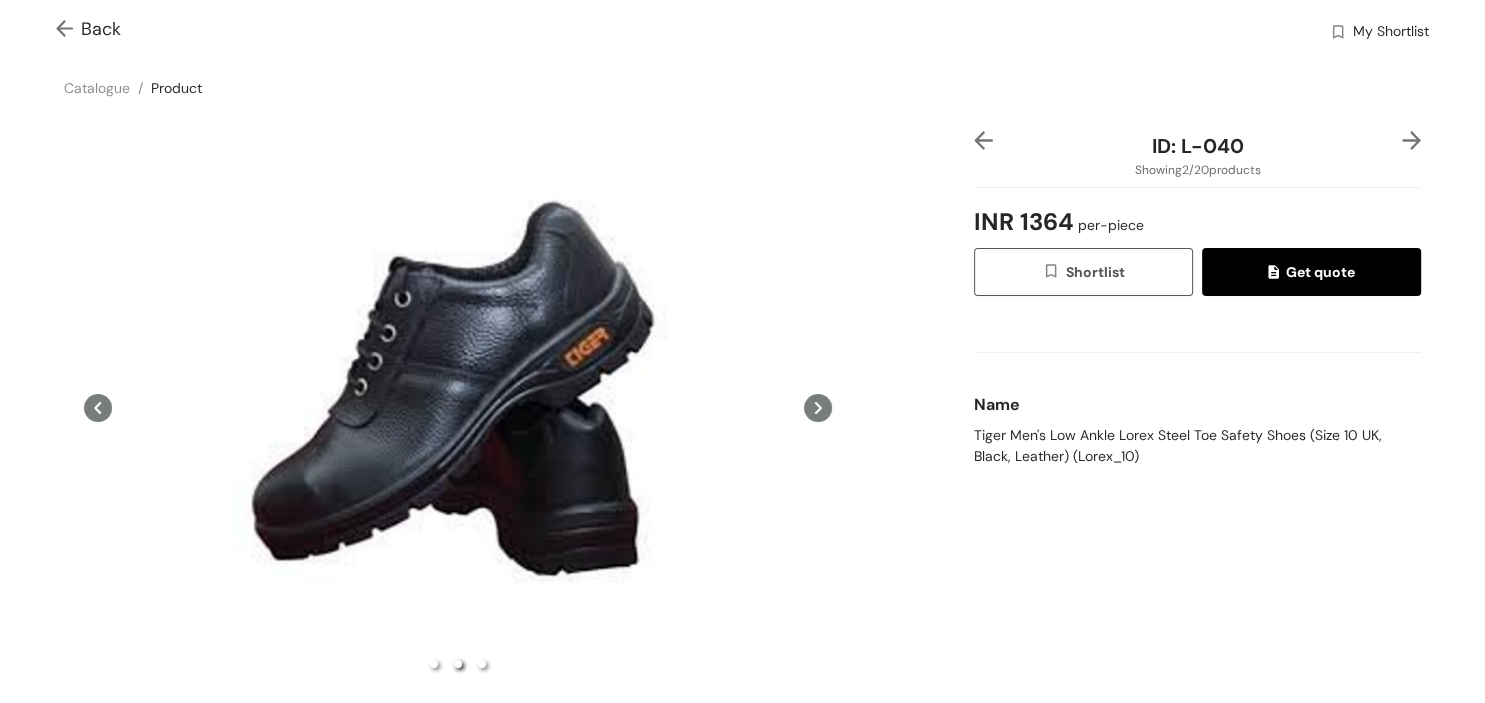 click 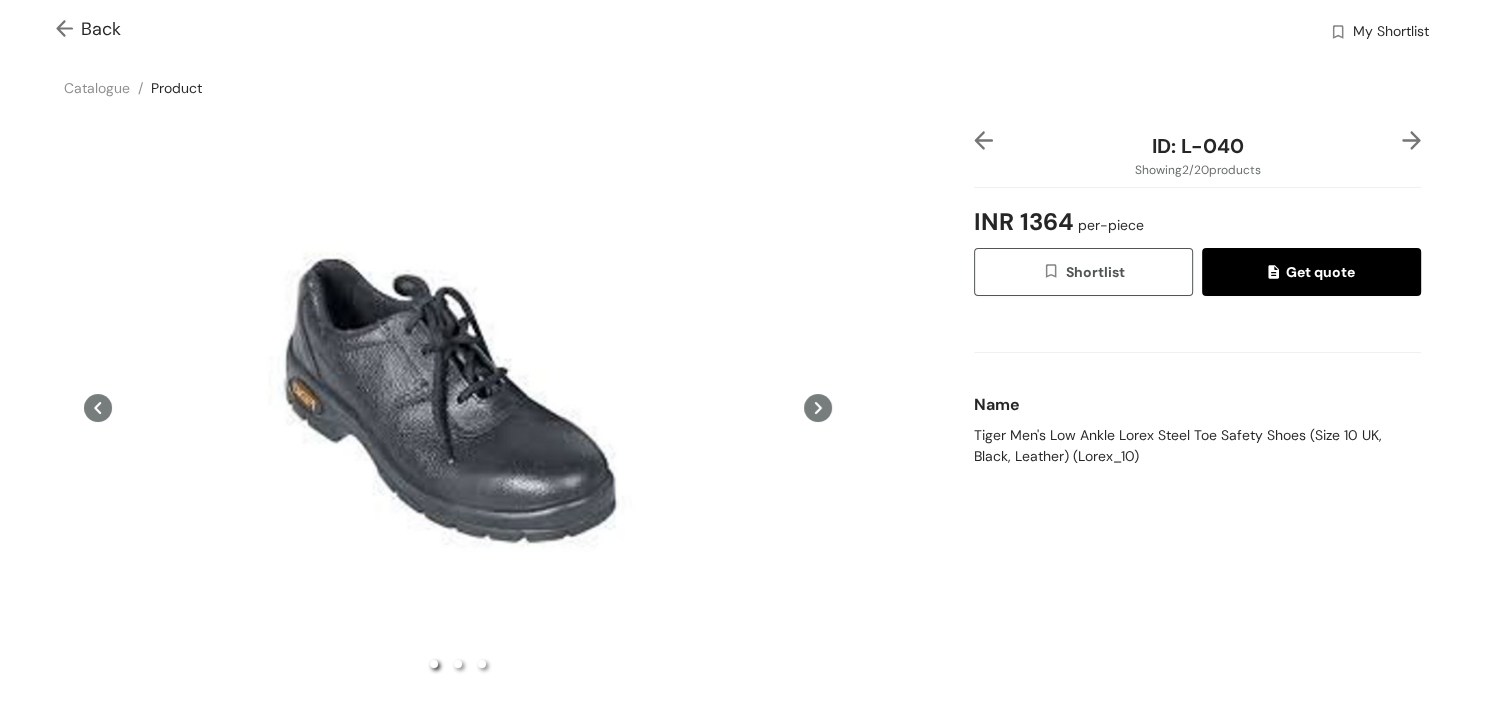 click 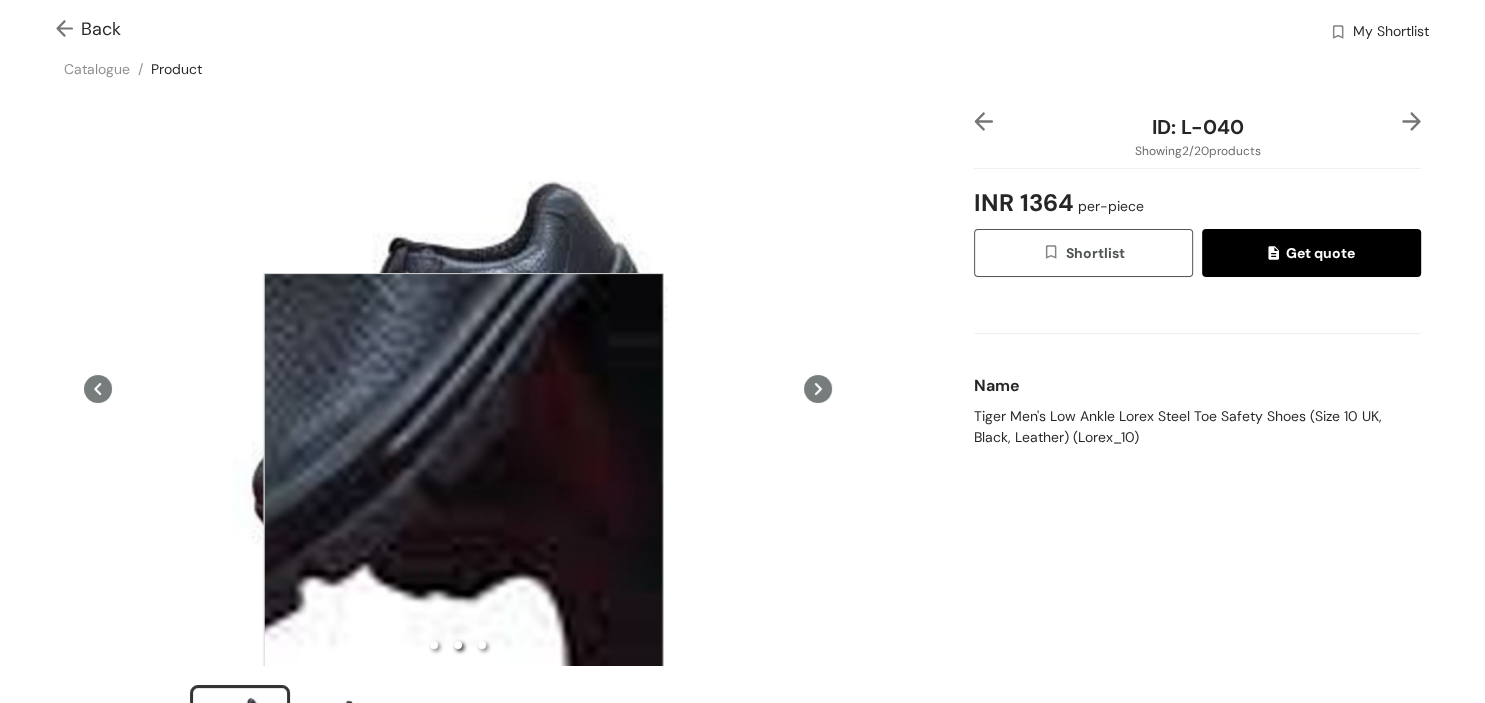 scroll, scrollTop: 0, scrollLeft: 0, axis: both 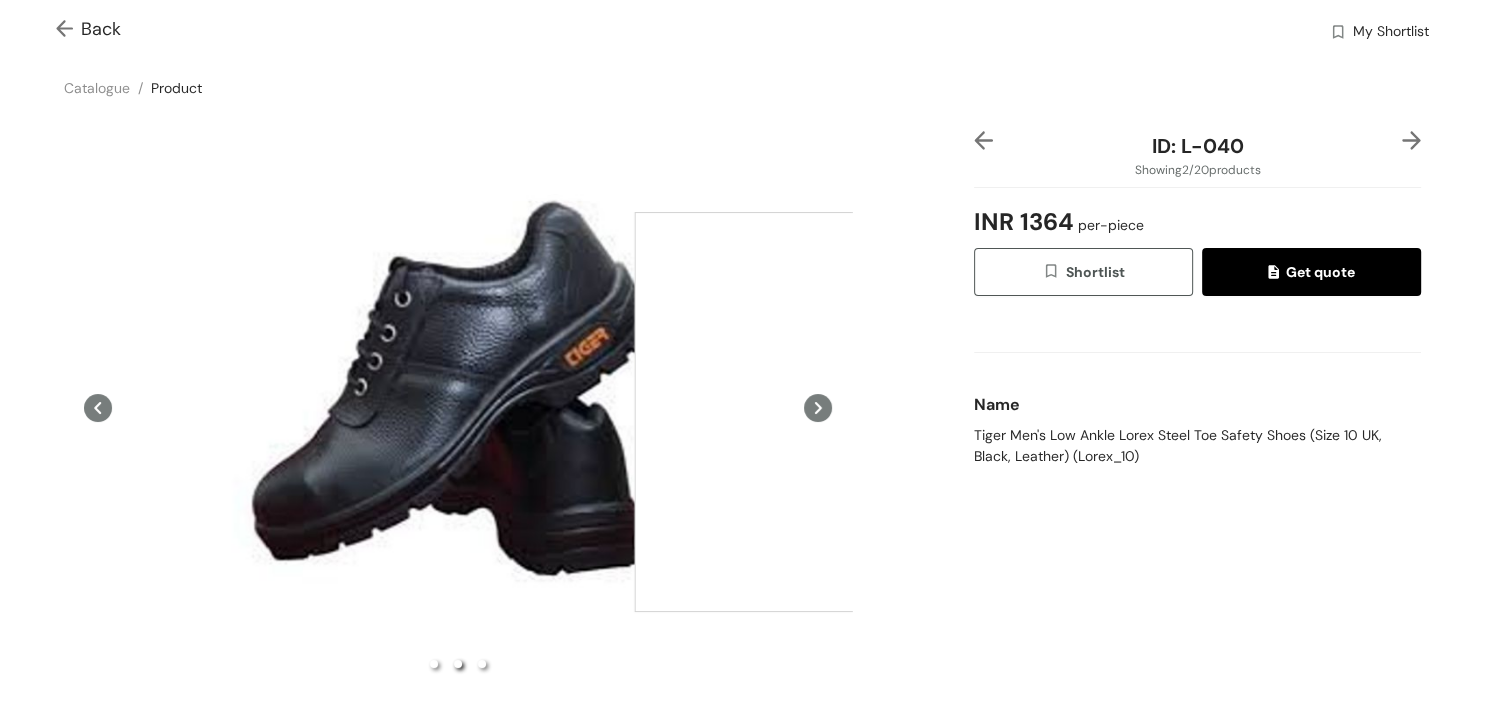 click at bounding box center [834, 412] 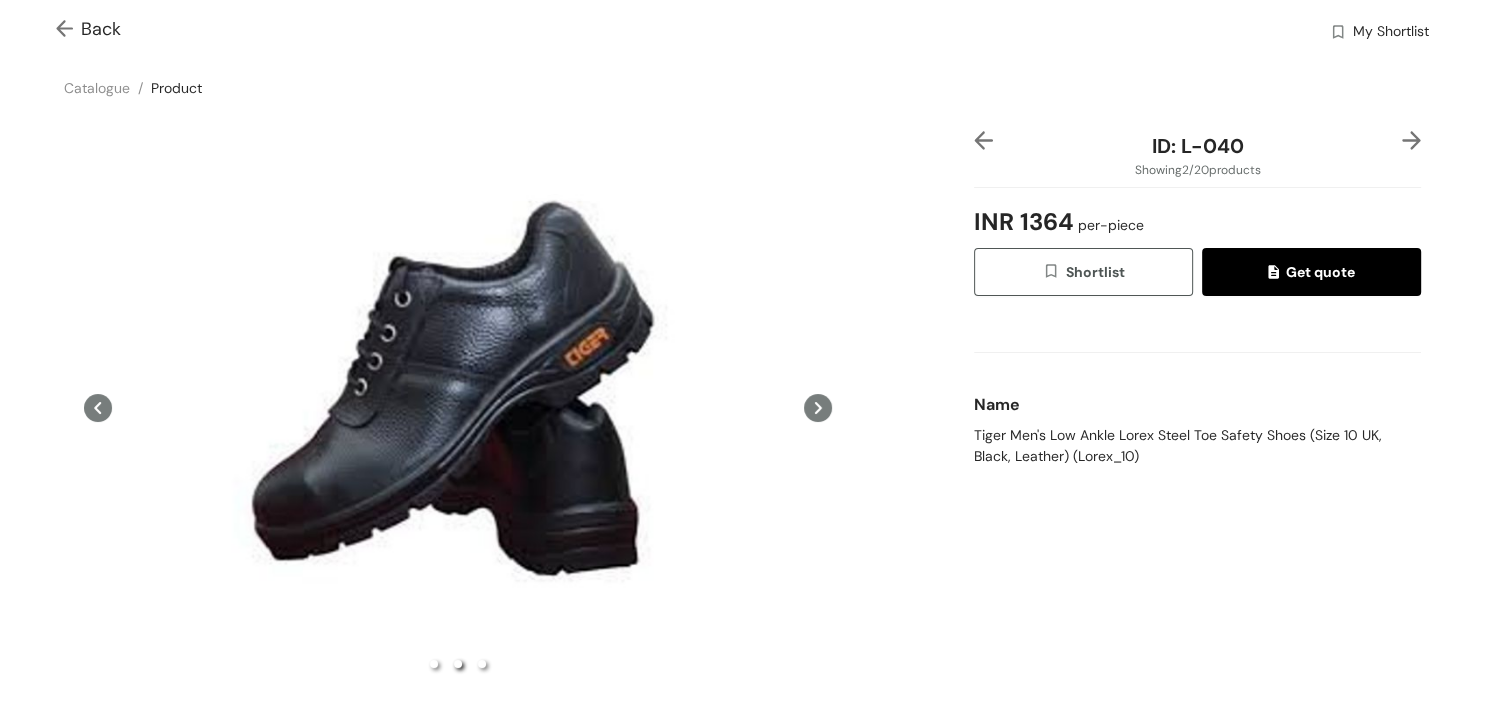 click 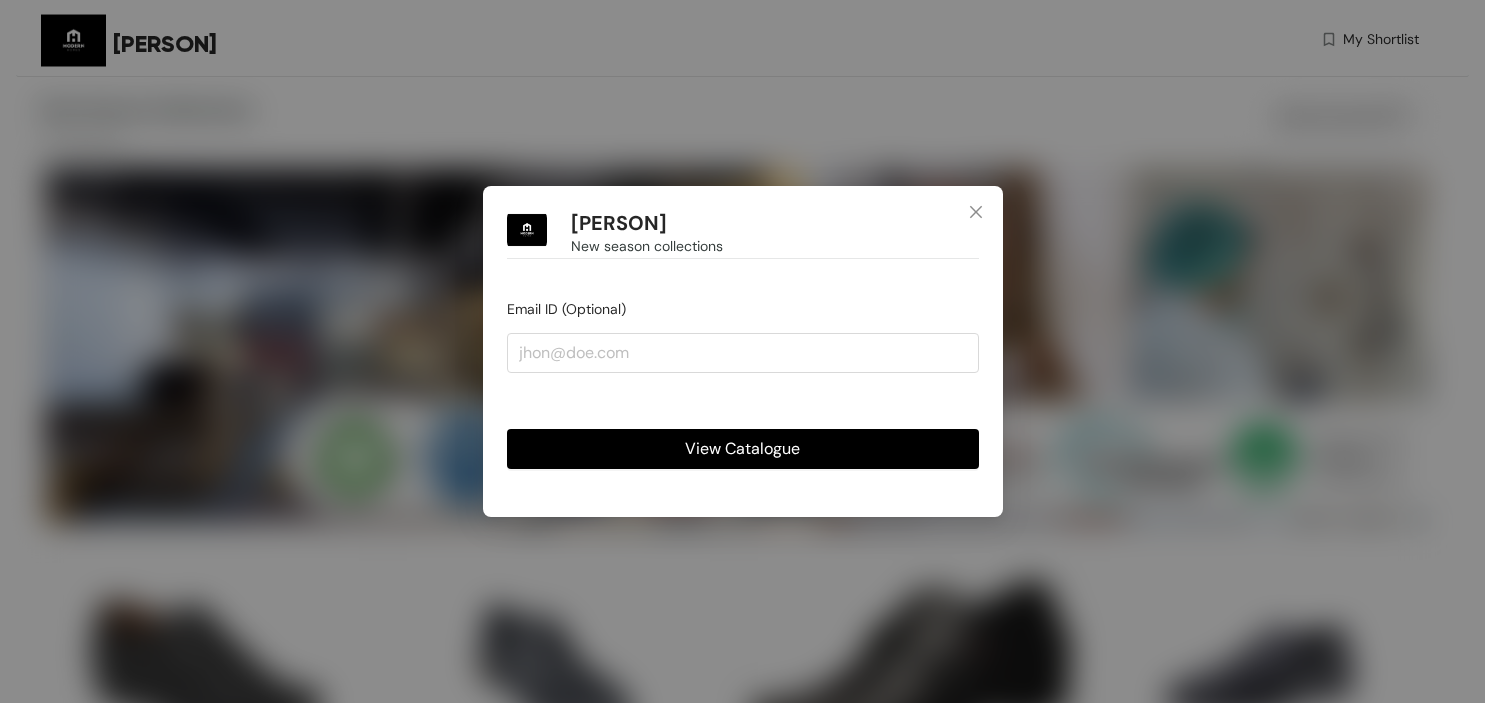 scroll, scrollTop: 0, scrollLeft: 0, axis: both 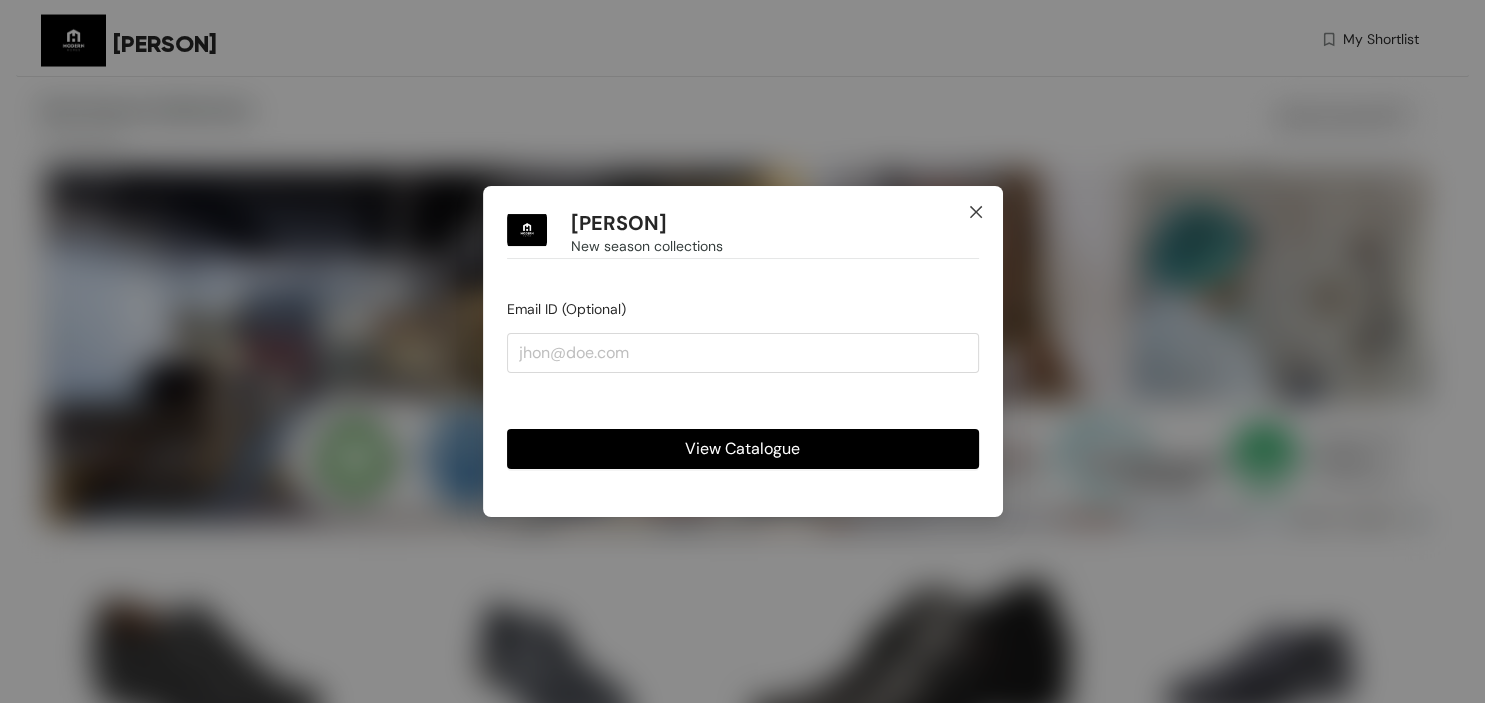 click at bounding box center [976, 213] 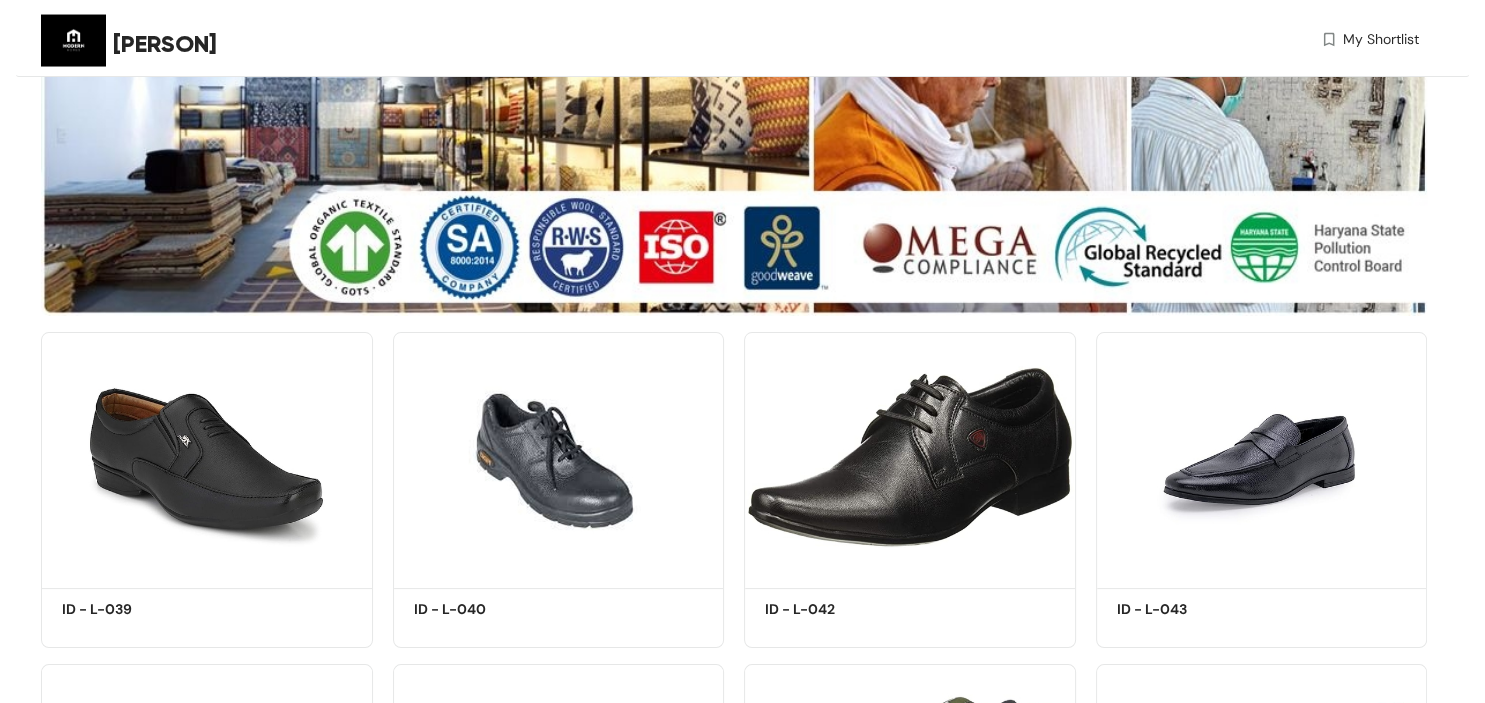 scroll, scrollTop: 0, scrollLeft: 0, axis: both 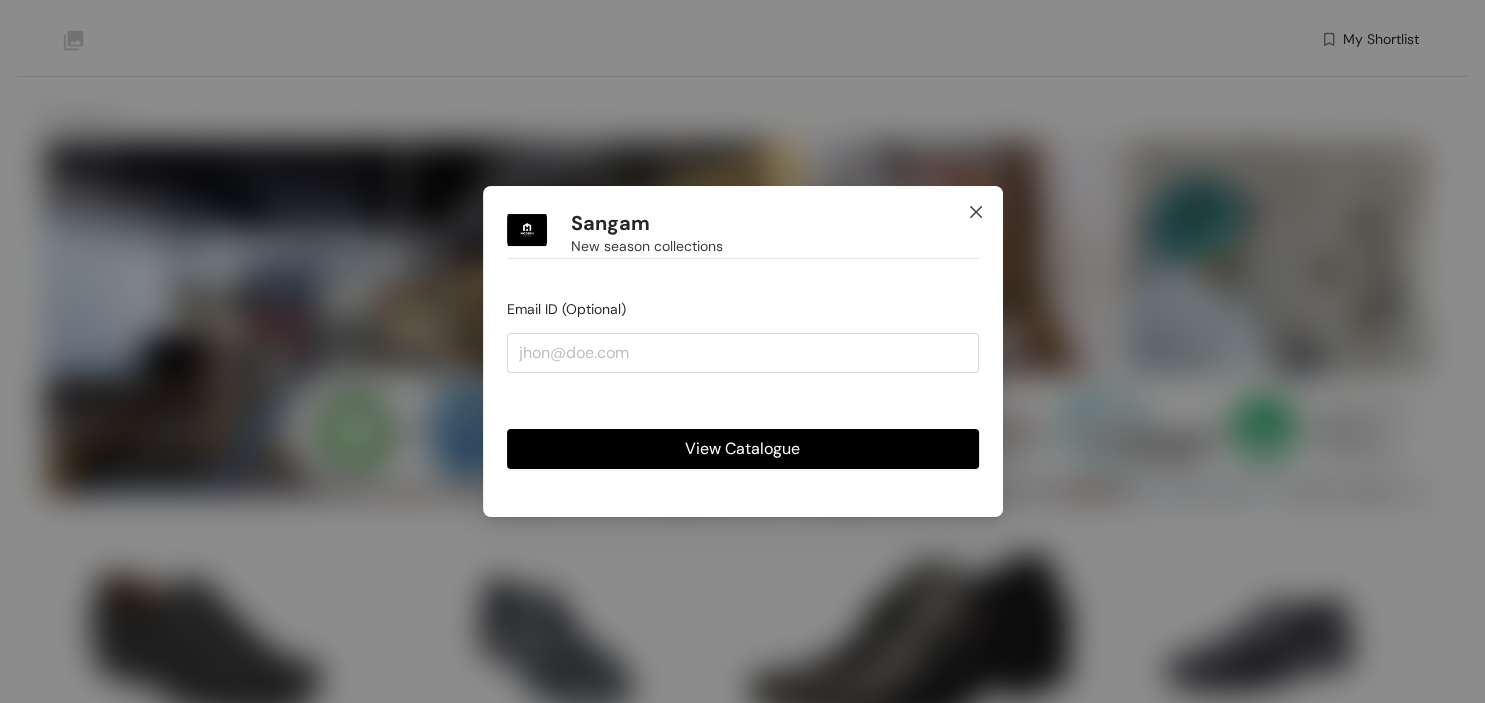 click 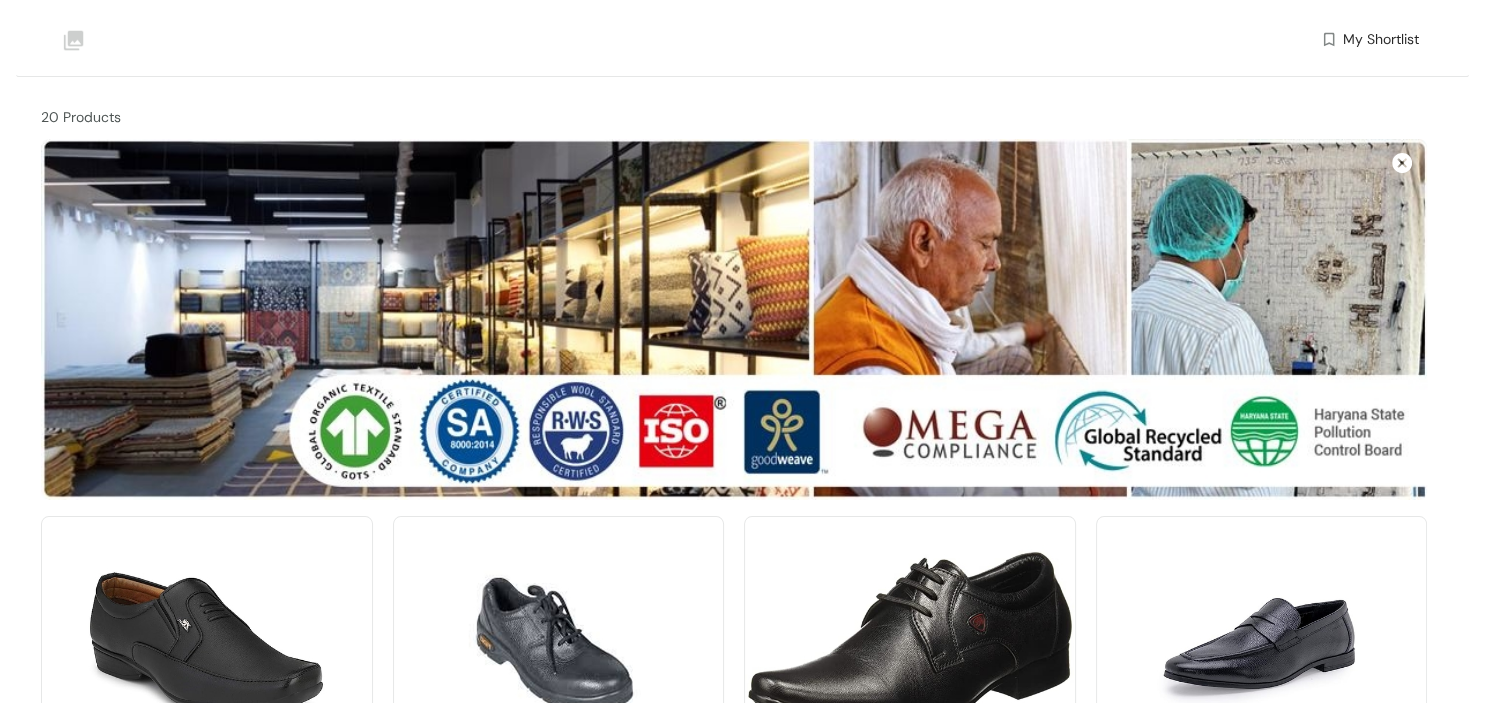 scroll, scrollTop: 422, scrollLeft: 0, axis: vertical 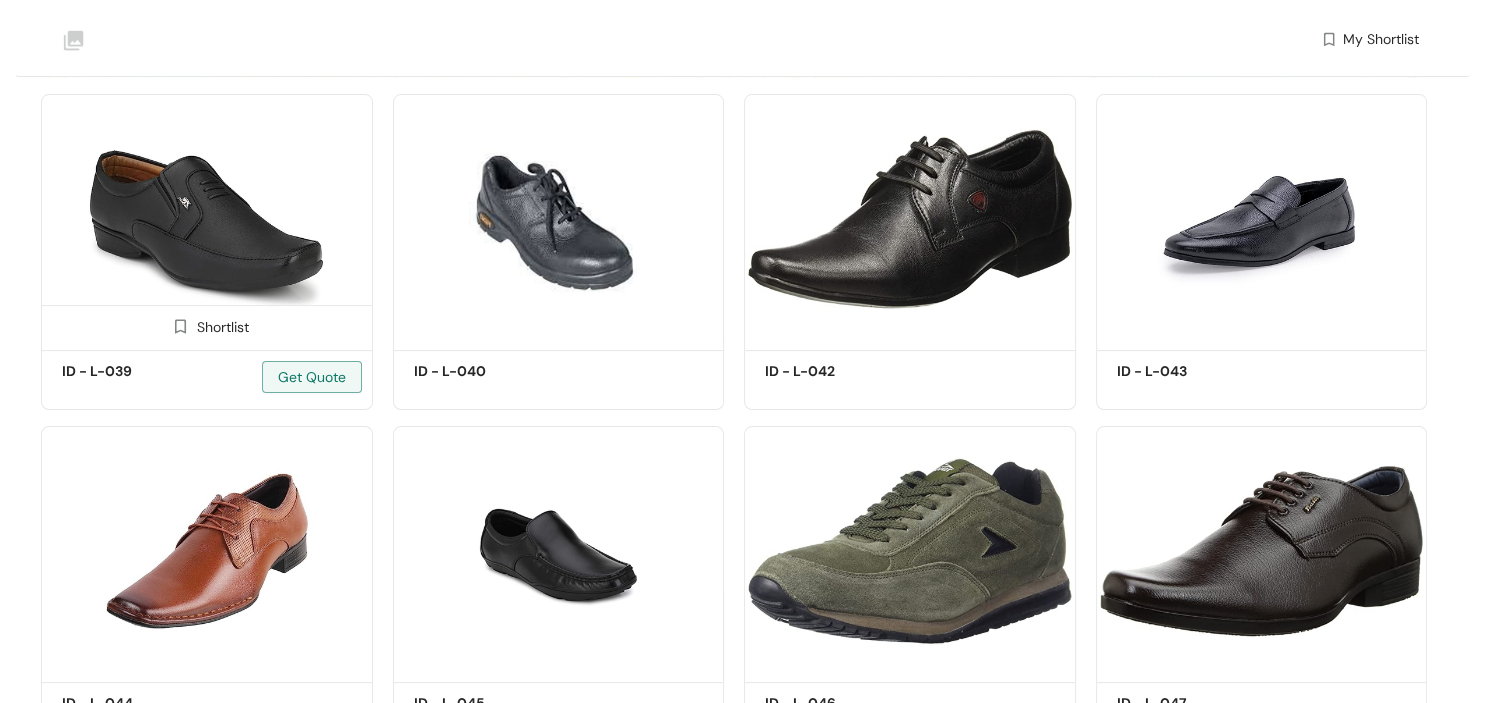 click at bounding box center [207, 219] 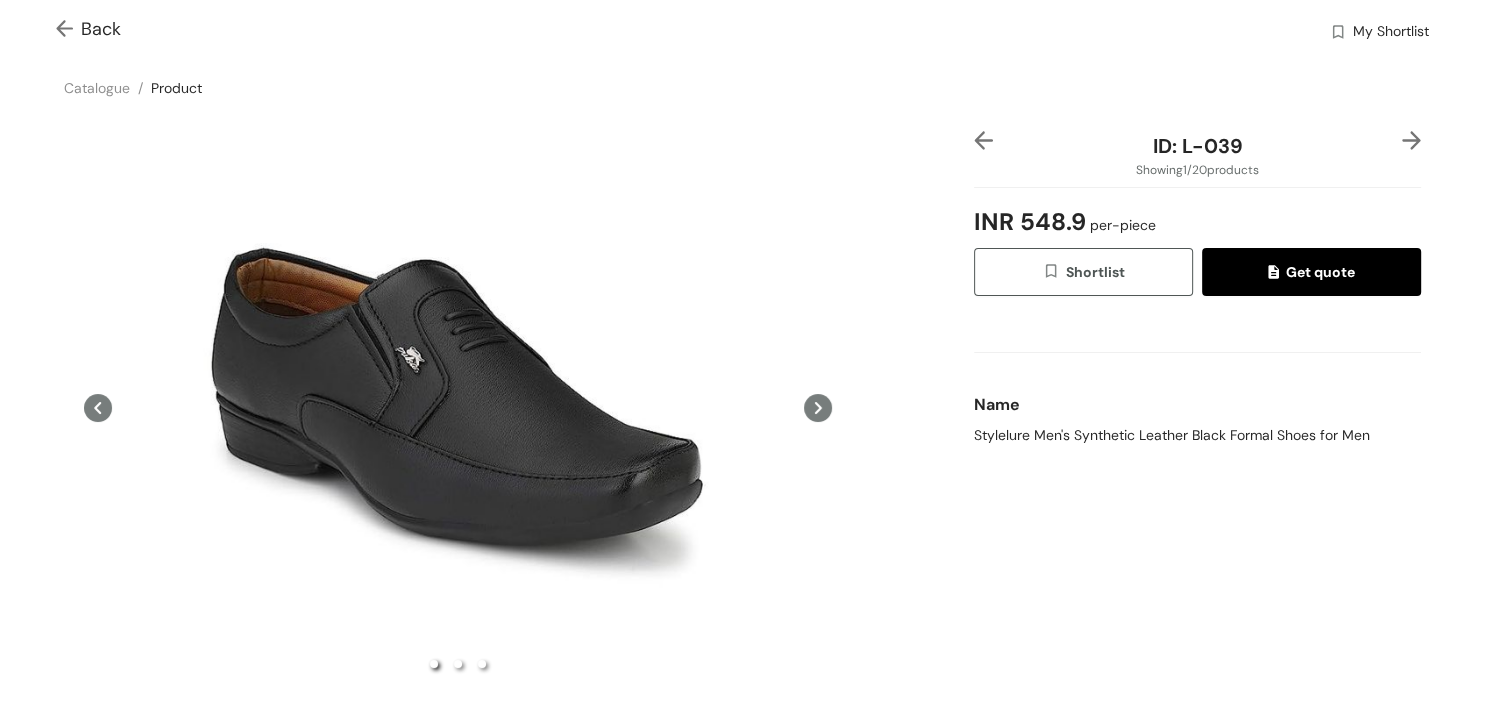 click 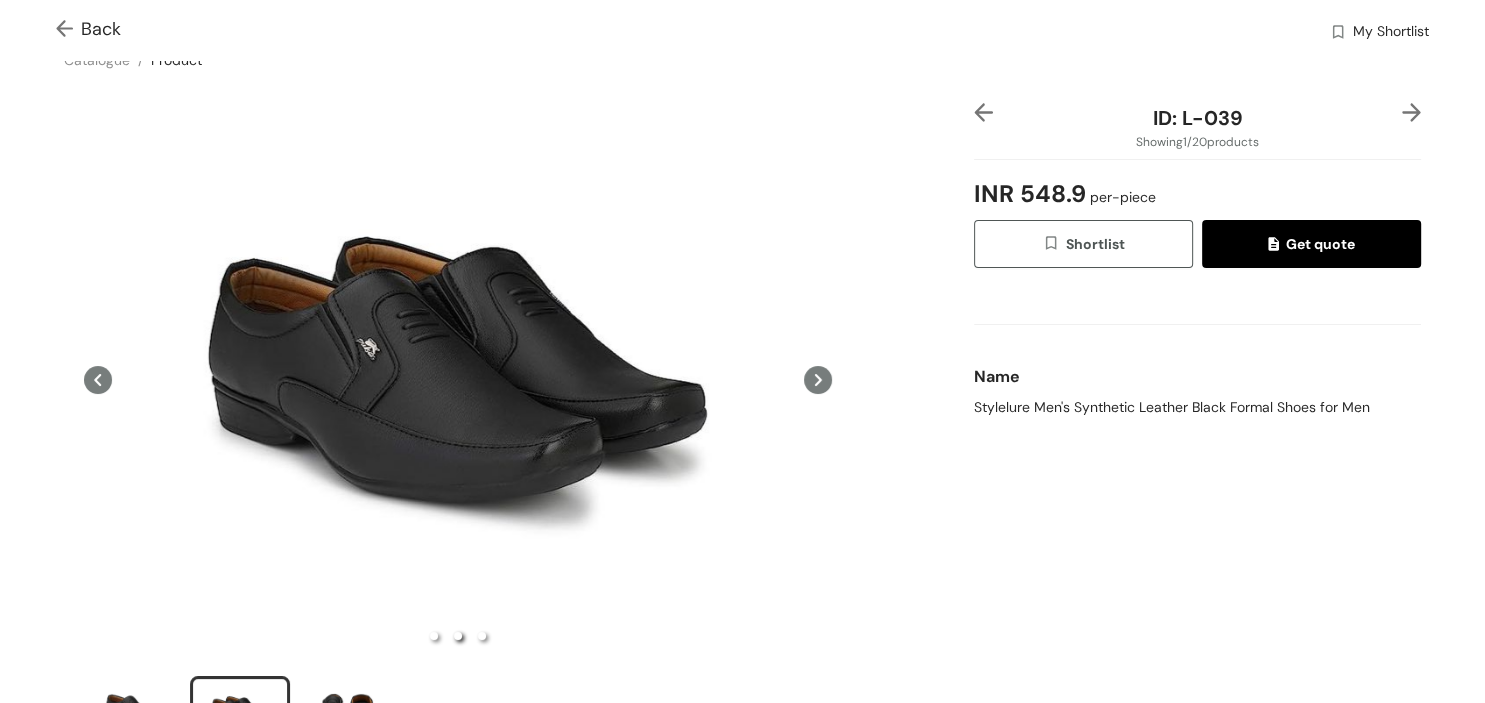 scroll, scrollTop: 0, scrollLeft: 0, axis: both 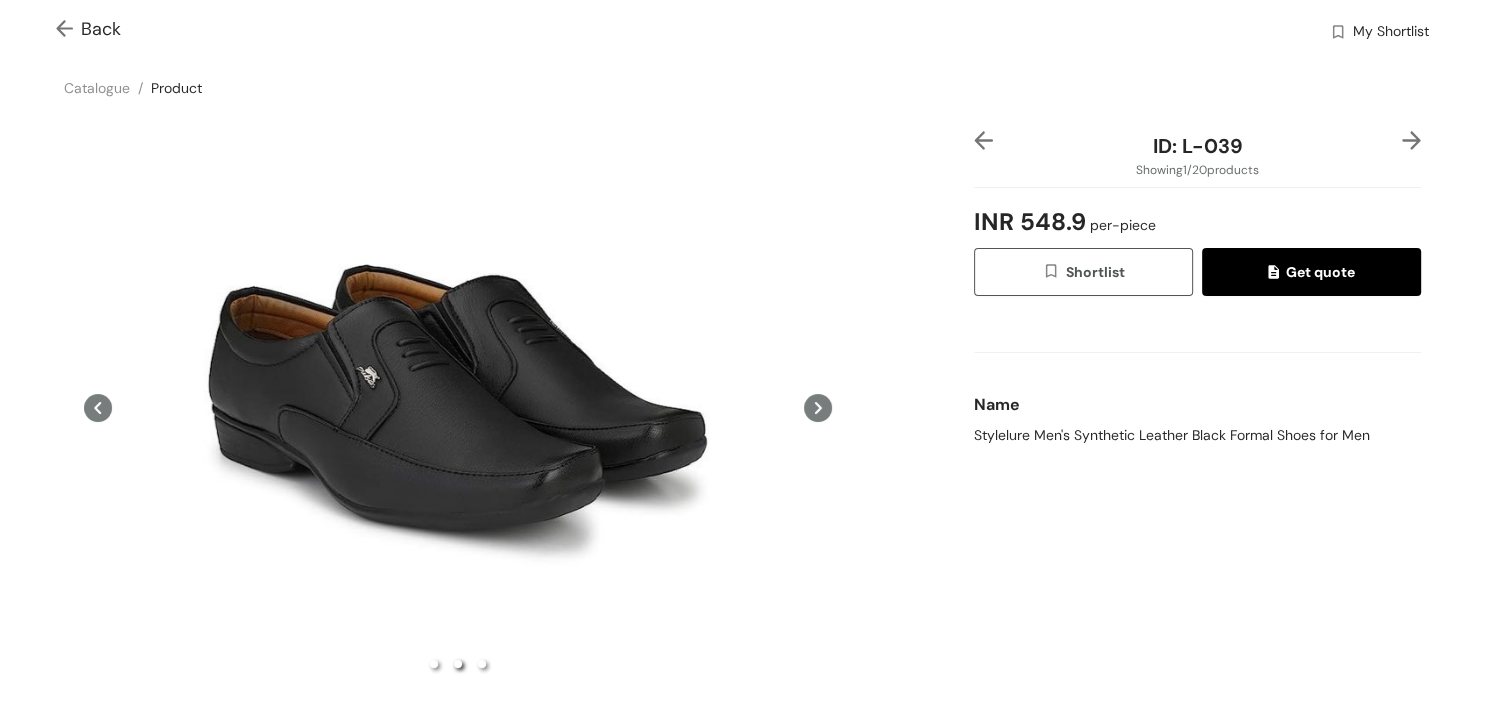 click on "ID: [ID] Showing 1 / 20 products INR 548.9 per-piece Shortlist Get quote Name Stylelure Men's Synthetic Leather Black Formal Shoes for Men" at bounding box center (1197, 465) 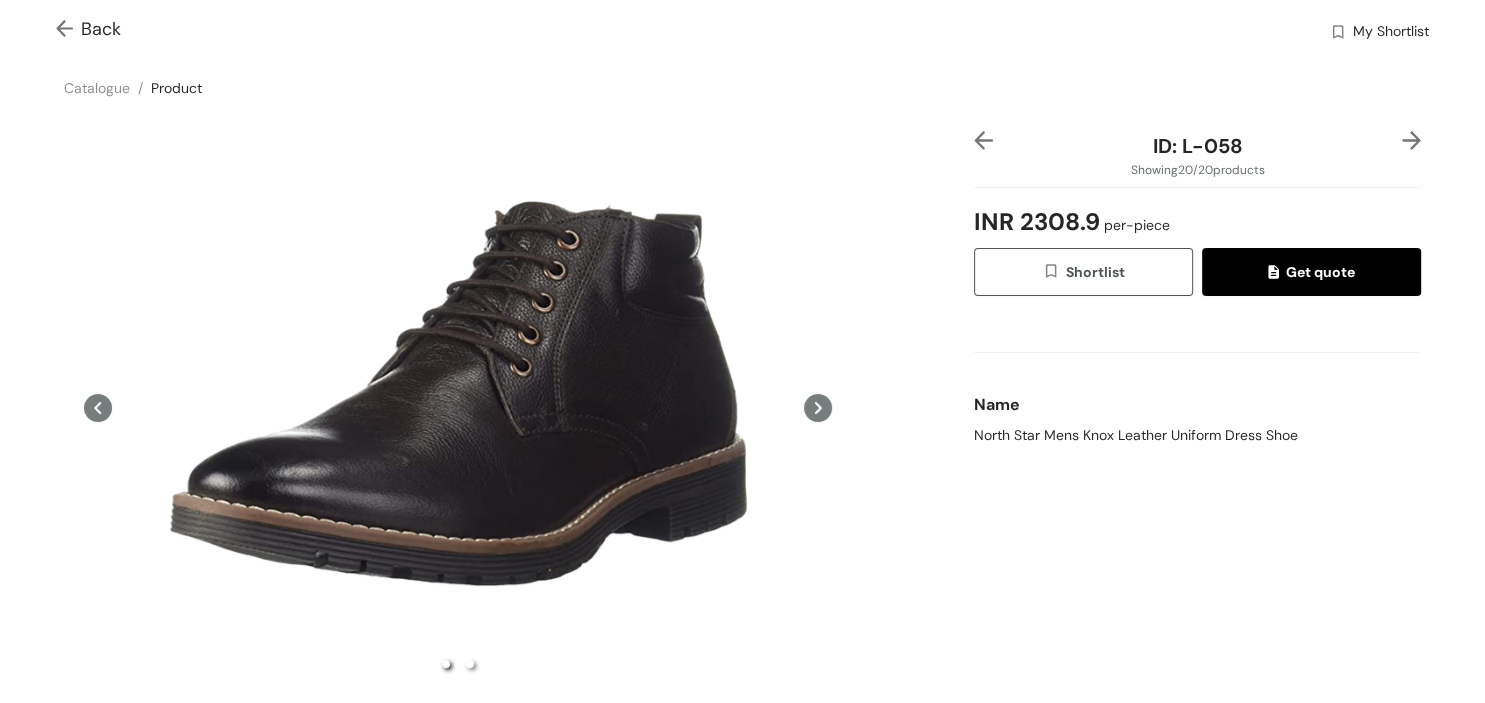 click at bounding box center [983, 140] 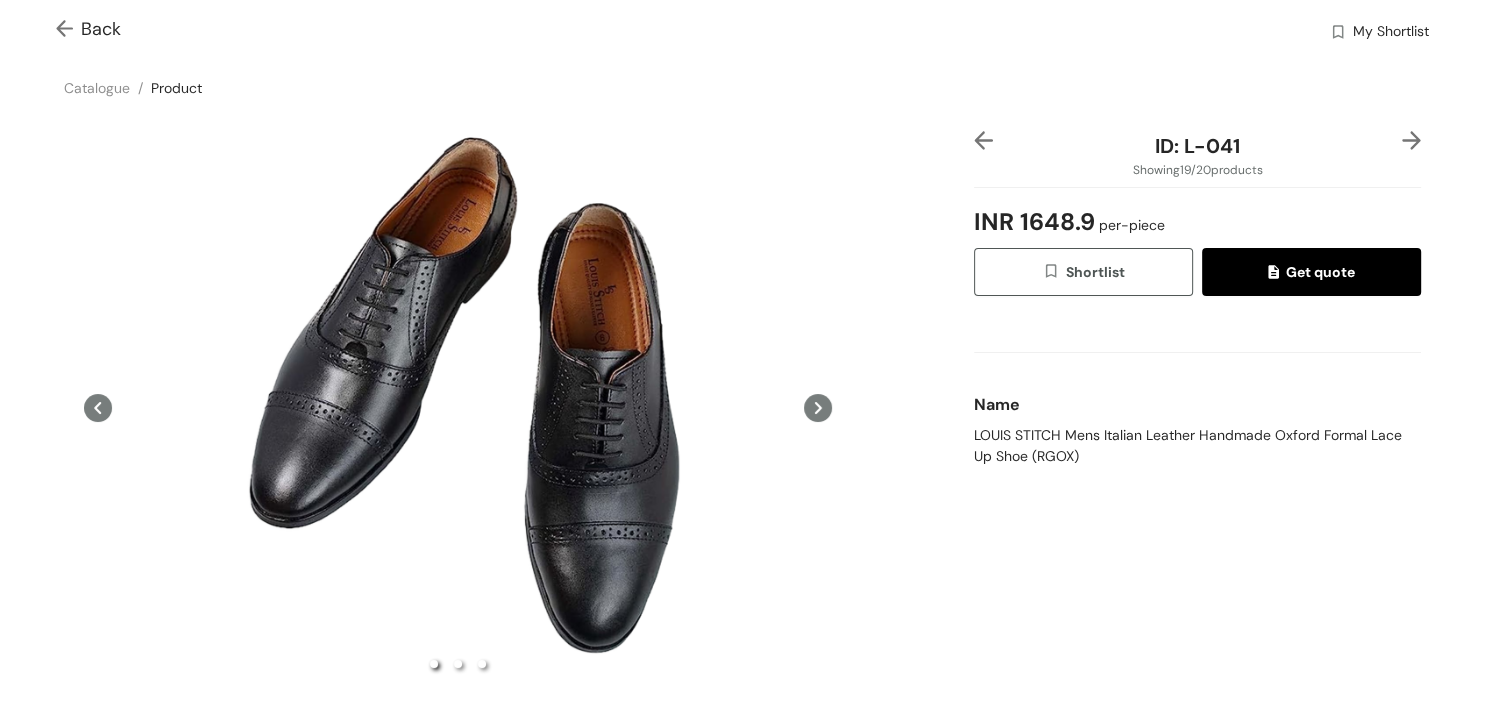 click at bounding box center [983, 140] 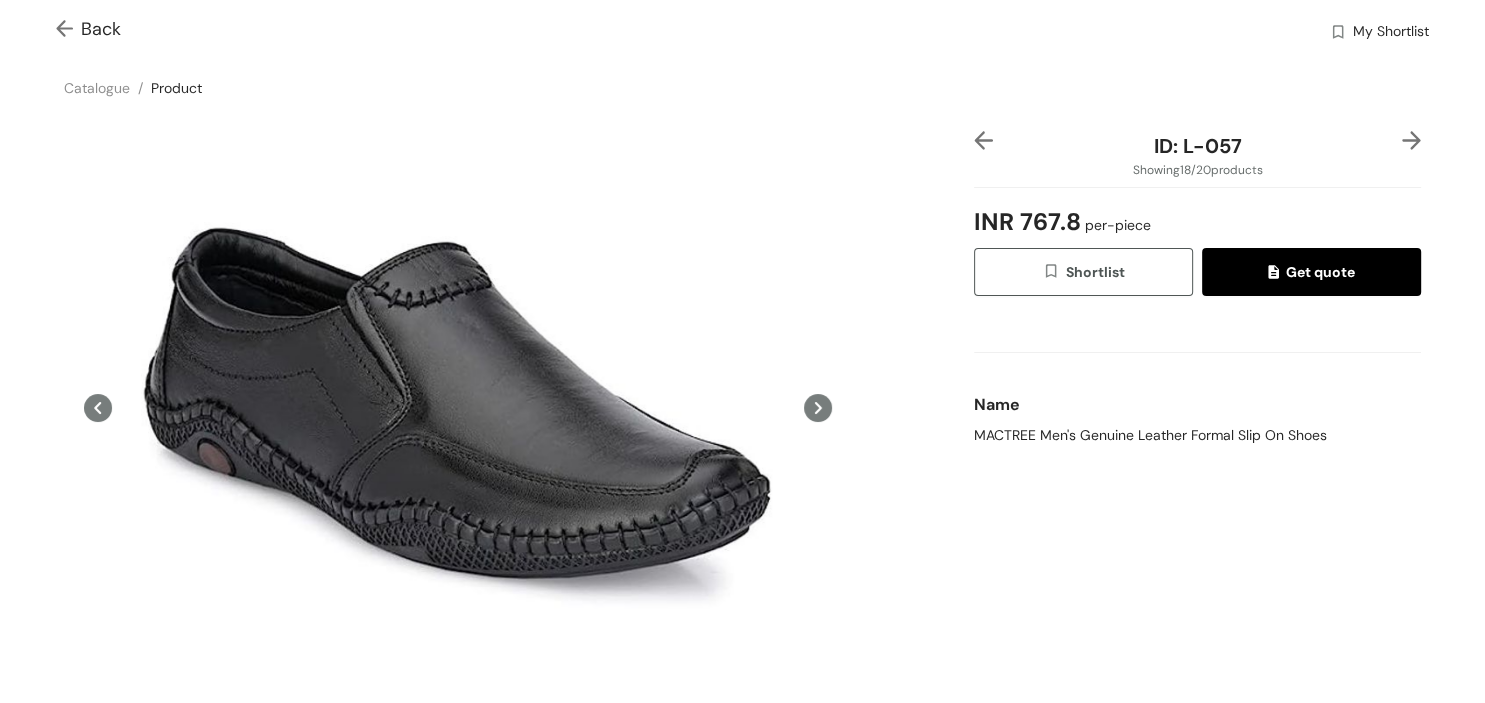 click at bounding box center [983, 140] 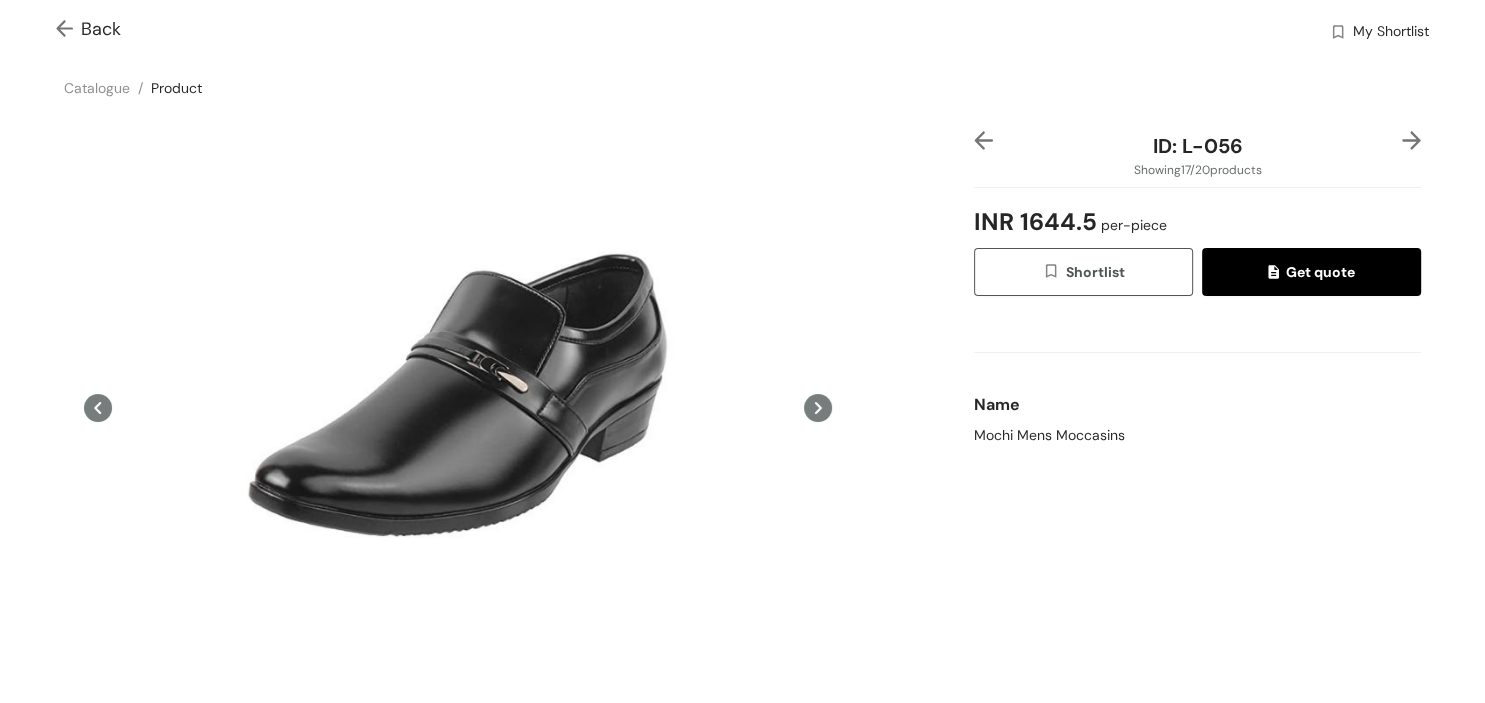 click at bounding box center [1411, 140] 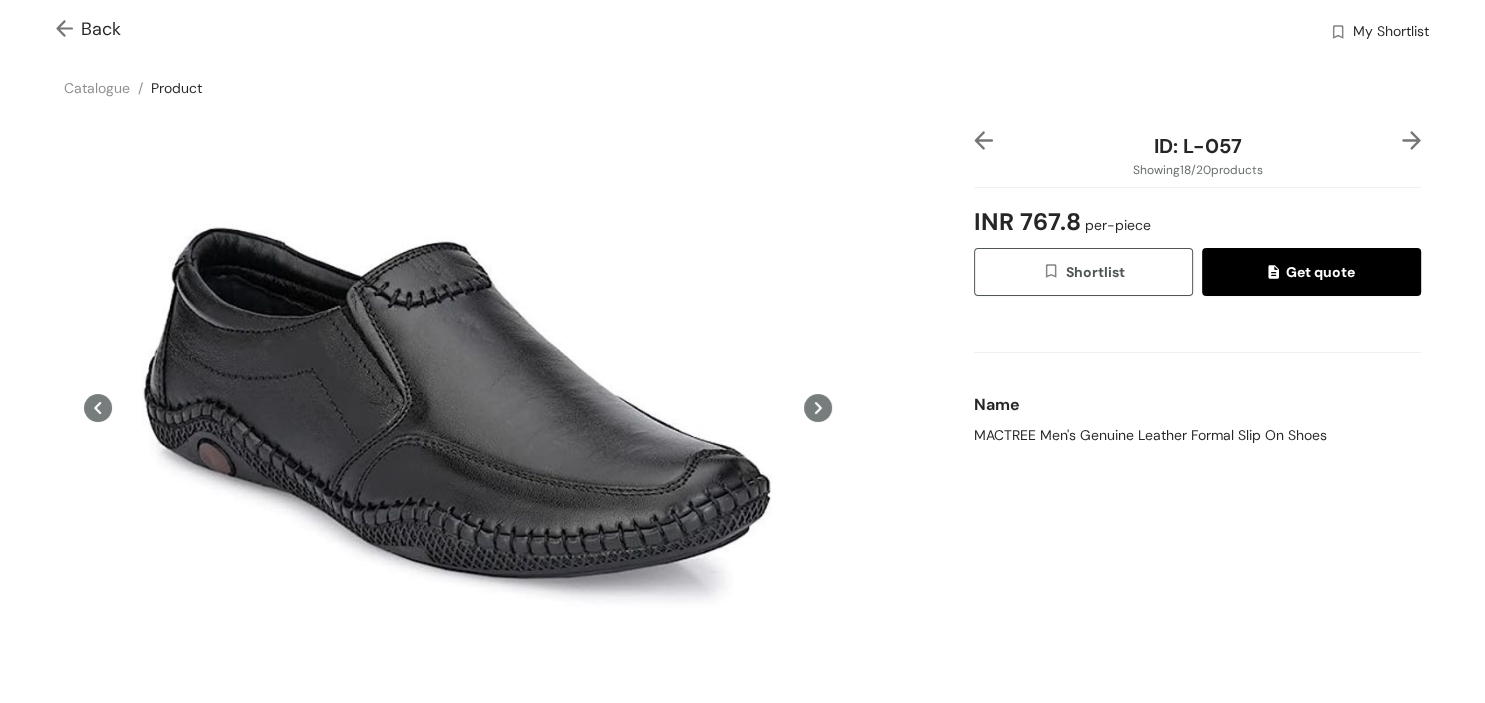 click on "My Shortlist" at bounding box center [1391, 33] 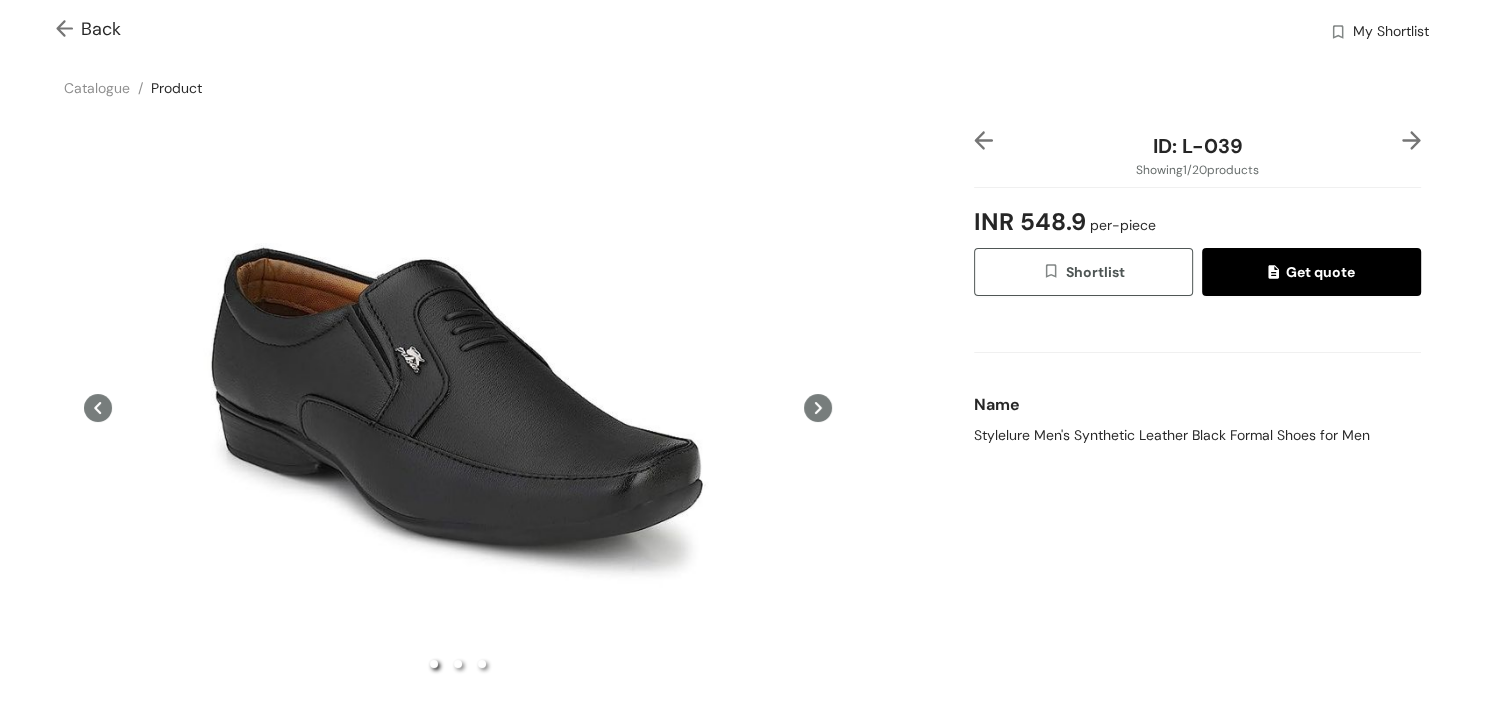 click on "Back" at bounding box center [88, 29] 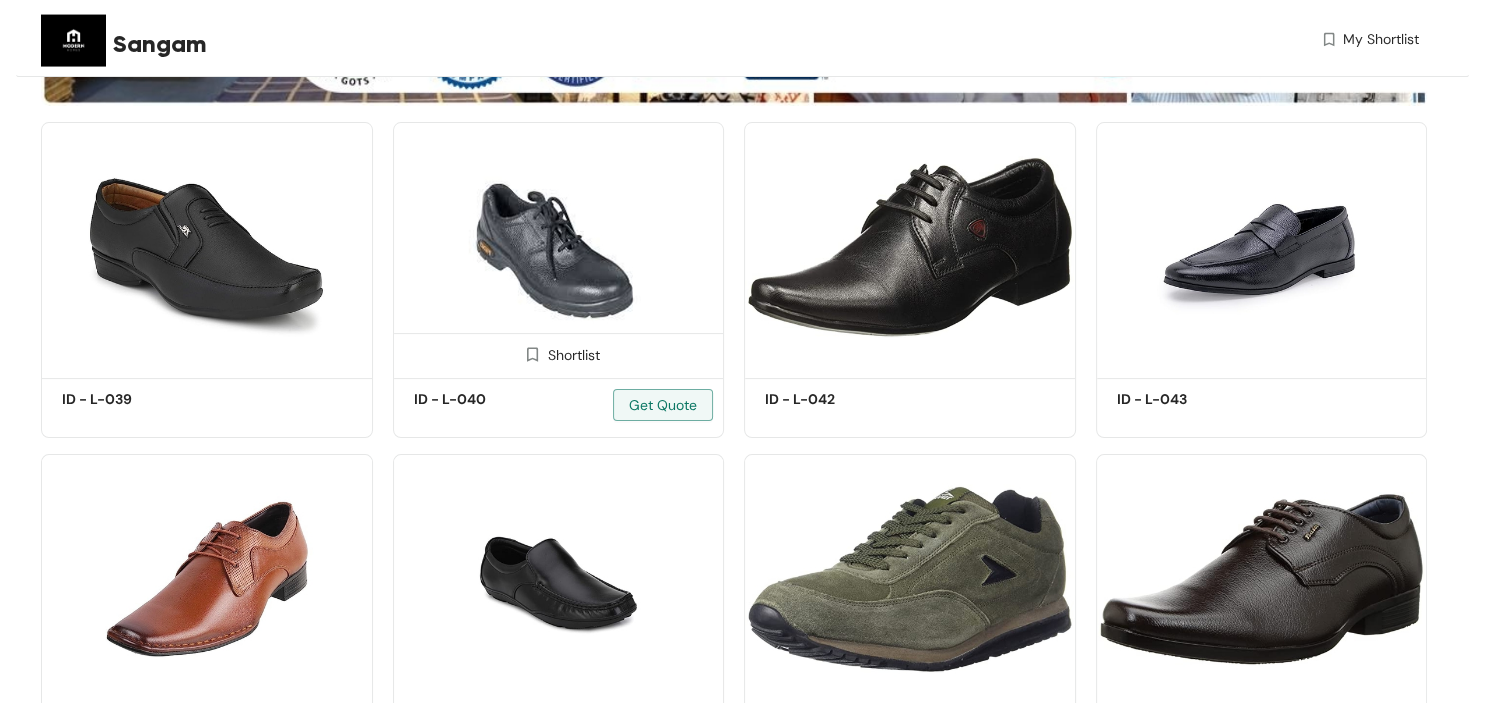 scroll, scrollTop: 422, scrollLeft: 0, axis: vertical 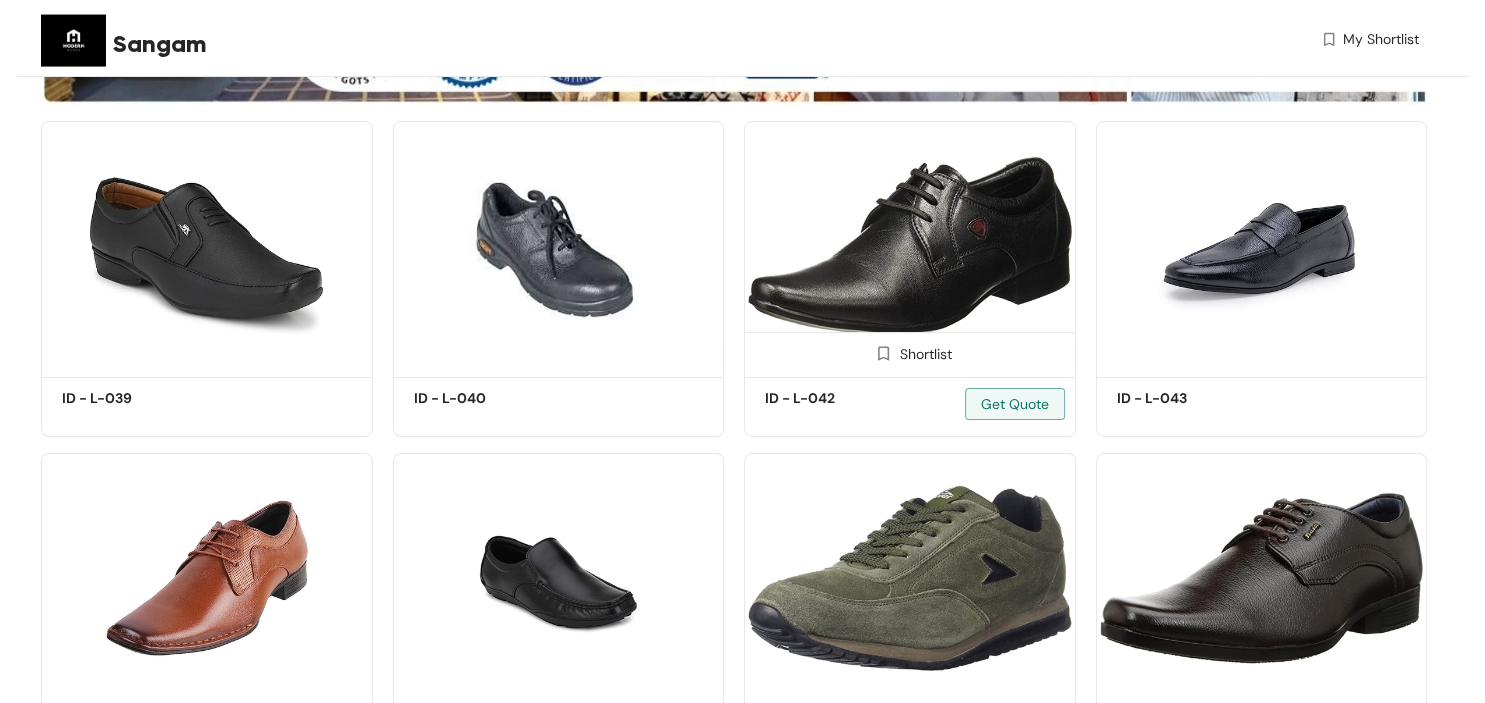 click at bounding box center [910, 246] 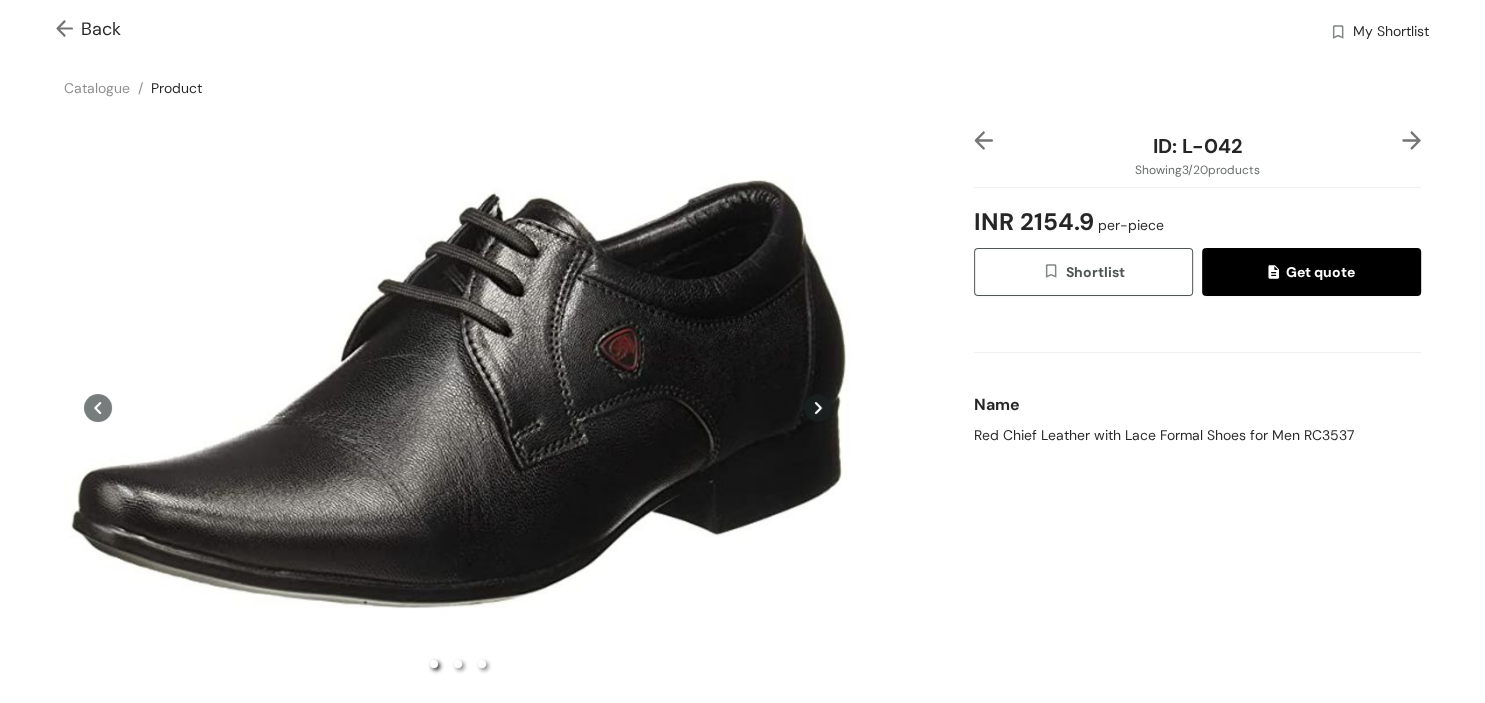 click on "Back" at bounding box center [88, 29] 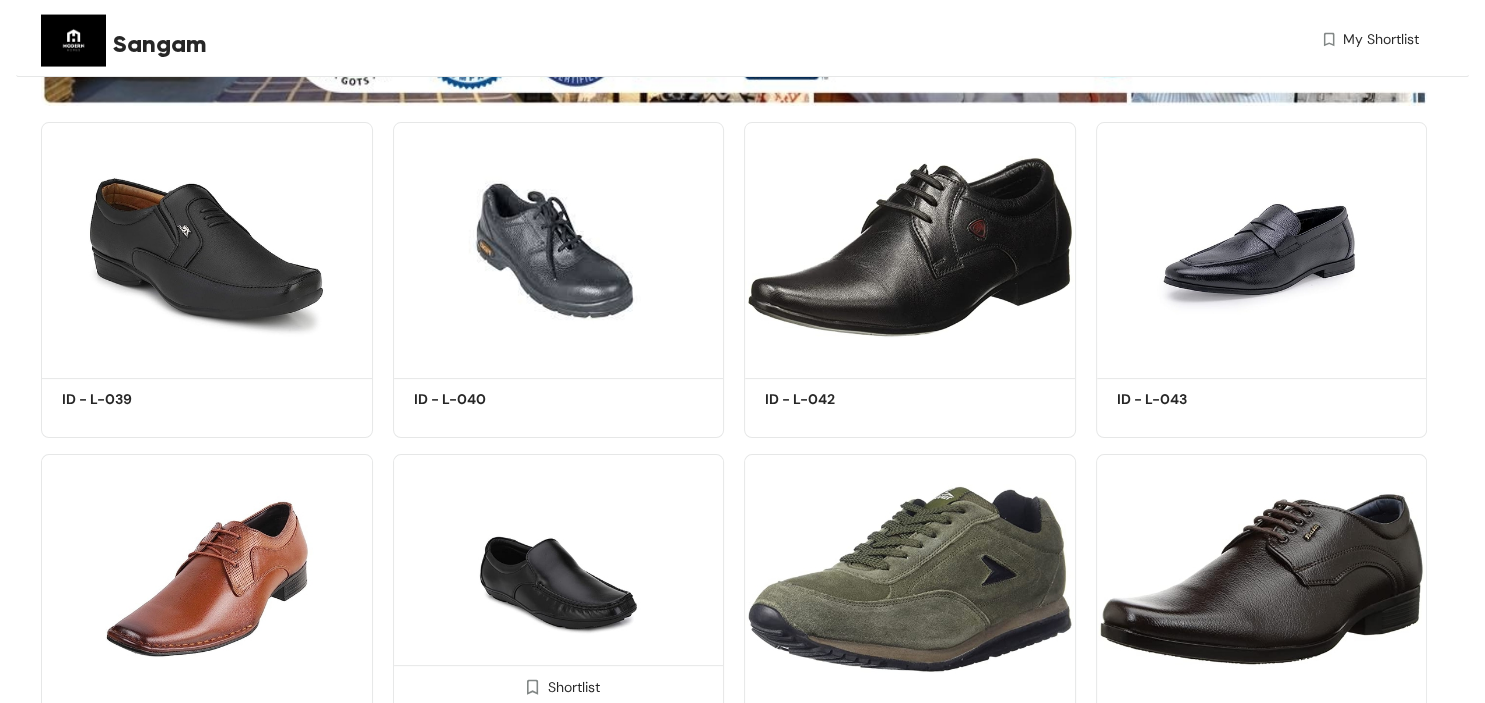 scroll, scrollTop: 422, scrollLeft: 0, axis: vertical 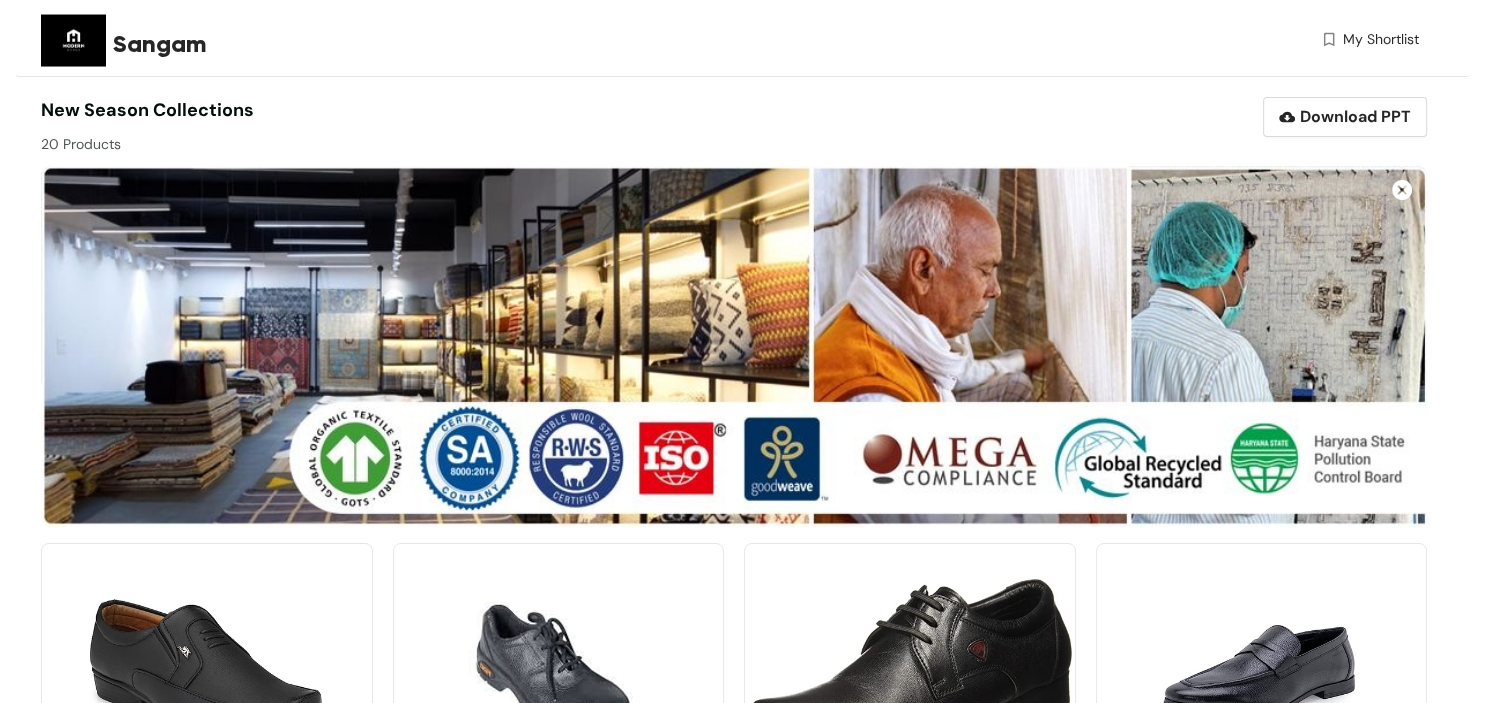 click on "Sangam" at bounding box center (160, 44) 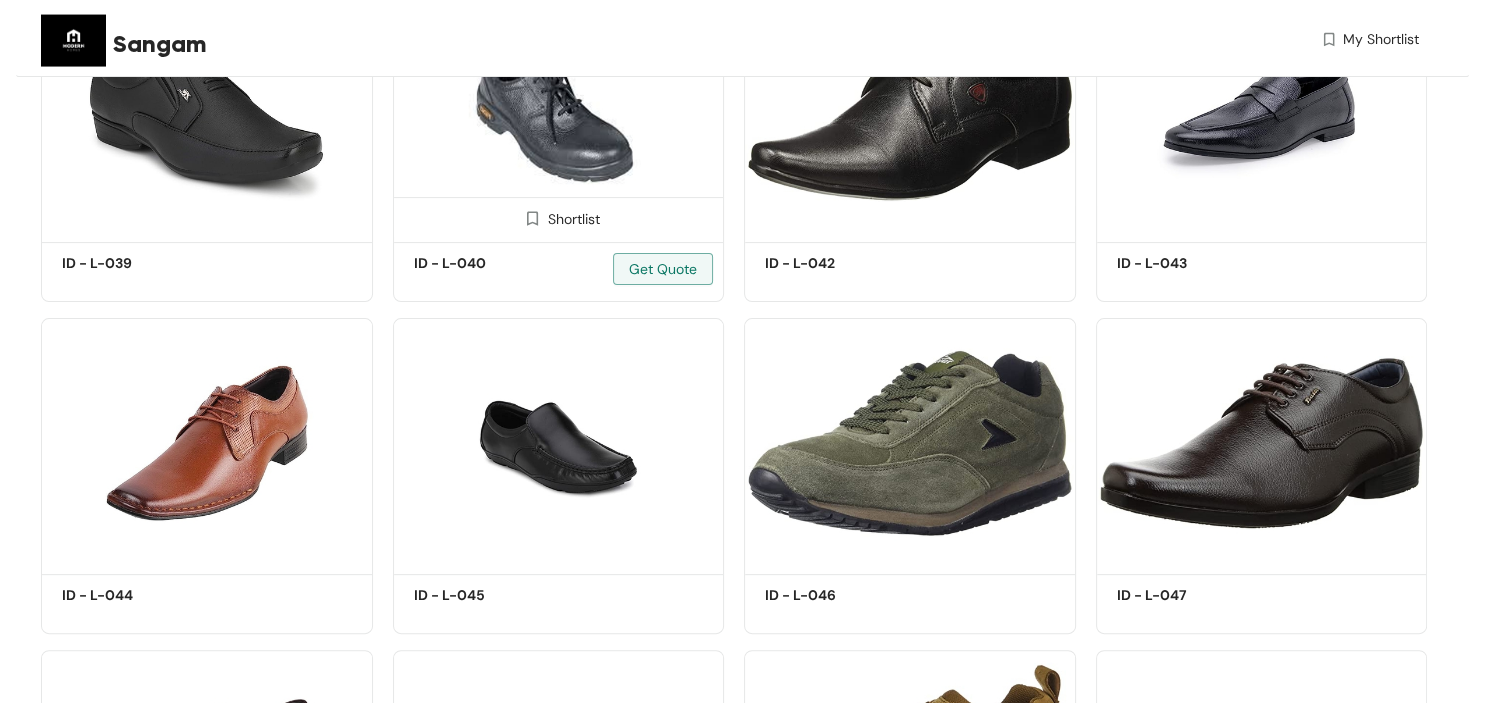 scroll, scrollTop: 422, scrollLeft: 0, axis: vertical 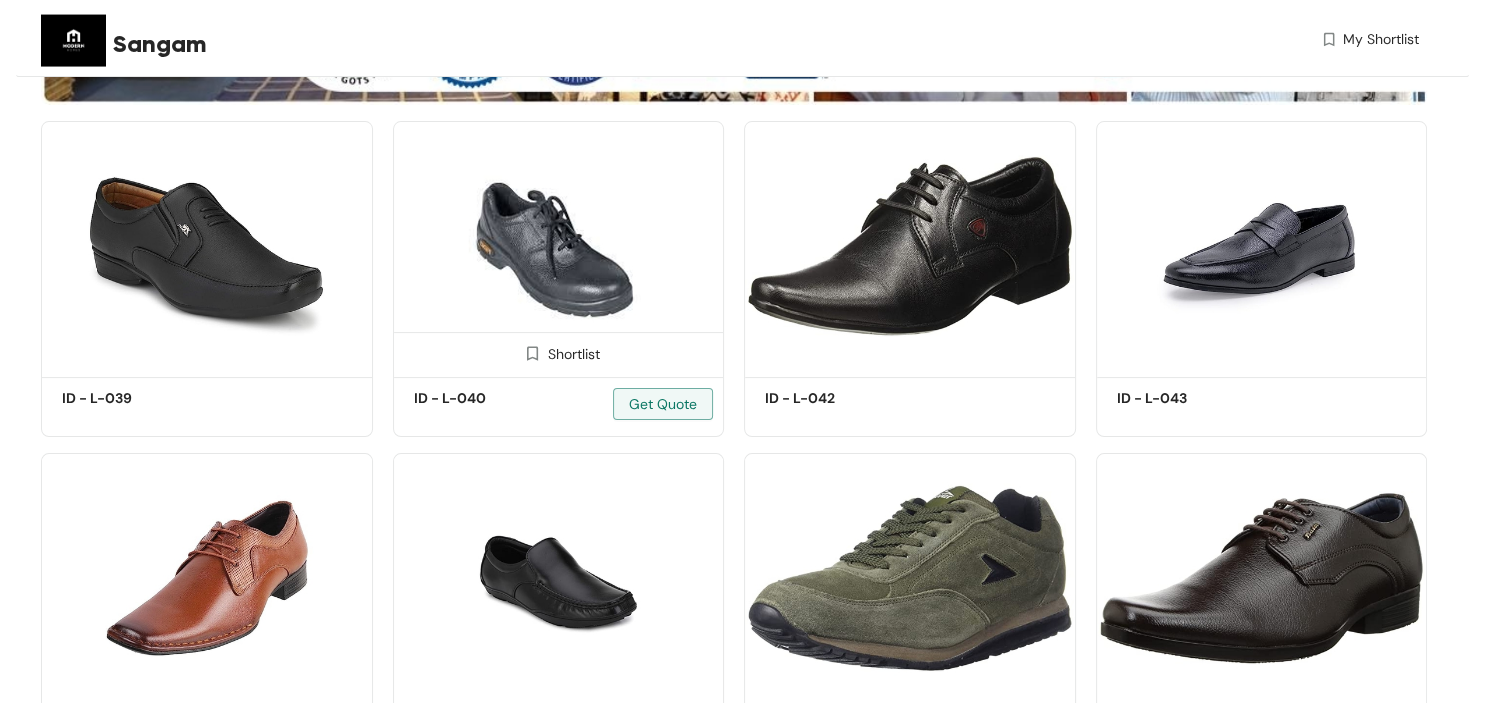 click on "Shortlist" at bounding box center [558, 352] 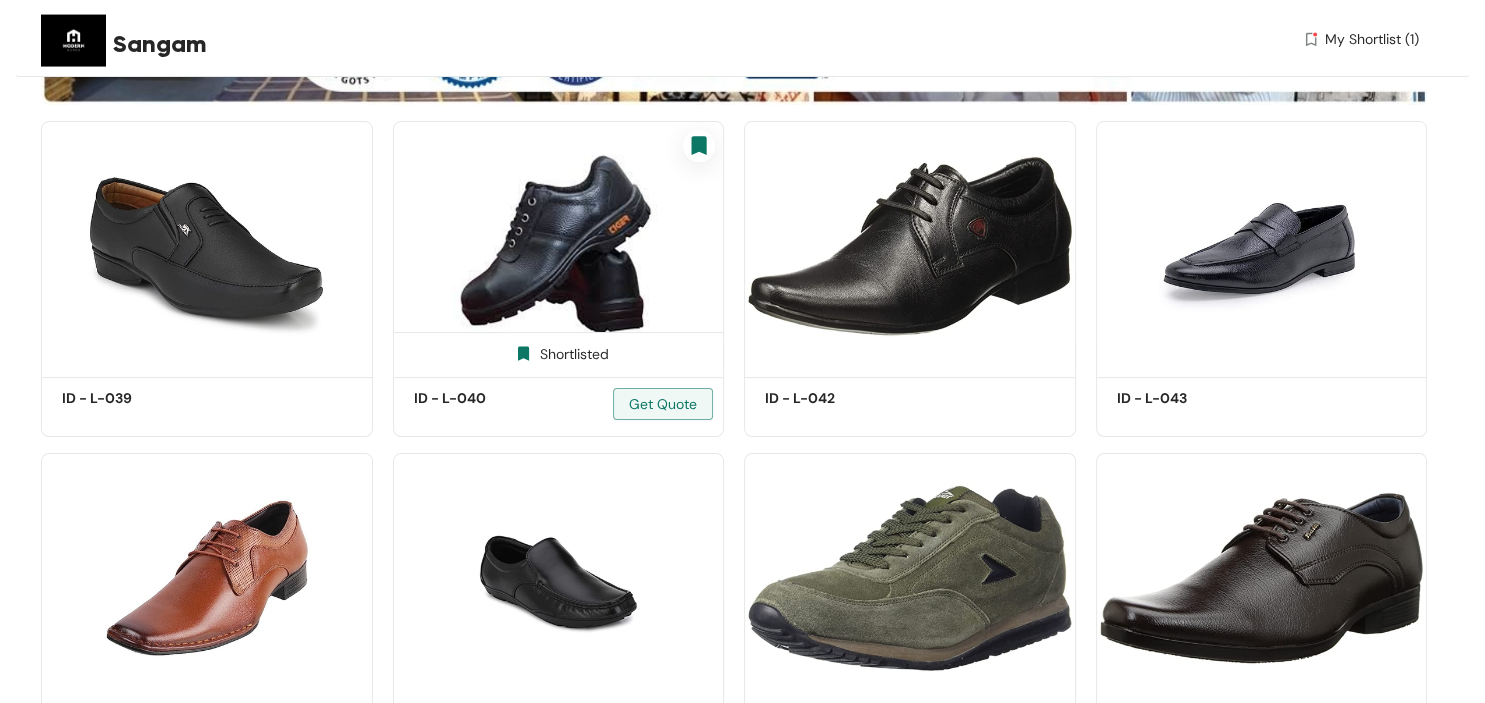 click at bounding box center [559, 246] 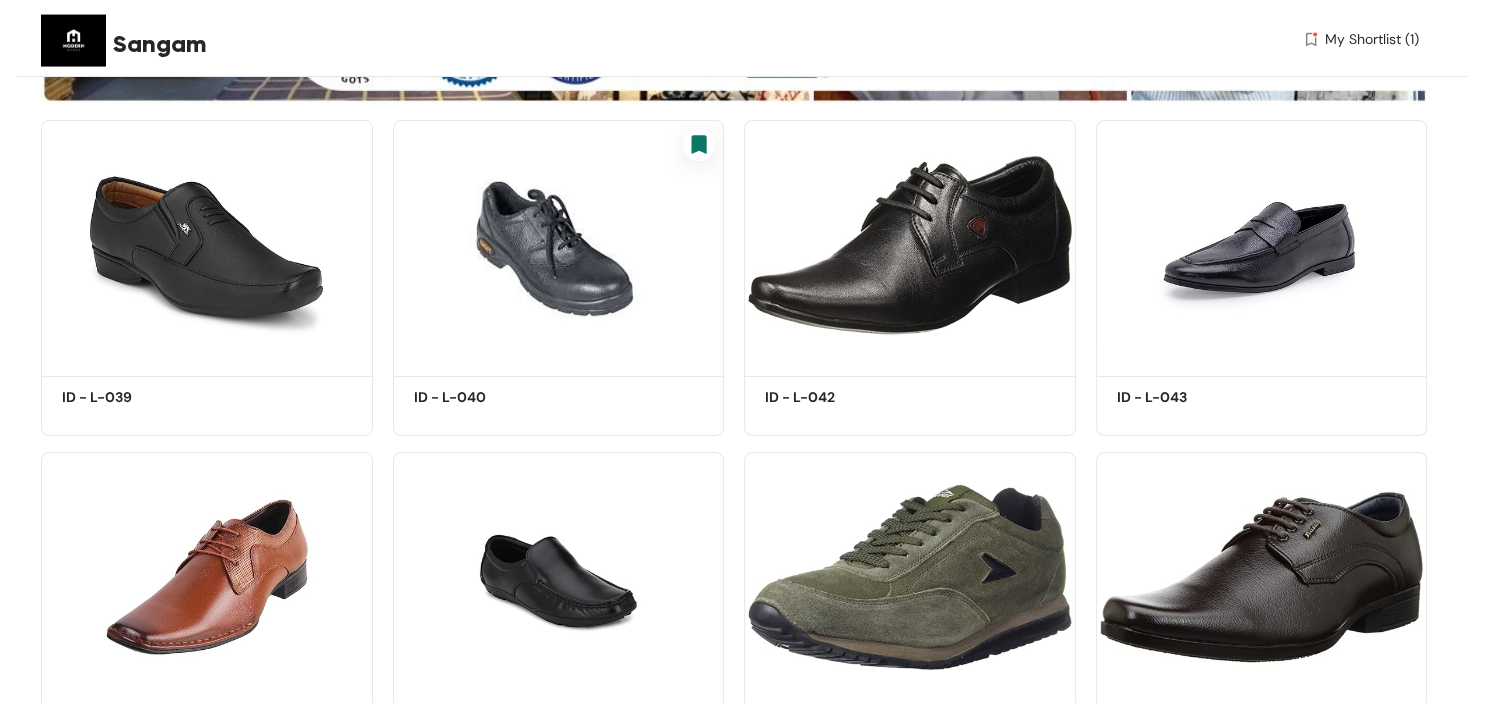 scroll, scrollTop: 422, scrollLeft: 0, axis: vertical 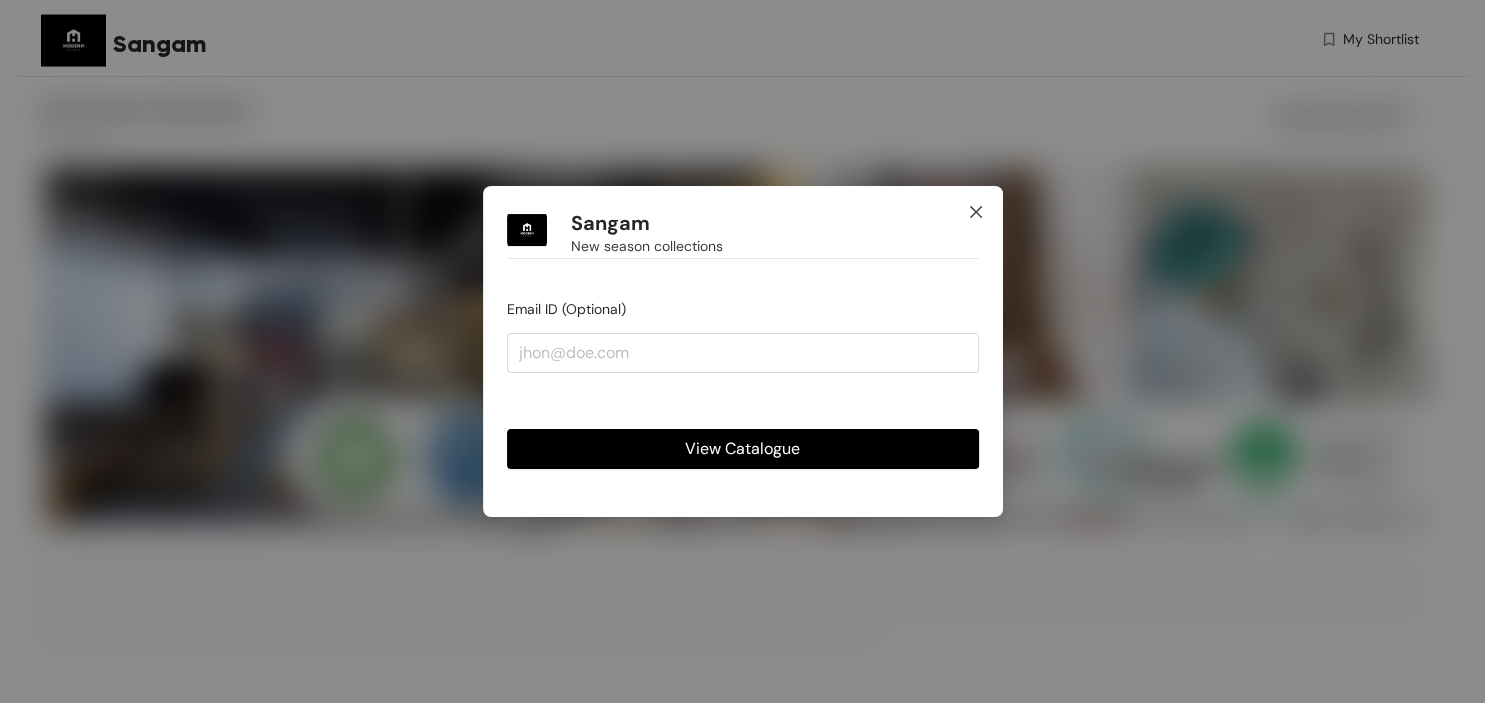 click 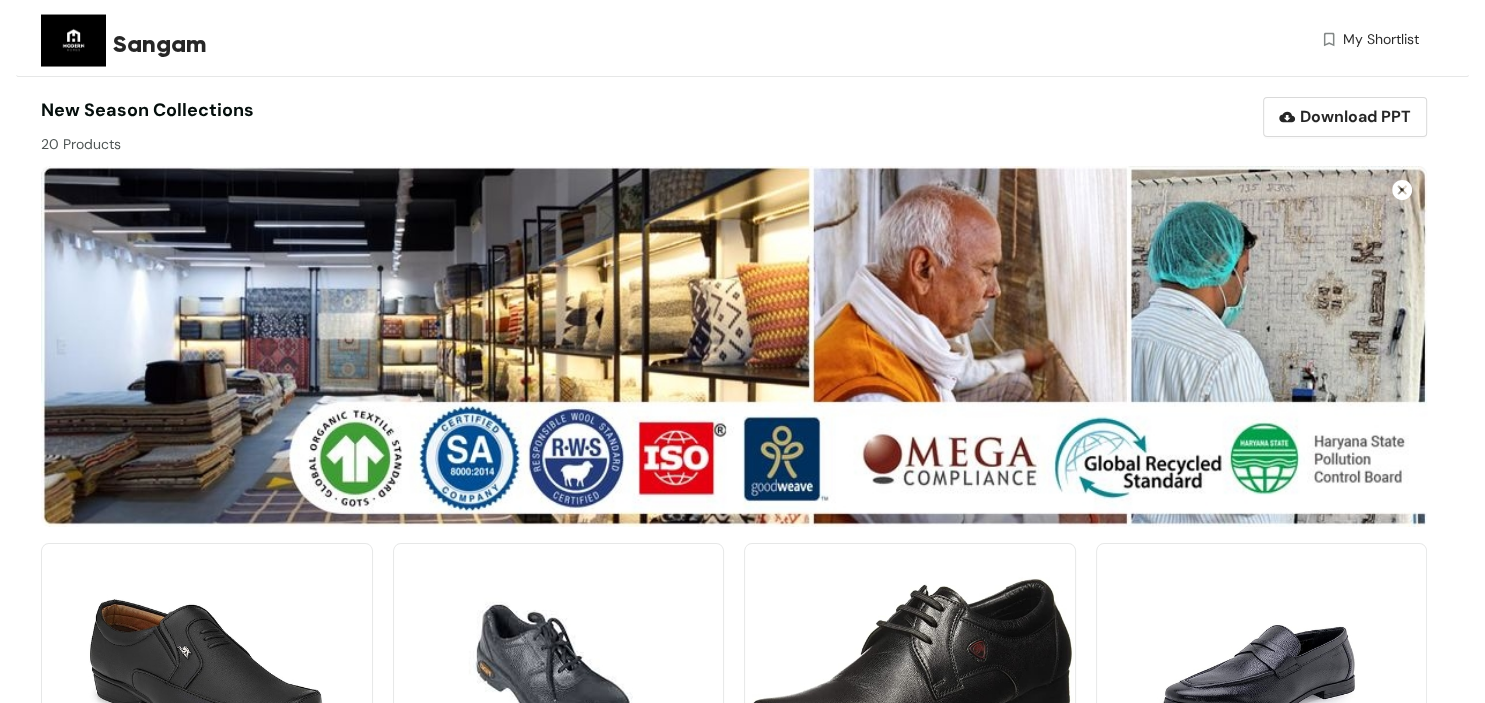 scroll, scrollTop: 422, scrollLeft: 0, axis: vertical 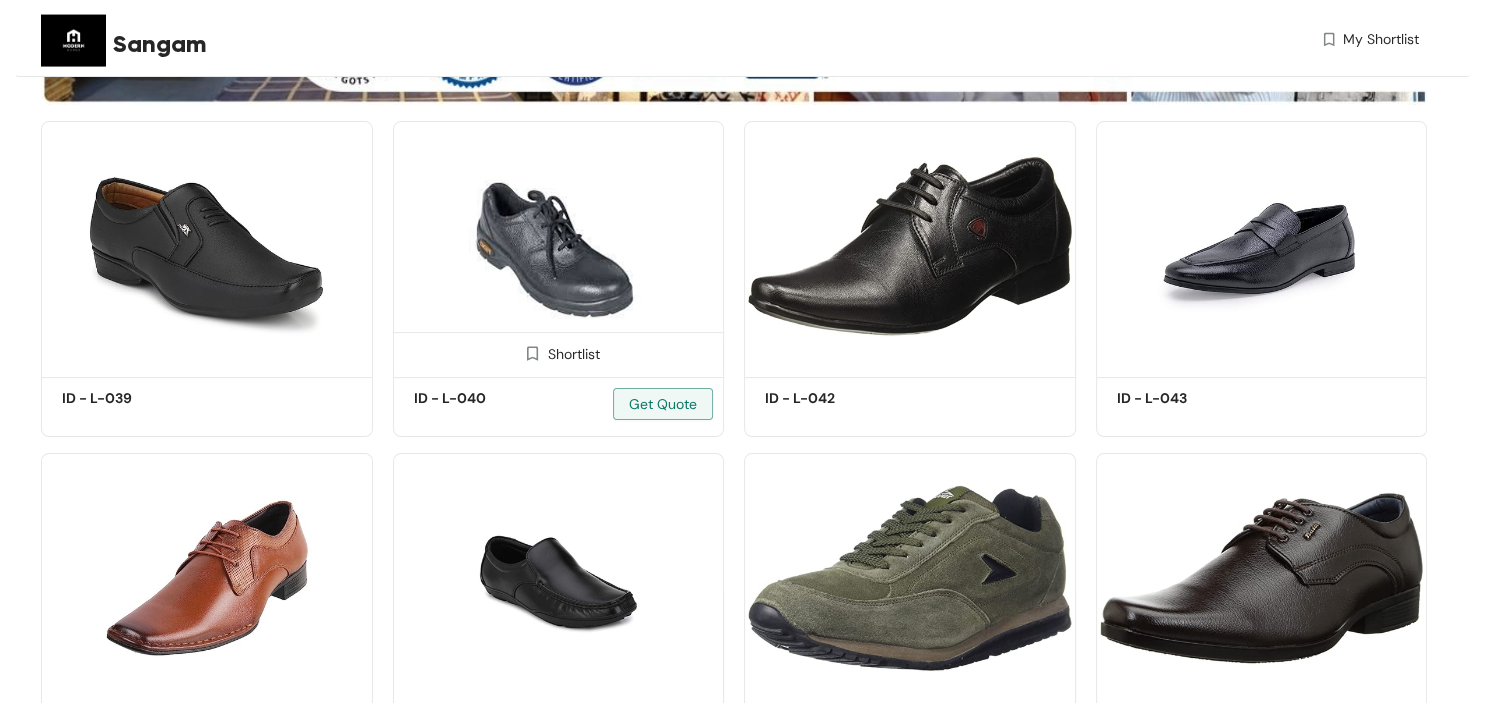 click at bounding box center [559, 246] 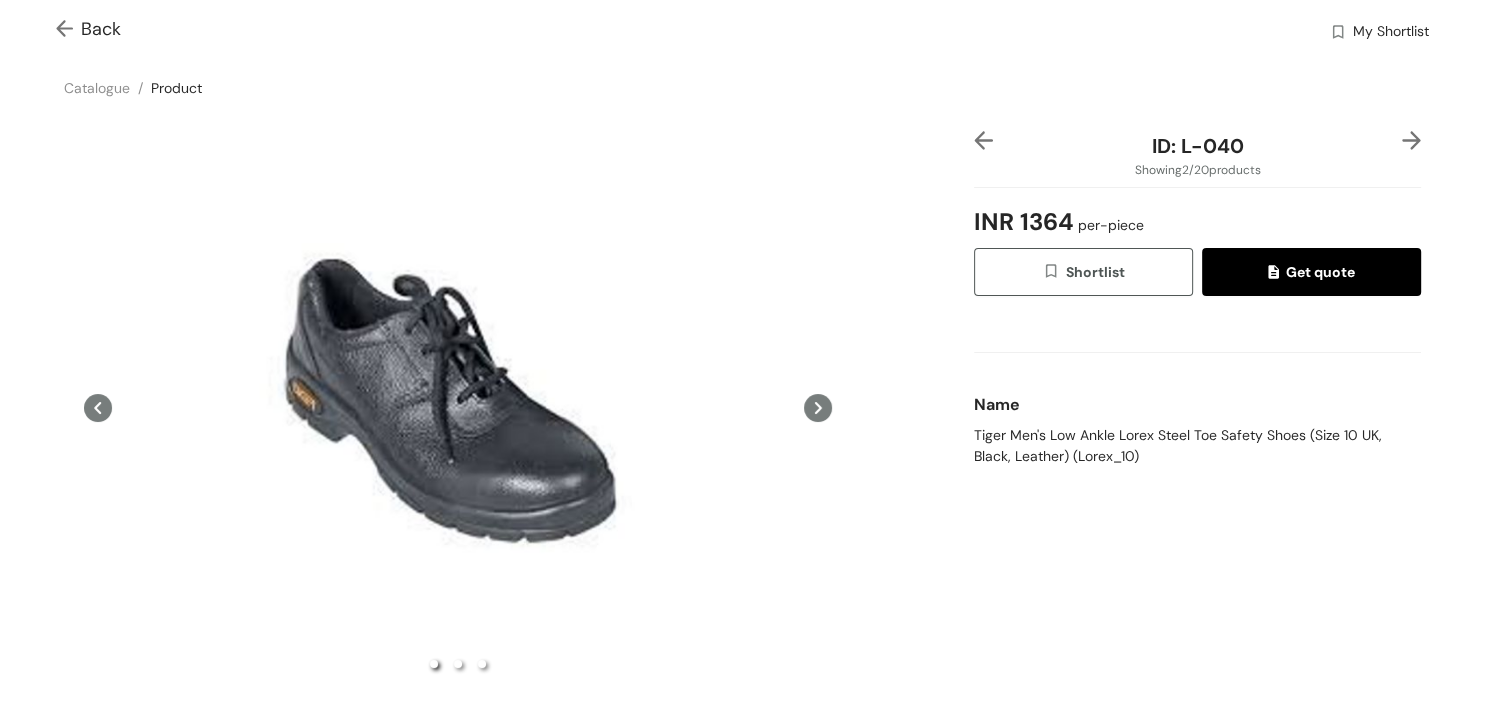 click on "Back" at bounding box center (88, 29) 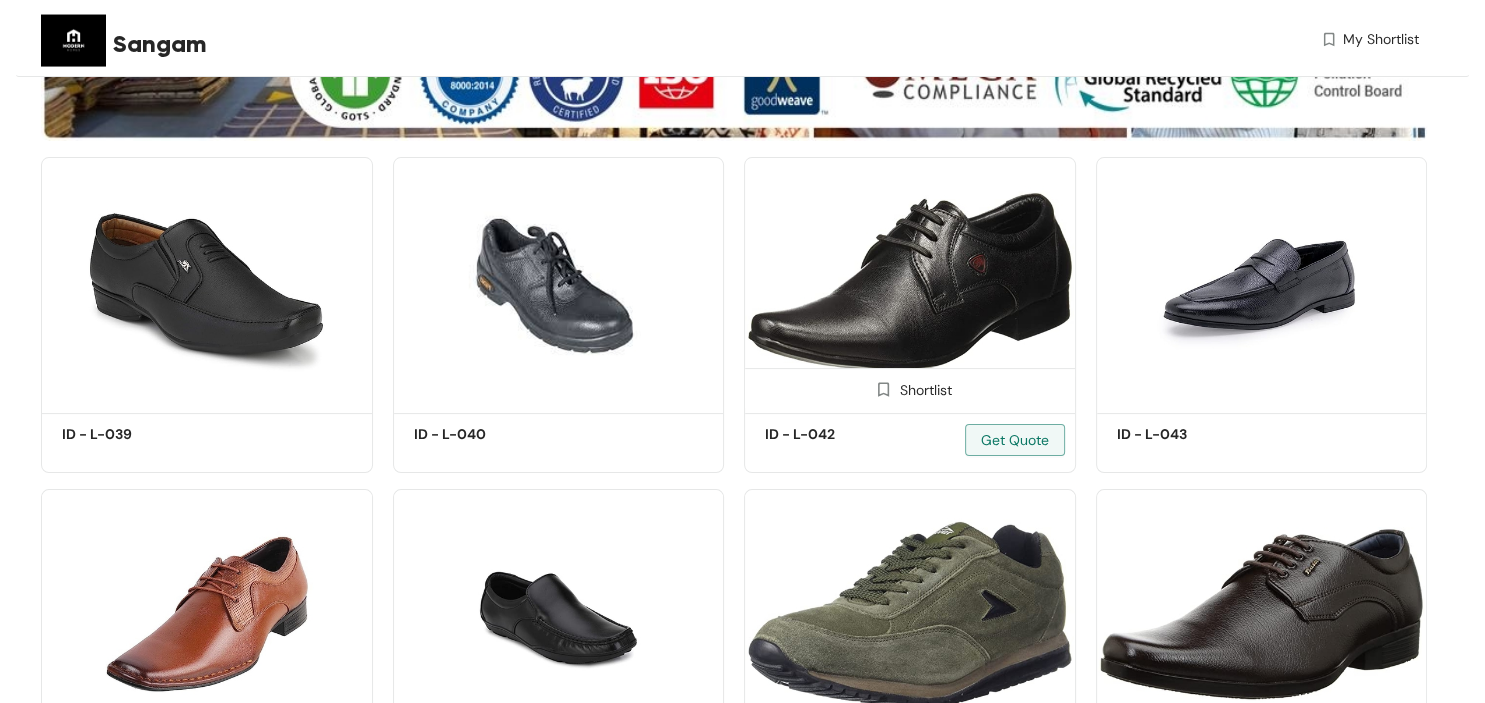 scroll, scrollTop: 0, scrollLeft: 0, axis: both 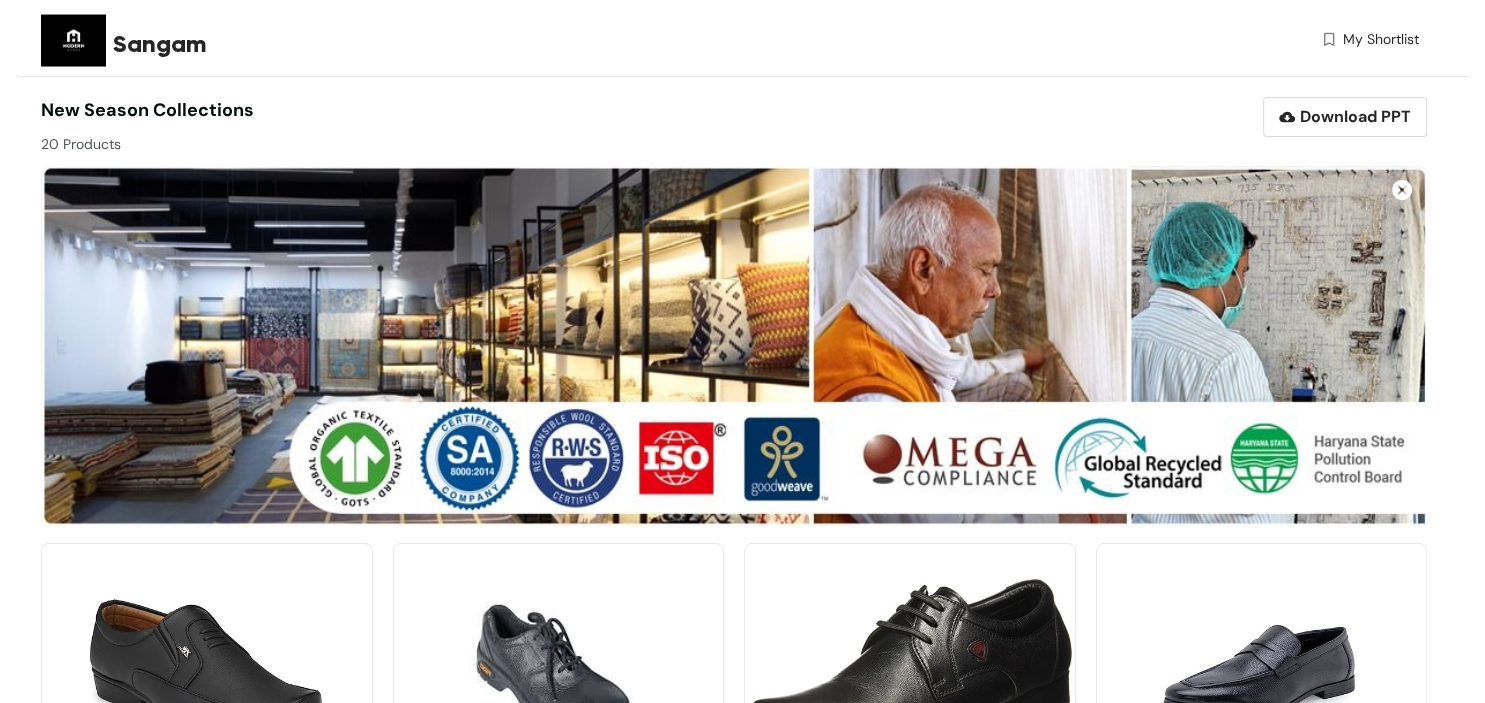 click at bounding box center [1402, 190] 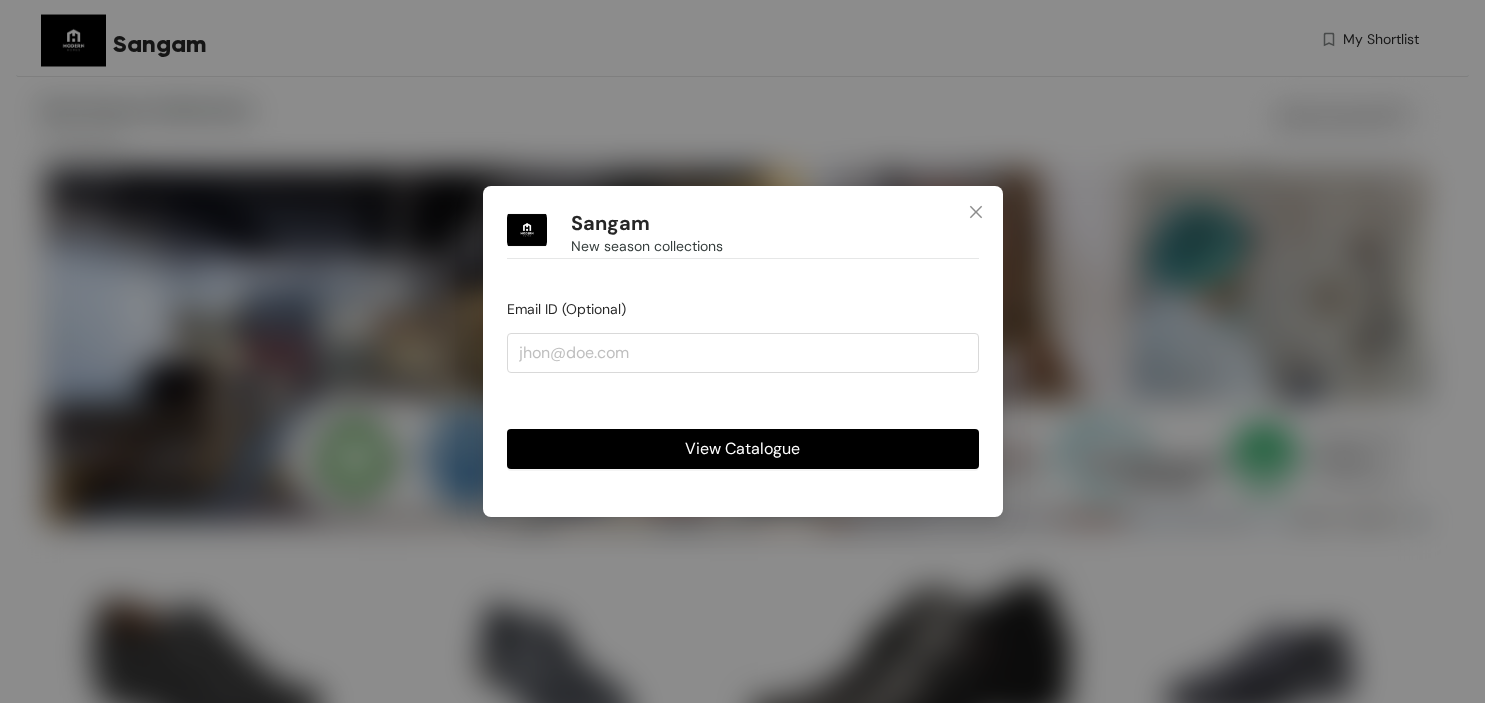 scroll, scrollTop: 0, scrollLeft: 0, axis: both 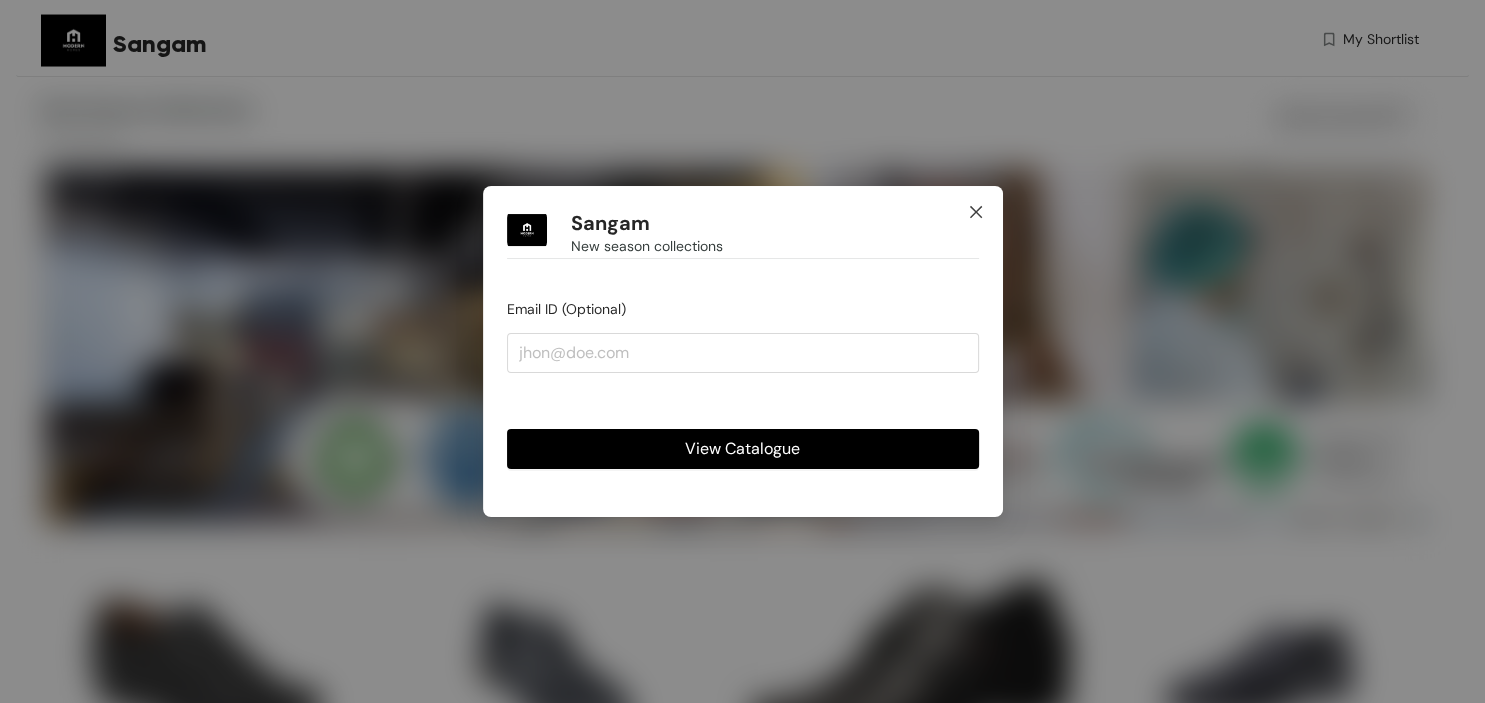 click 